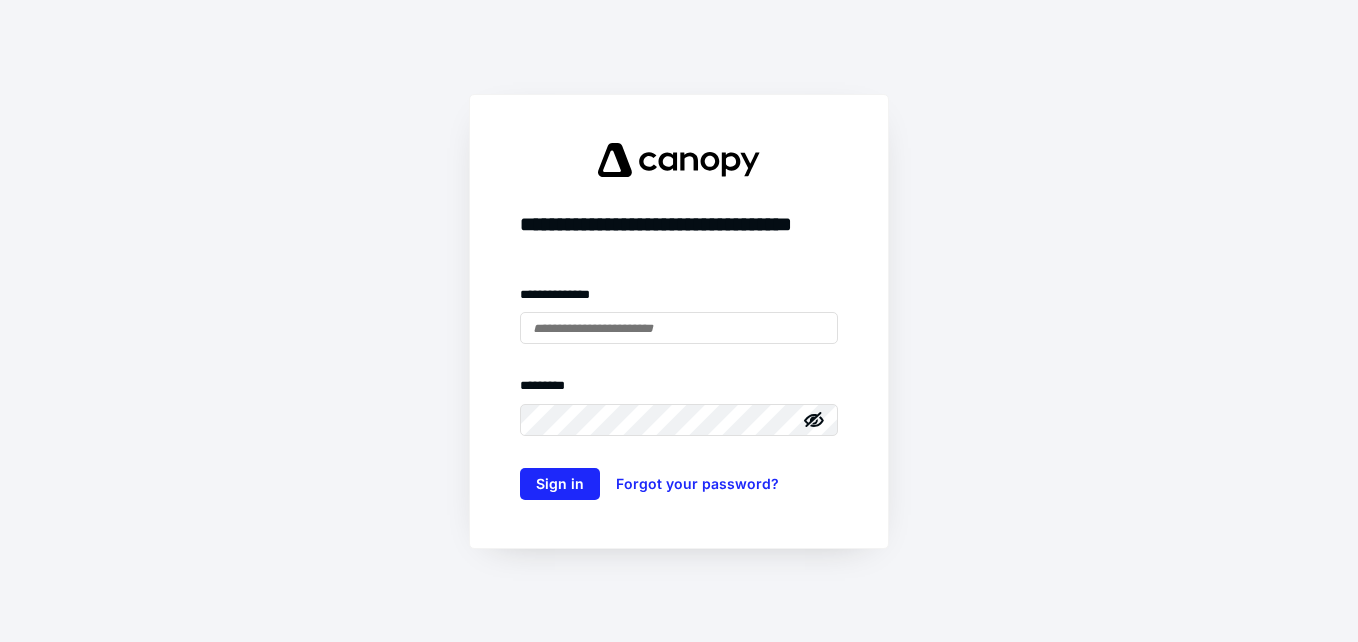 scroll, scrollTop: 0, scrollLeft: 0, axis: both 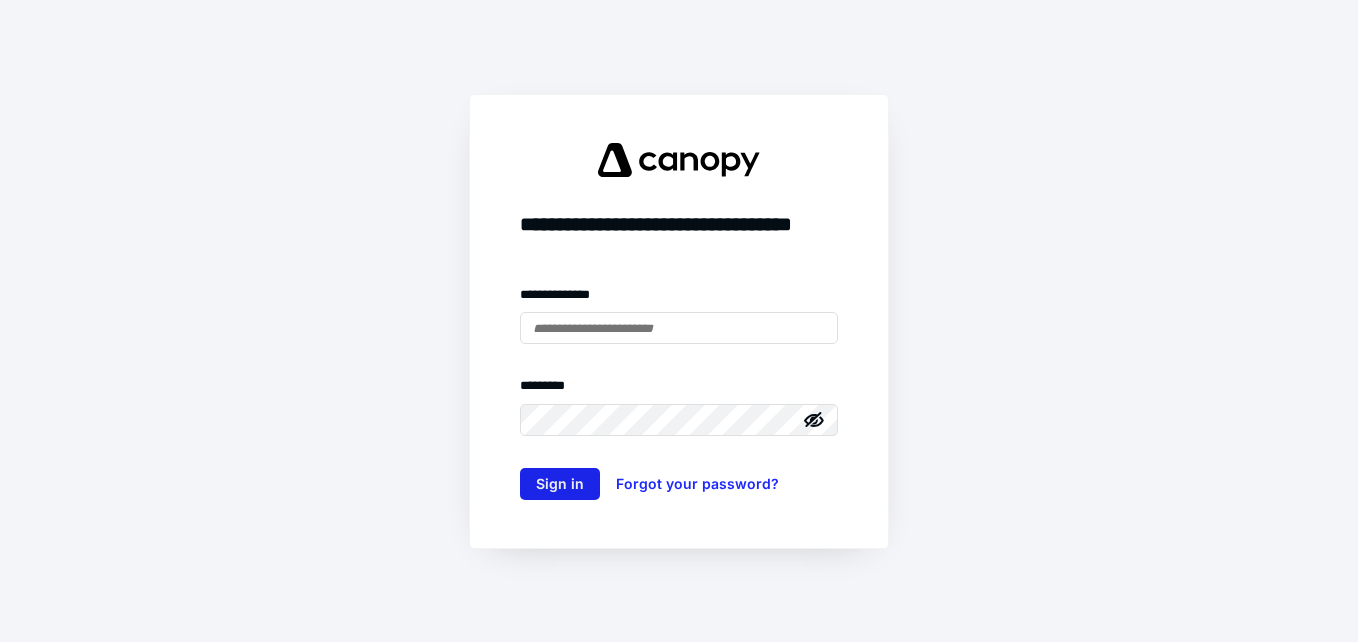 type on "**********" 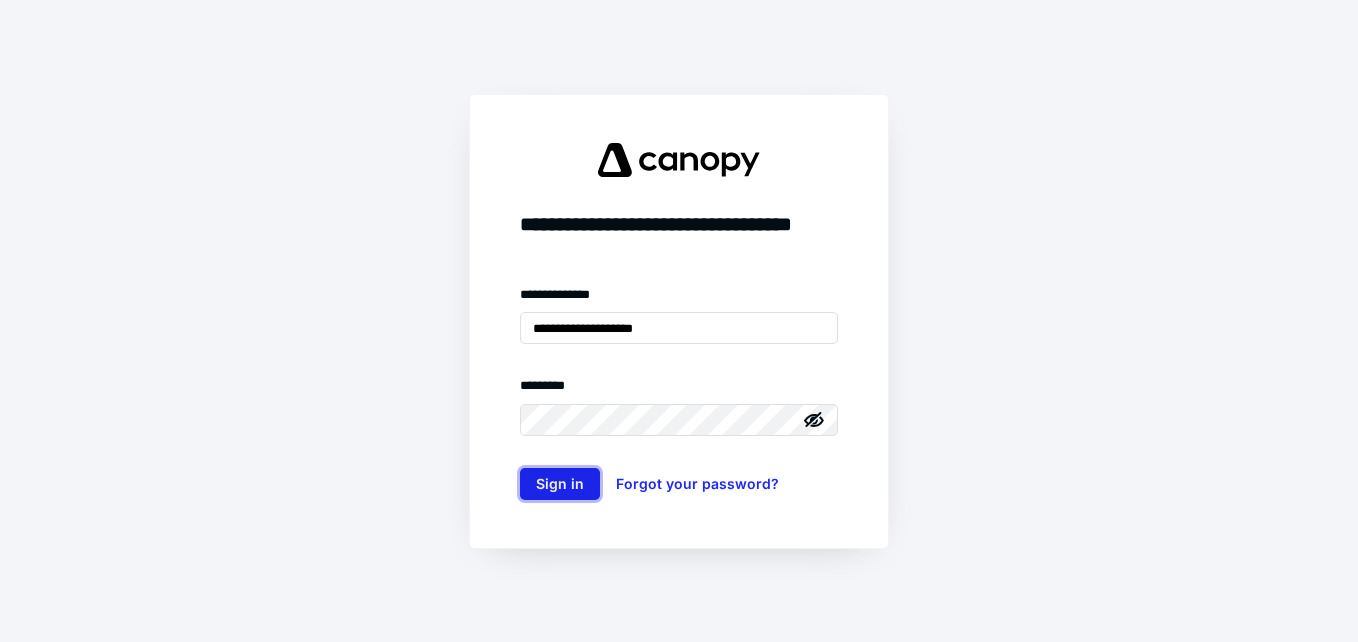 click on "Sign in" at bounding box center (560, 484) 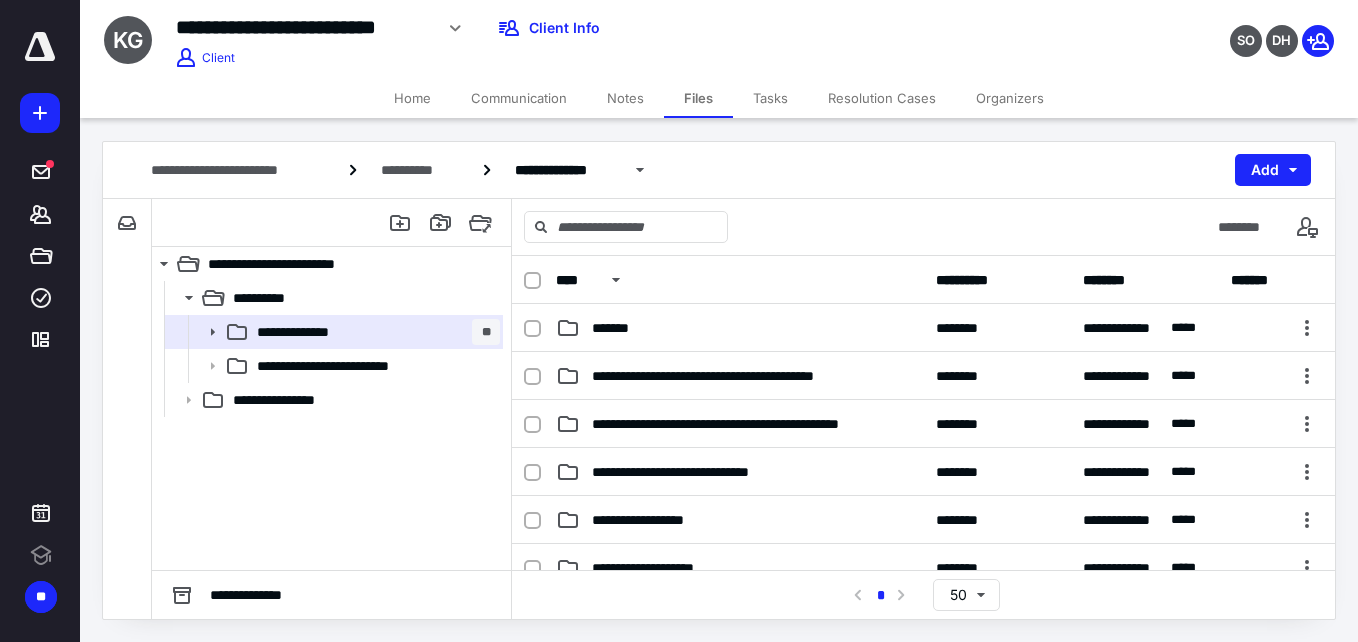 scroll, scrollTop: 0, scrollLeft: 0, axis: both 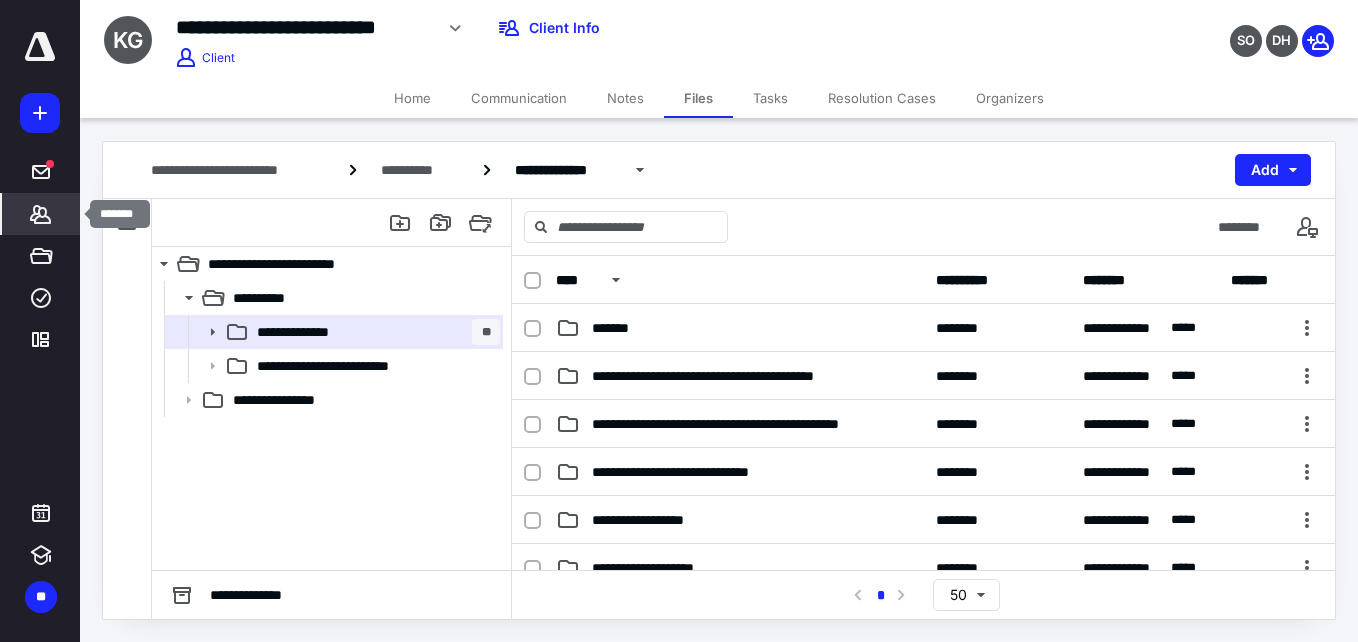 click on "*******" at bounding box center [41, 214] 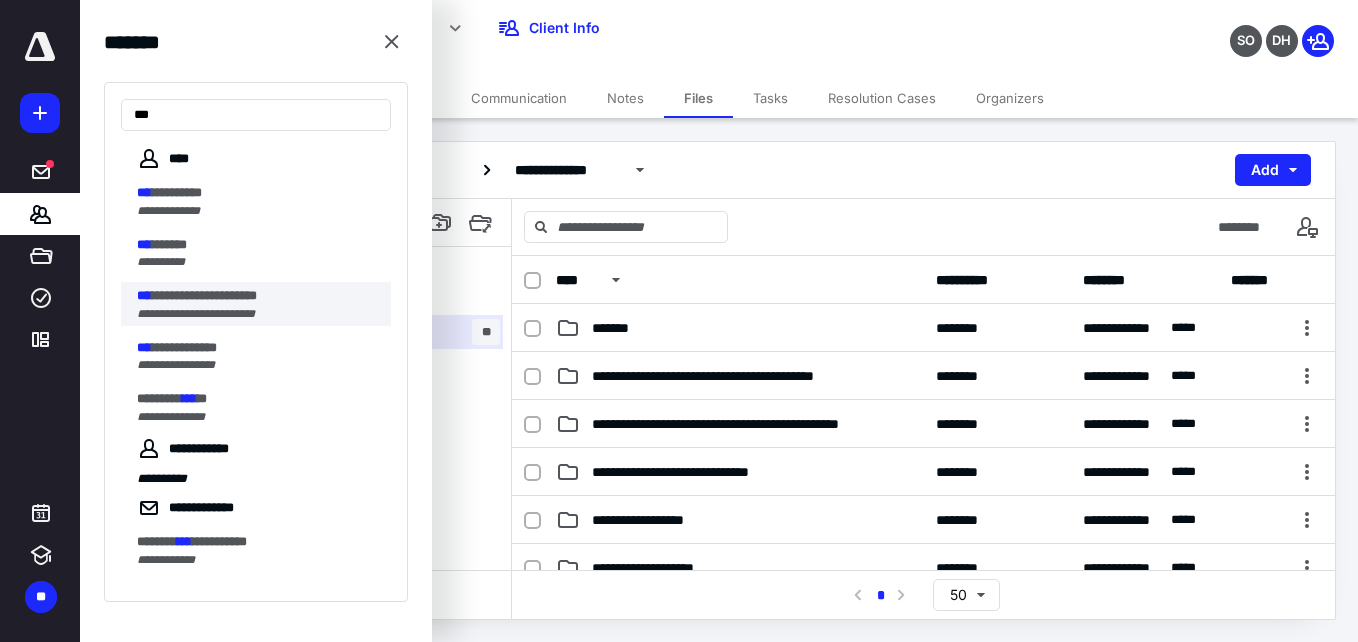 type on "***" 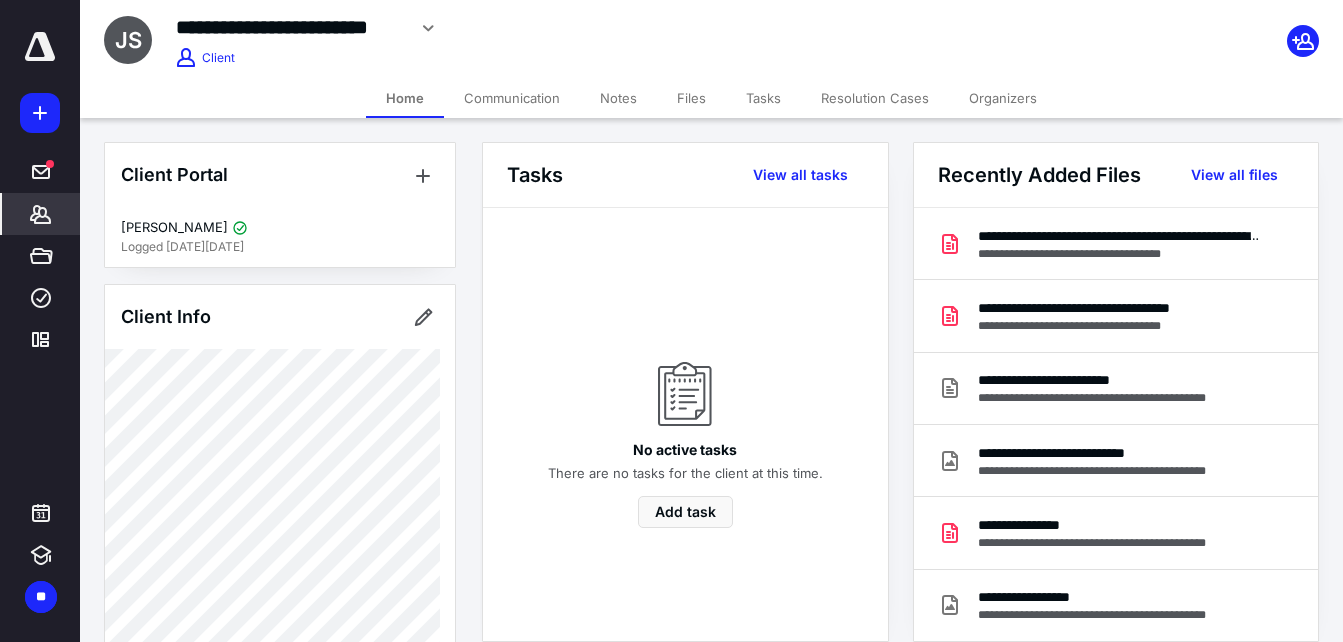 click on "Files" at bounding box center (691, 98) 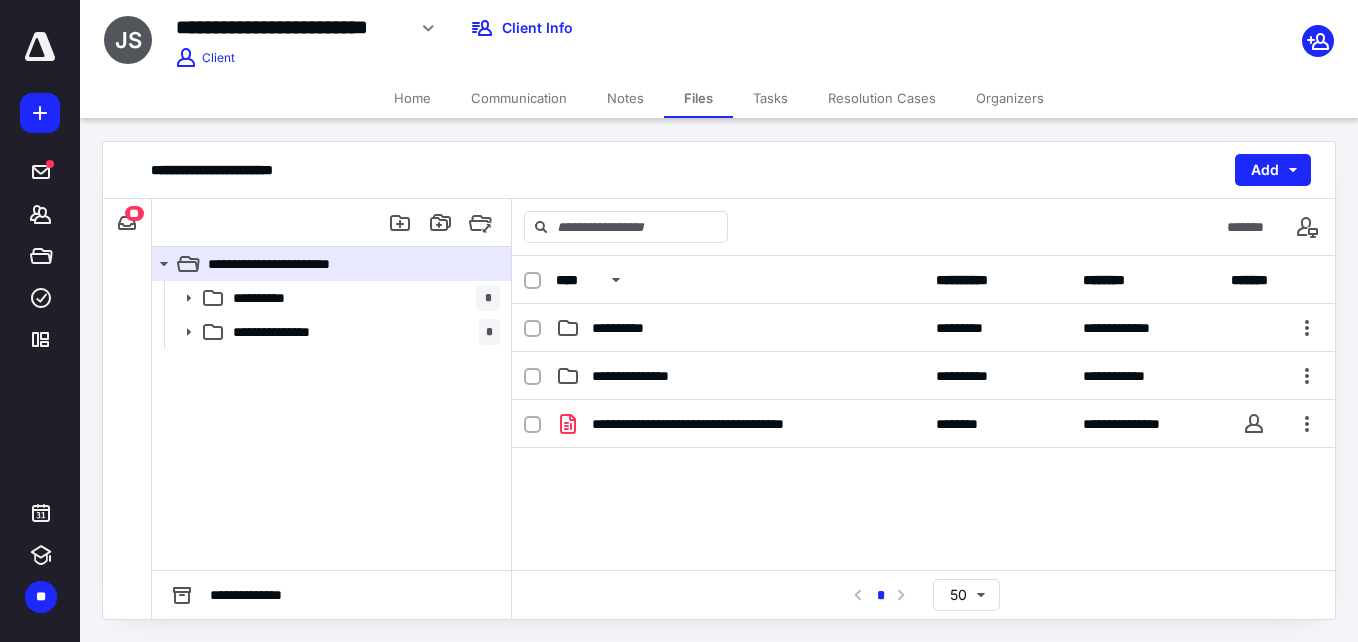 click on "**" at bounding box center [134, 213] 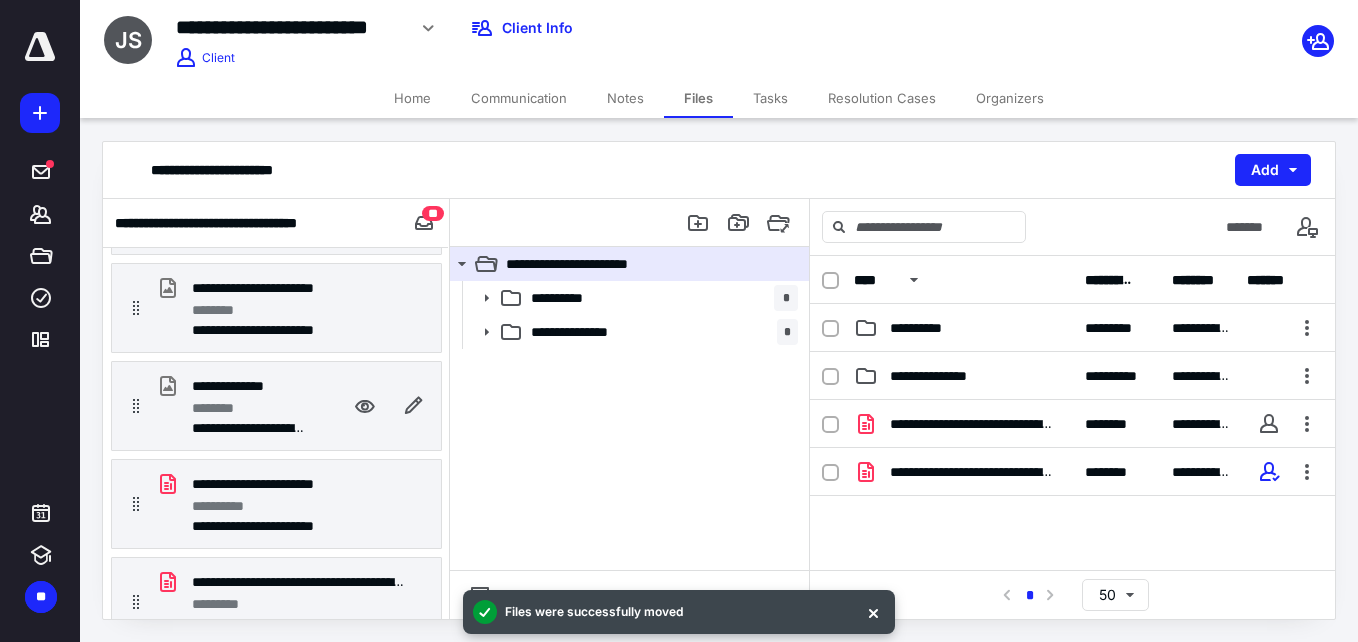 scroll, scrollTop: 681, scrollLeft: 0, axis: vertical 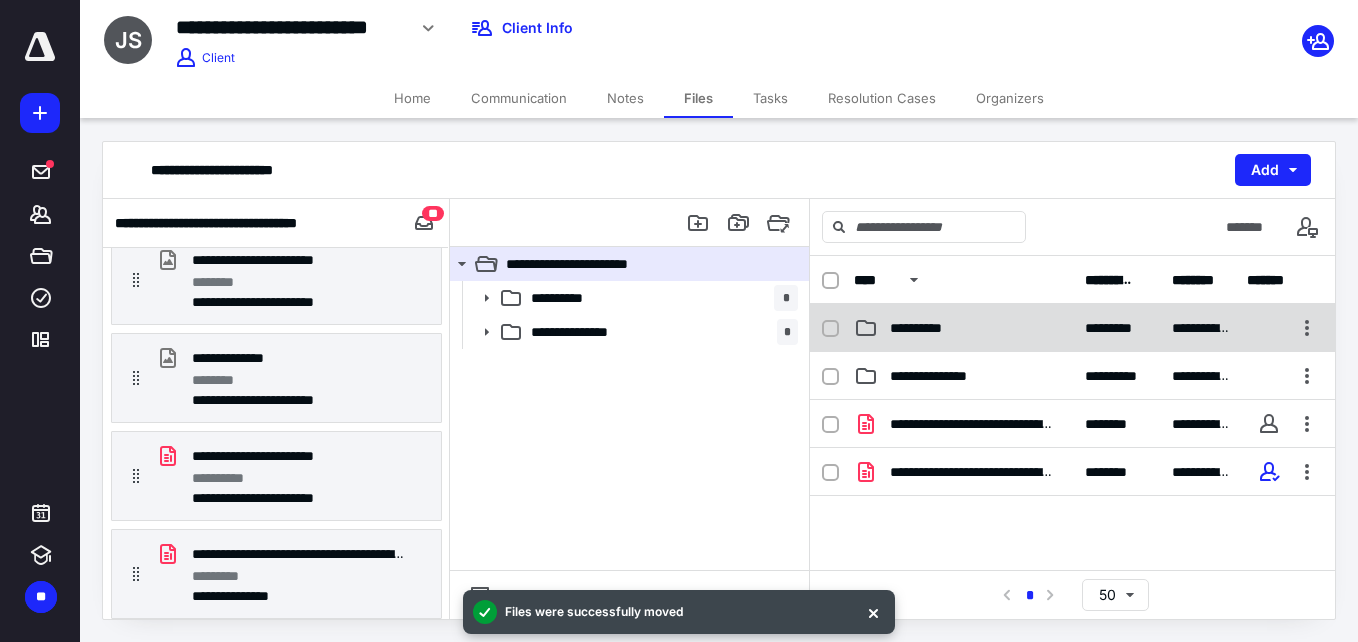 click on "**********" at bounding box center [1072, 328] 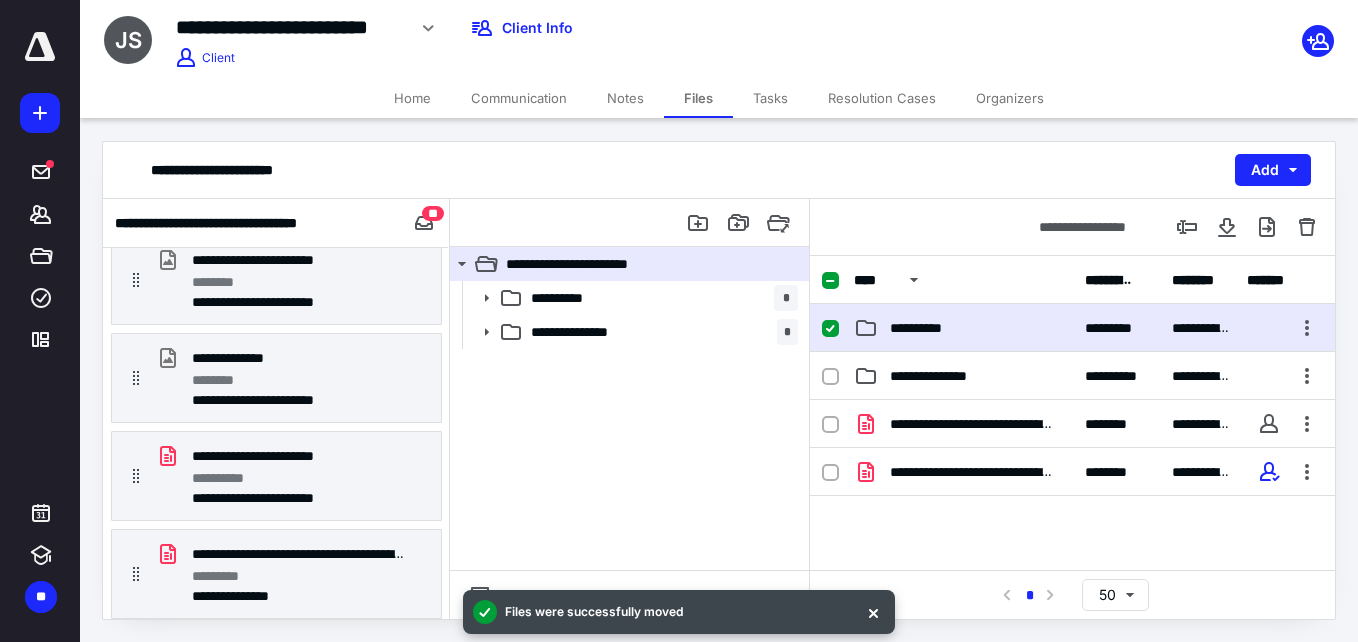 click on "**********" at bounding box center (1072, 328) 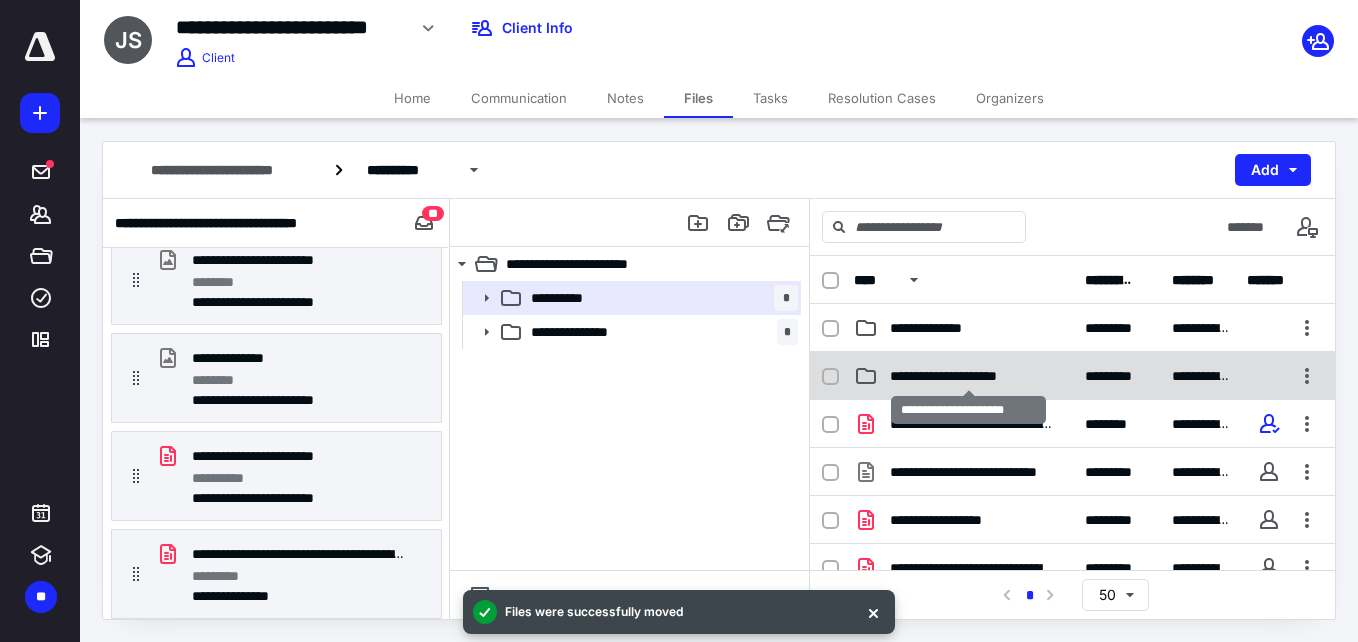 click on "**********" at bounding box center [968, 376] 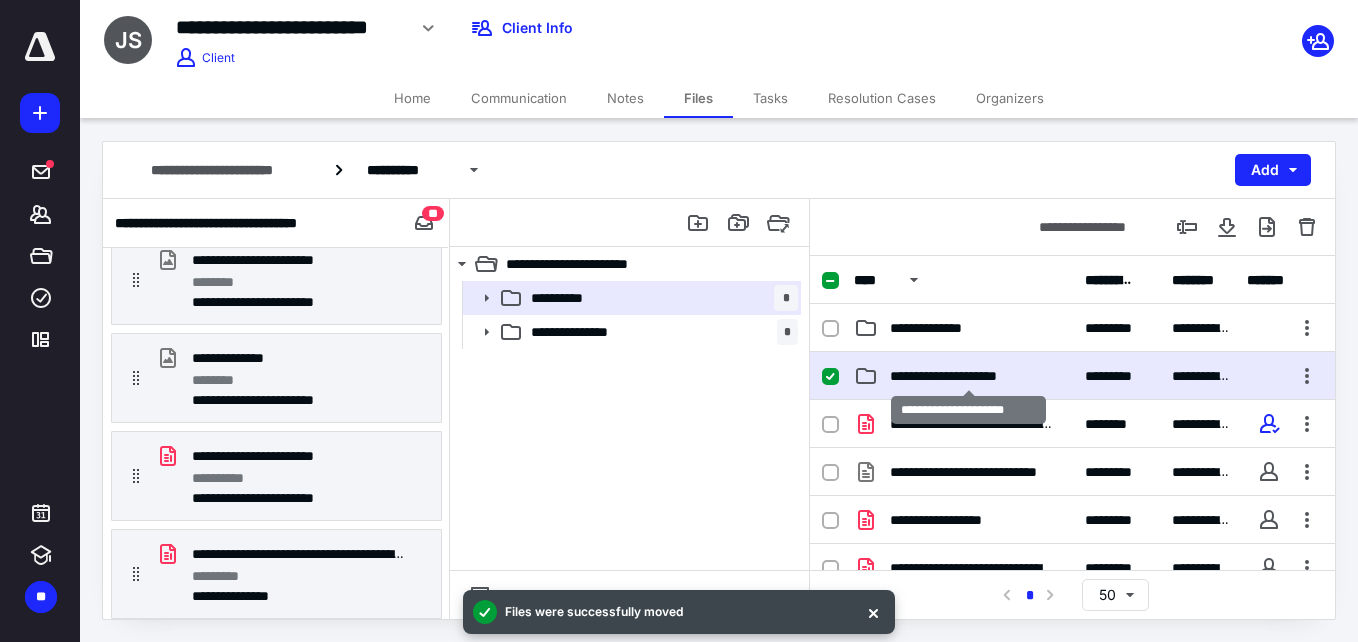 click on "**********" at bounding box center (968, 376) 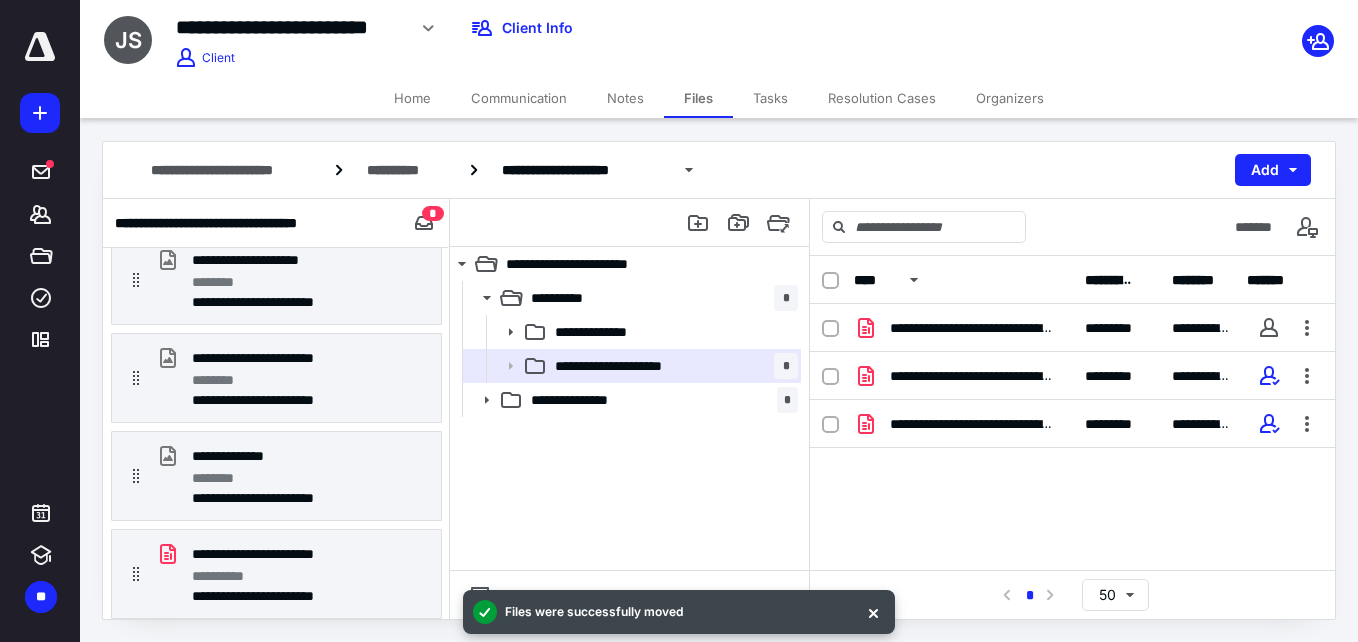 scroll, scrollTop: 583, scrollLeft: 0, axis: vertical 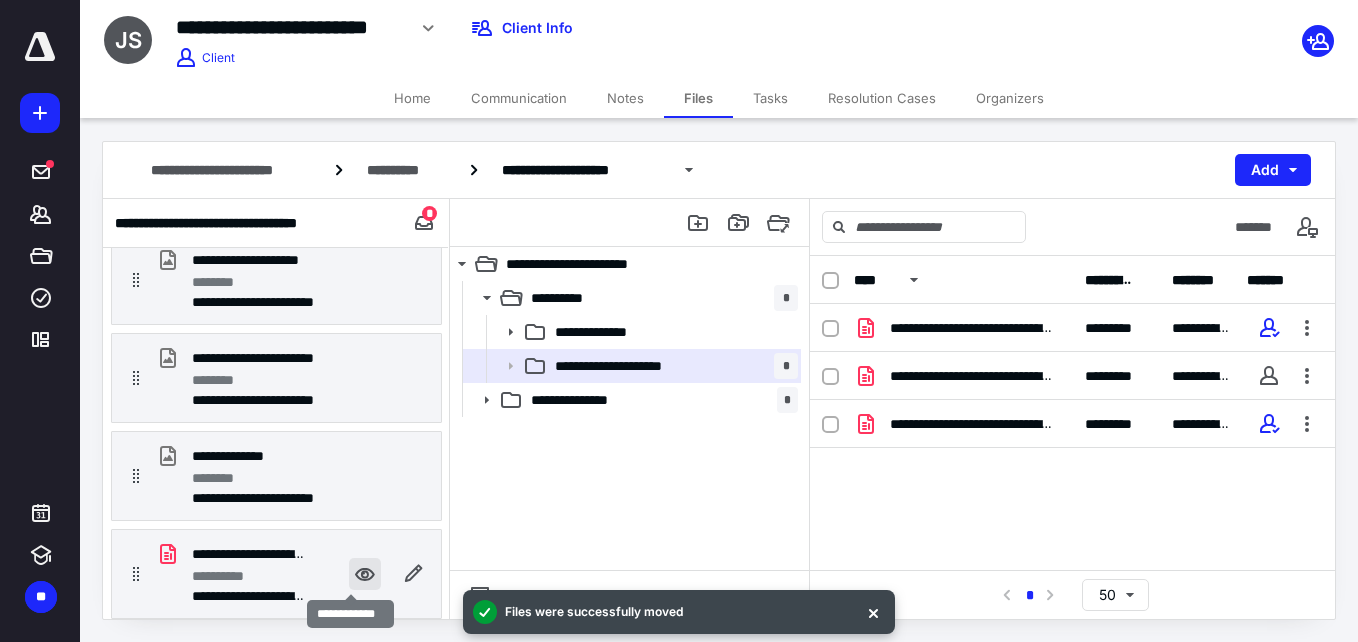 click at bounding box center (365, 574) 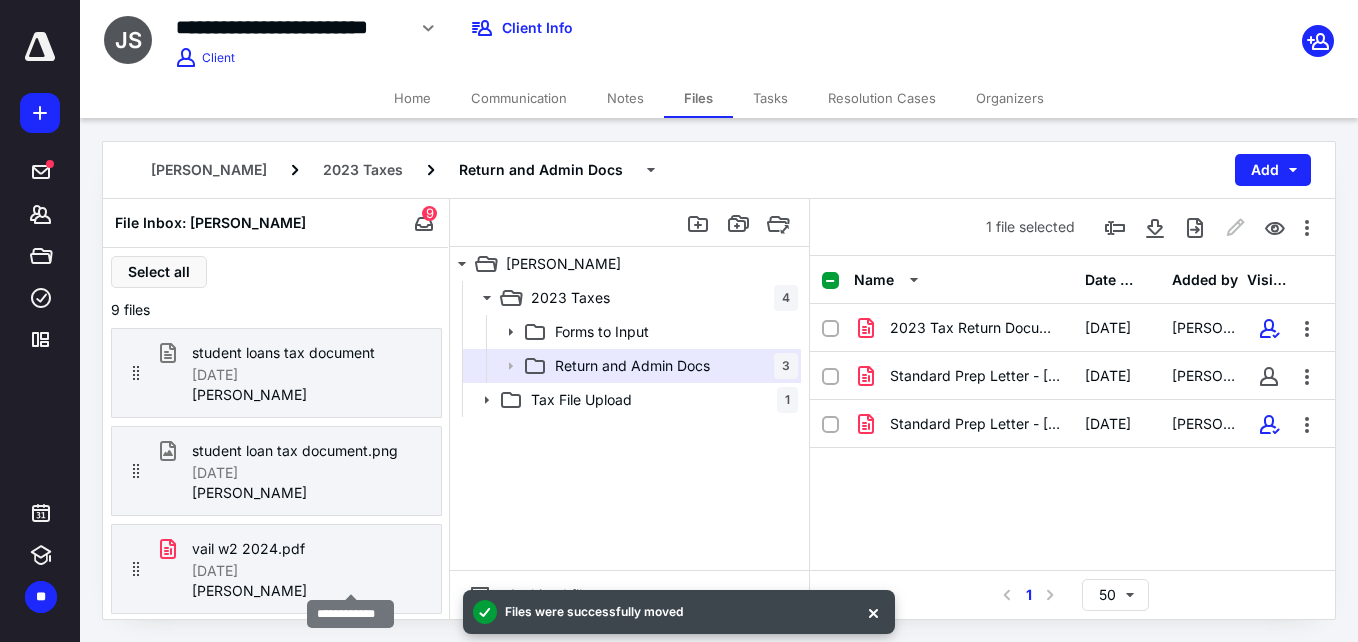 scroll, scrollTop: 583, scrollLeft: 0, axis: vertical 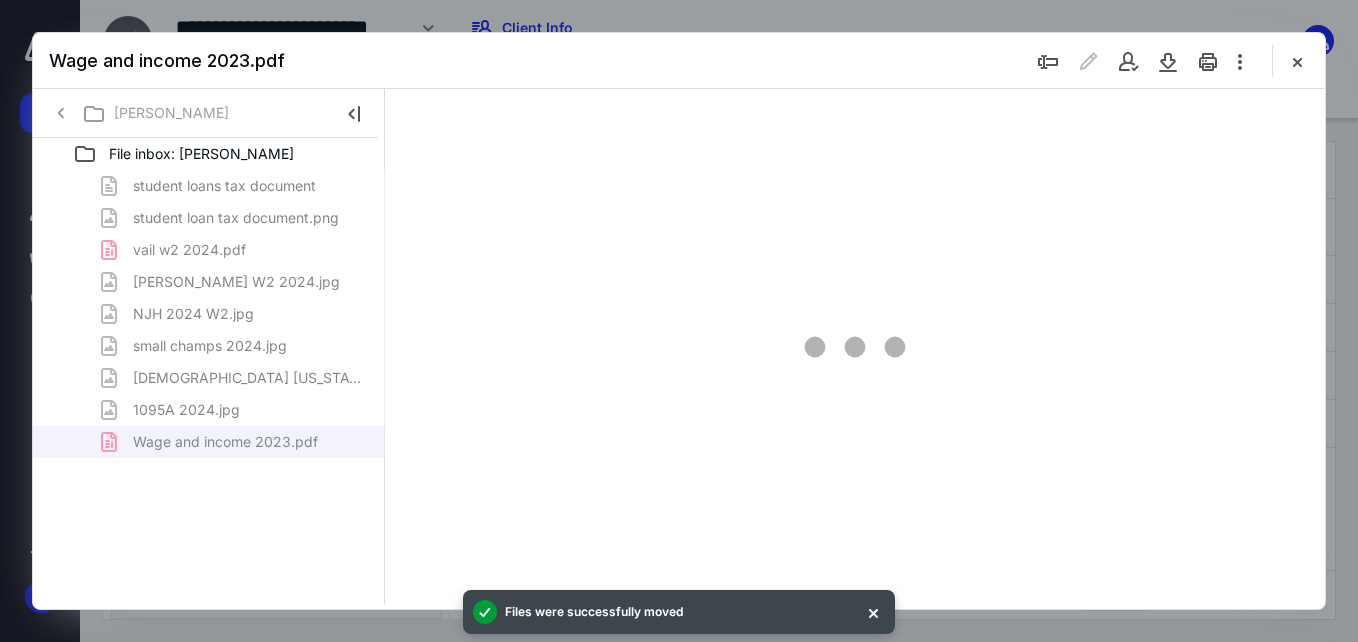 type on "154" 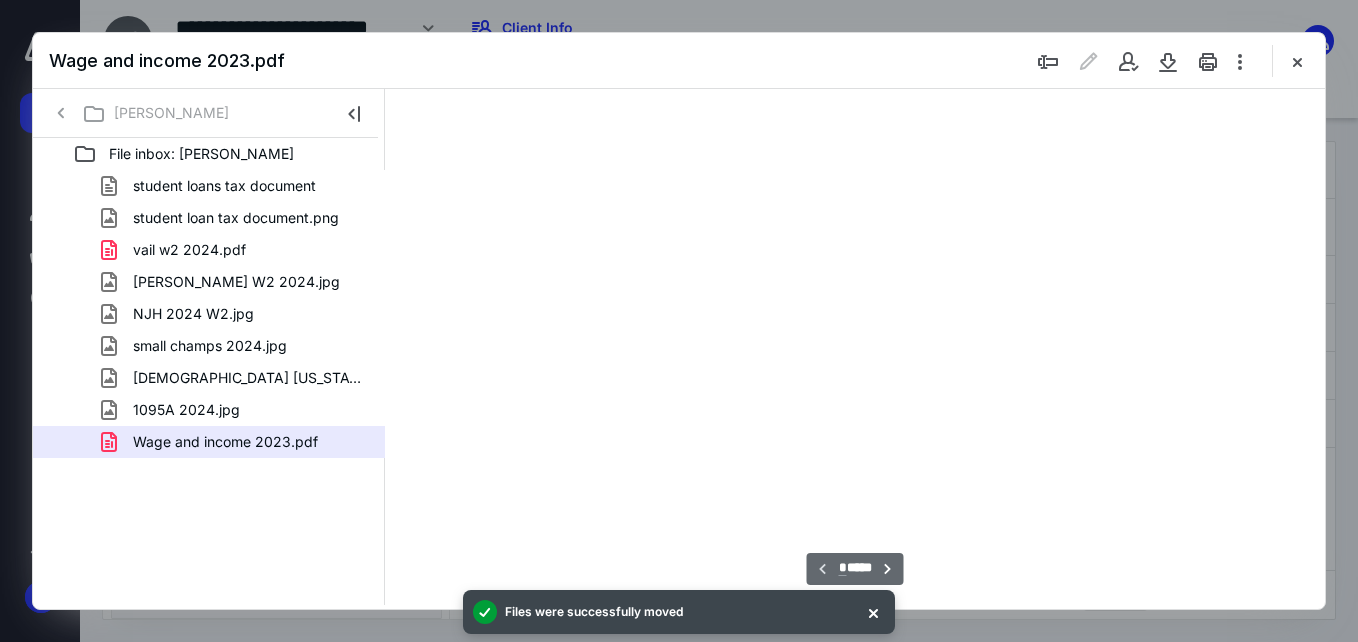 scroll, scrollTop: 82, scrollLeft: 0, axis: vertical 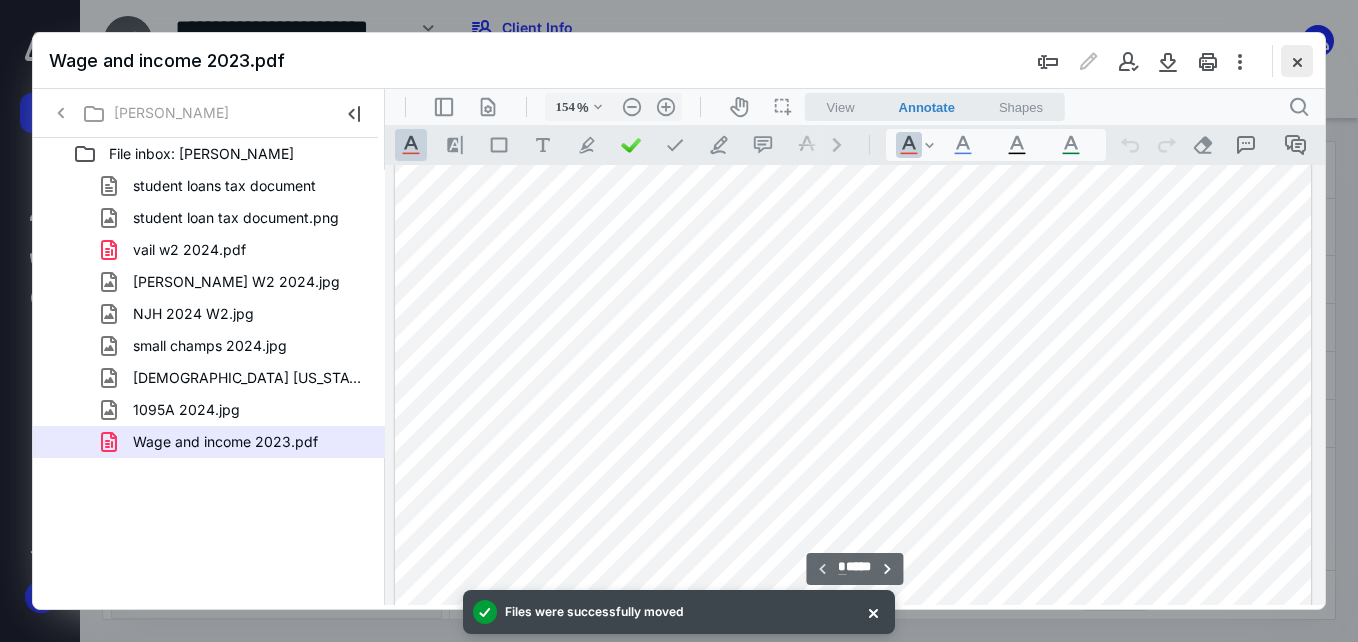 click at bounding box center [1297, 61] 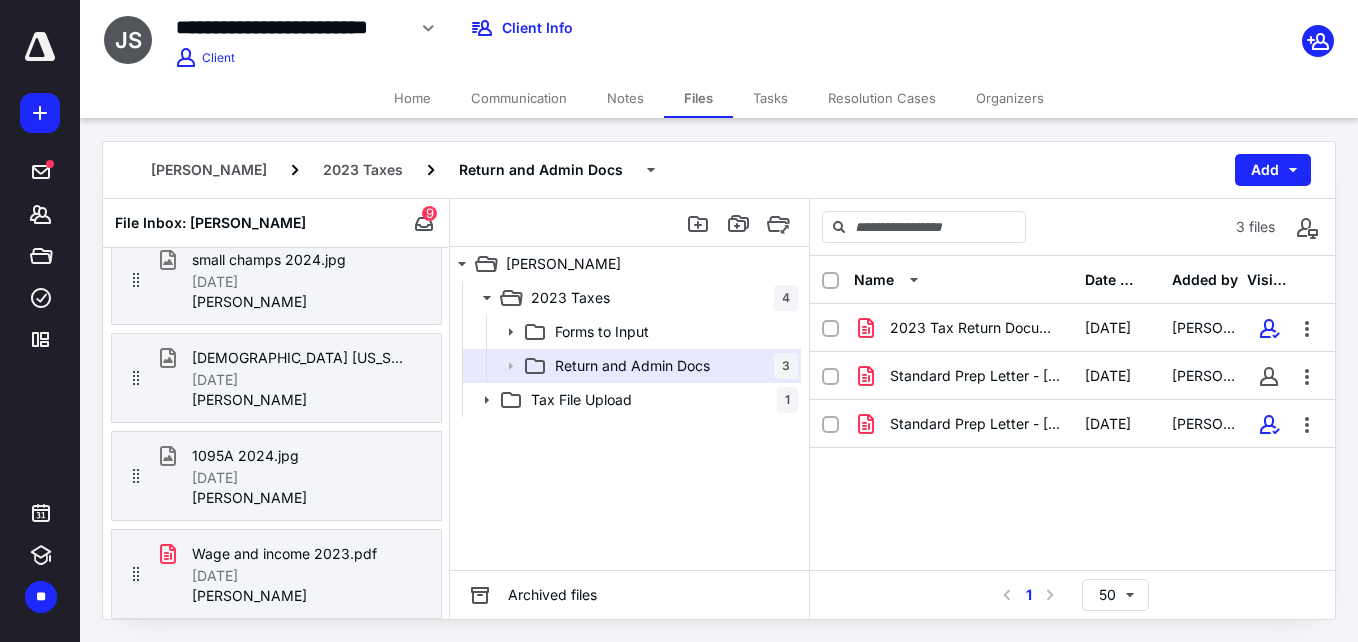 scroll, scrollTop: 485, scrollLeft: 0, axis: vertical 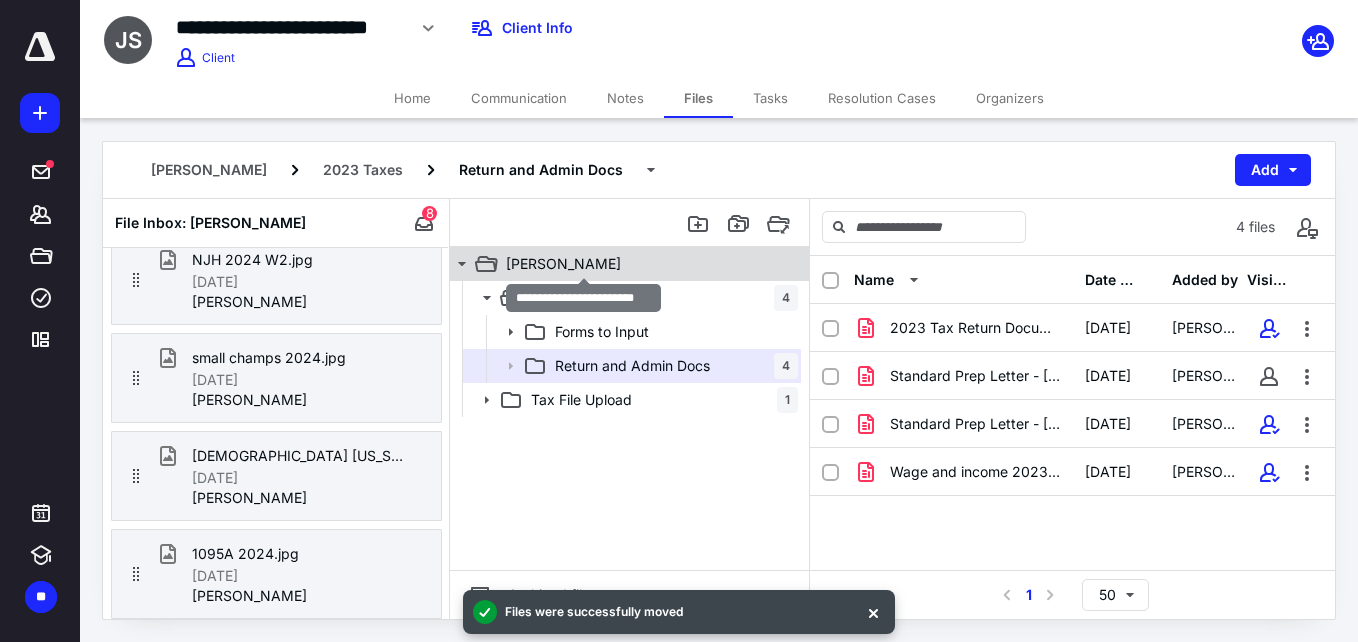click on "[PERSON_NAME]" at bounding box center [563, 264] 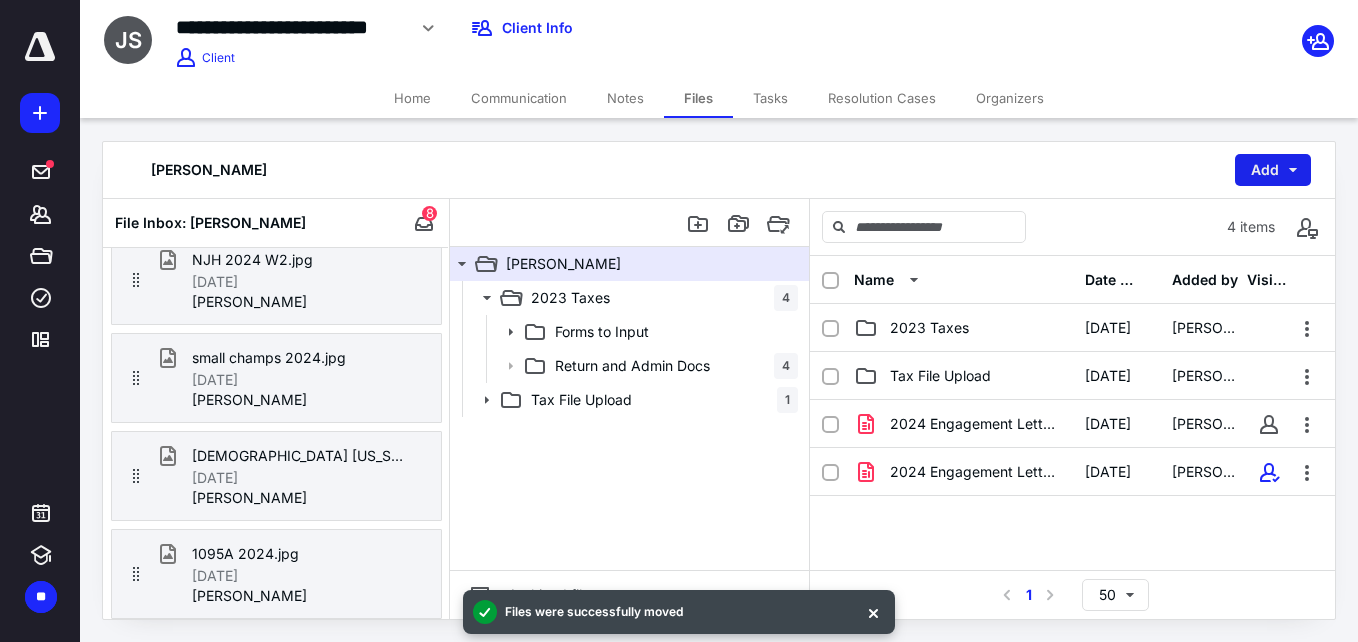 click on "Add" at bounding box center (1273, 170) 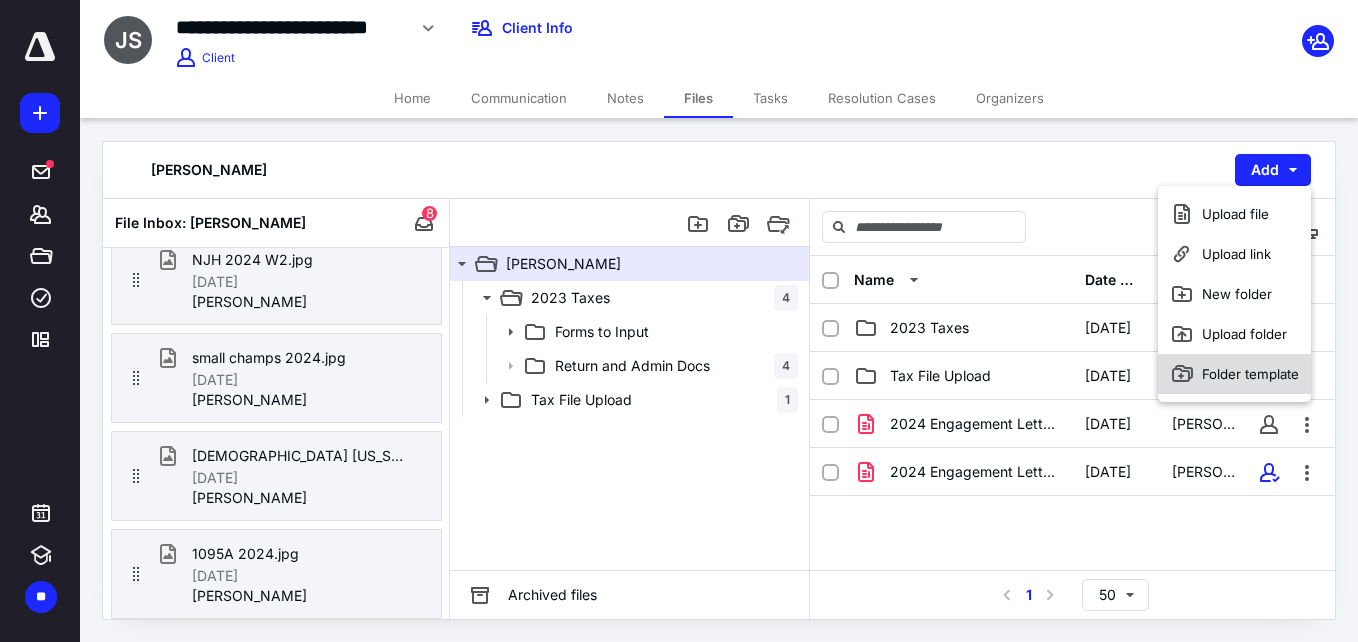click on "Folder template" at bounding box center (1234, 374) 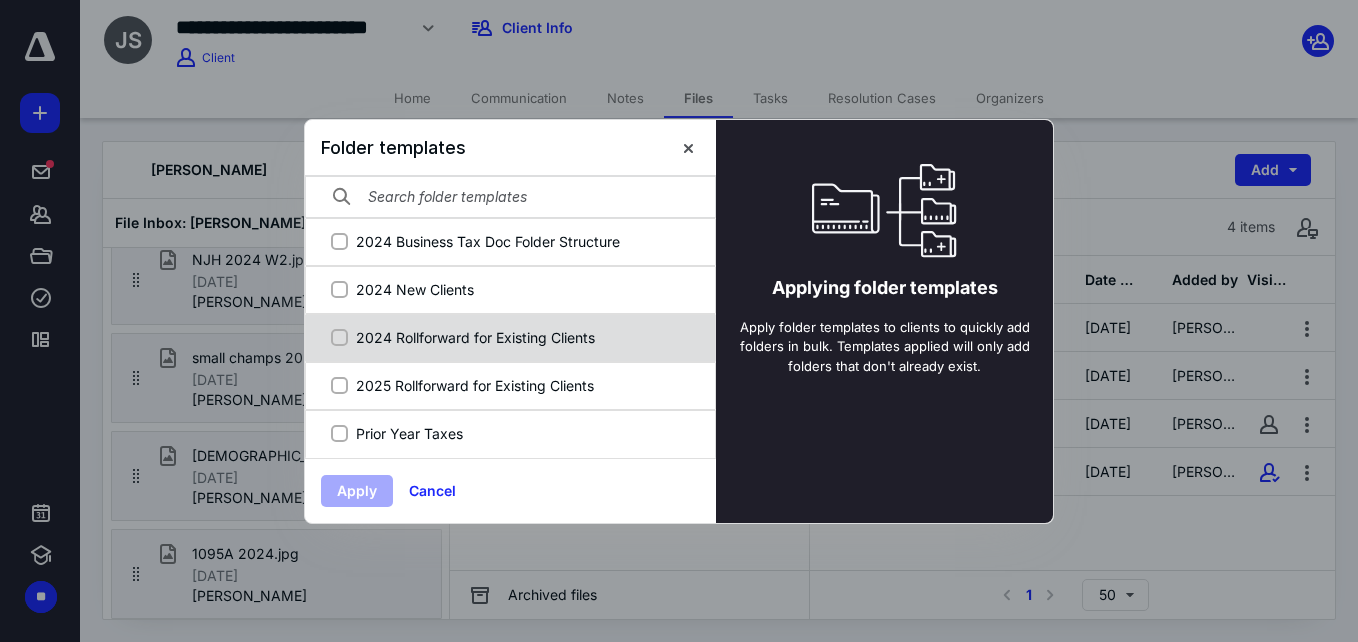 click on "2024 Rollforward for Existing Clients" at bounding box center (521, 337) 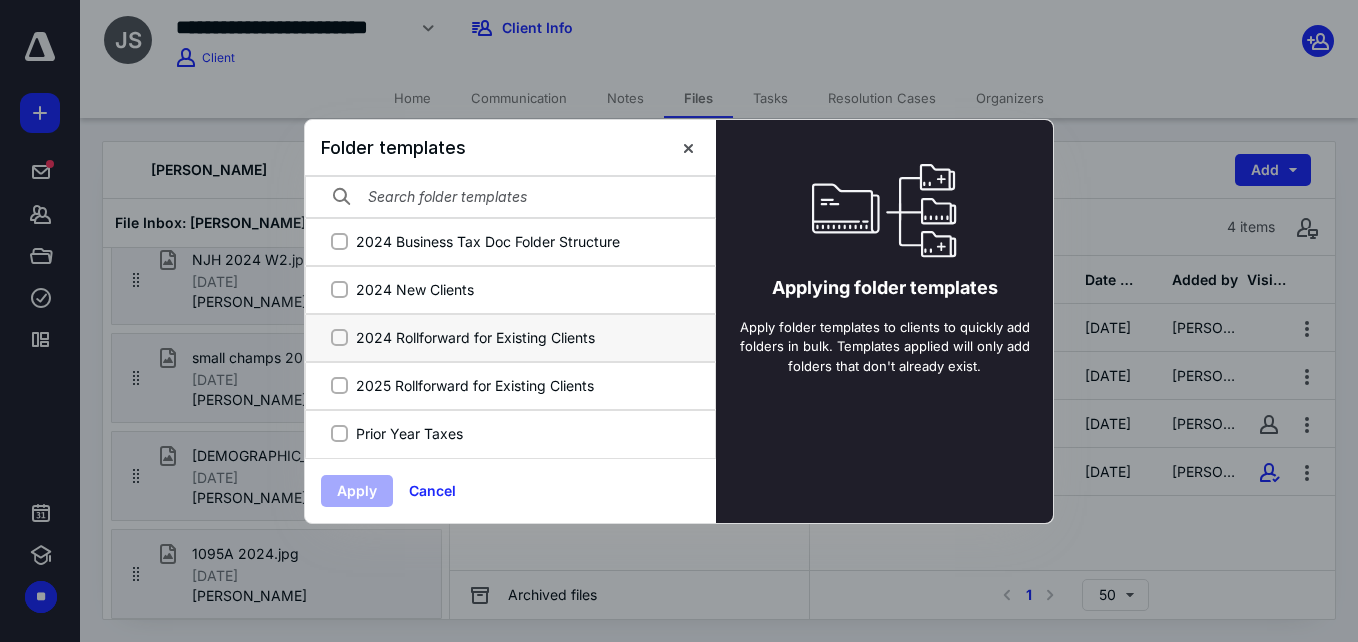 click on "2024 Rollforward for Existing Clients" at bounding box center (339, 337) 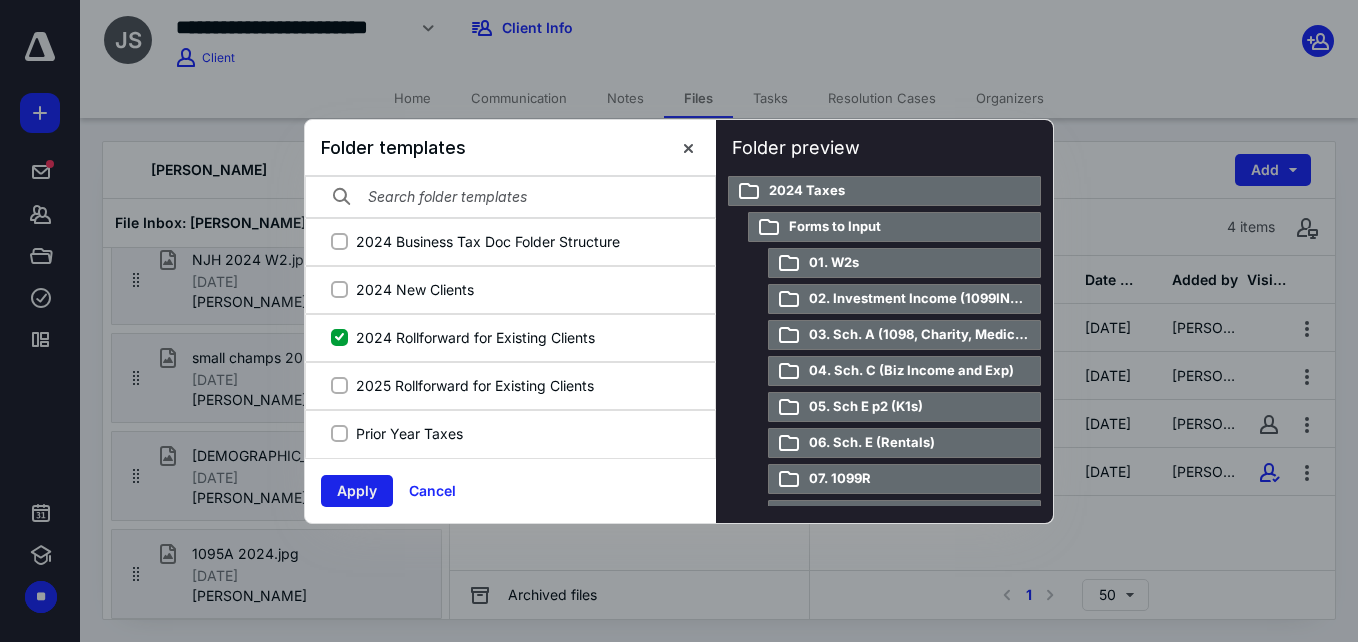 click on "Apply" at bounding box center (357, 491) 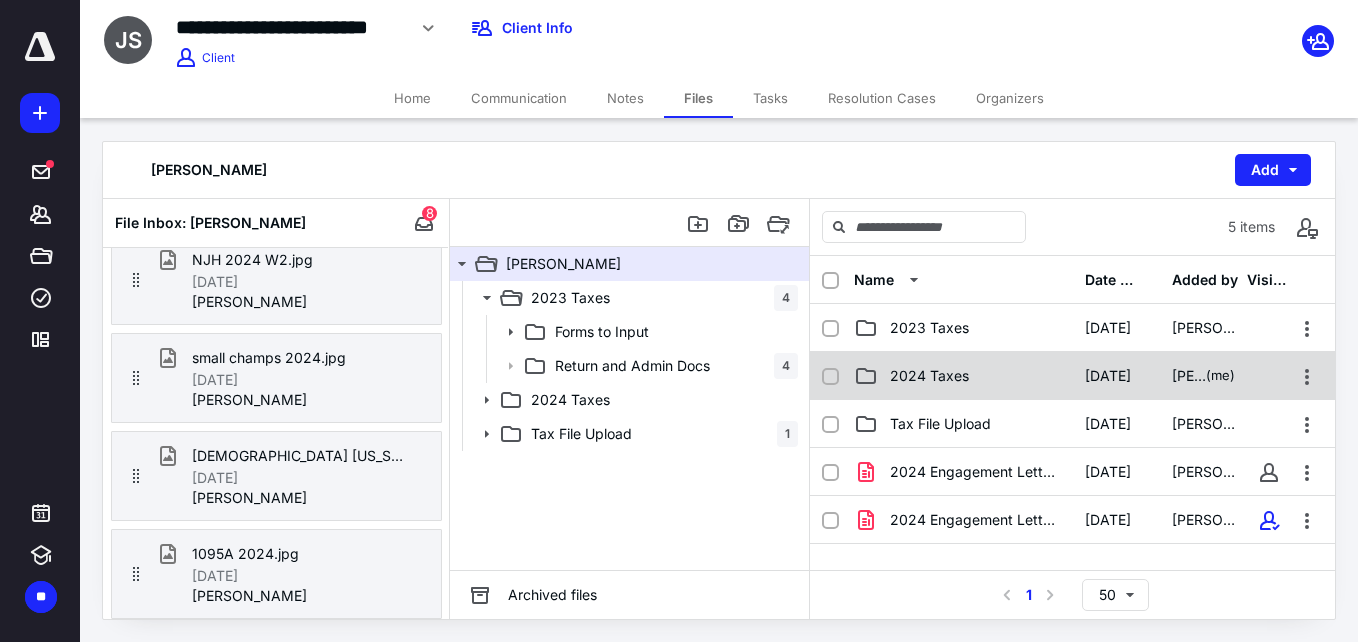 click on "2024 Taxes [DATE] [PERSON_NAME]  (me)" at bounding box center [1072, 376] 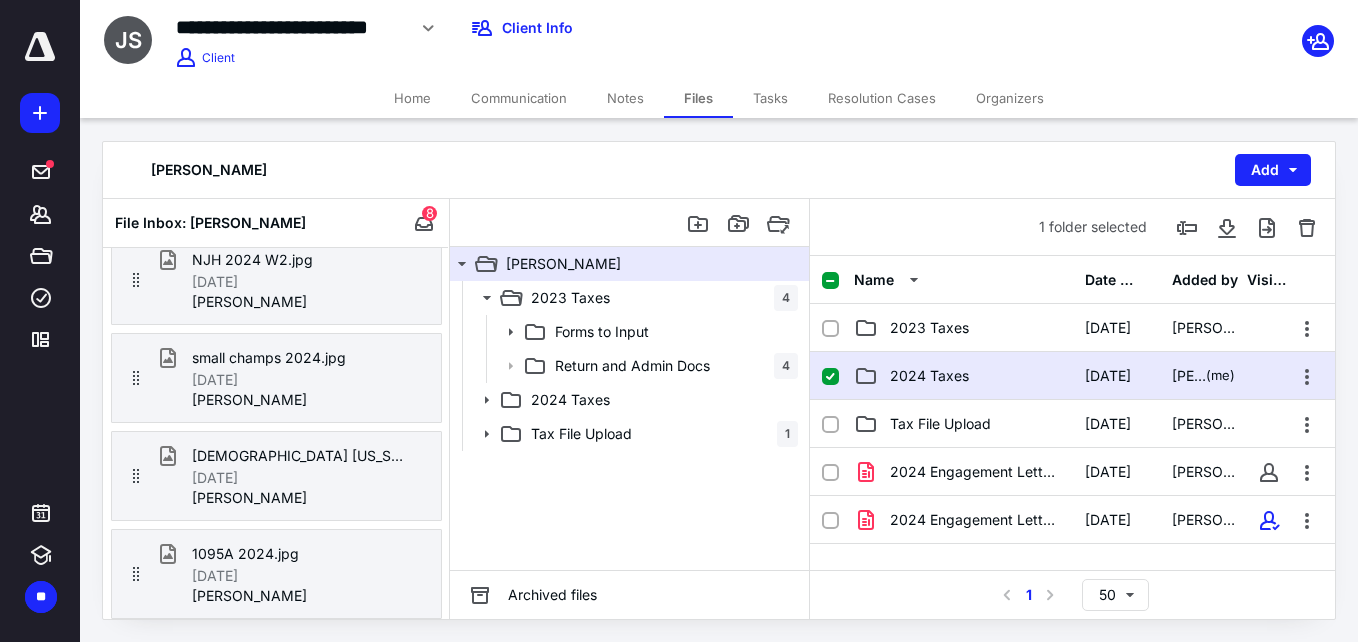 click on "2024 Taxes [DATE] [PERSON_NAME]  (me)" at bounding box center [1072, 376] 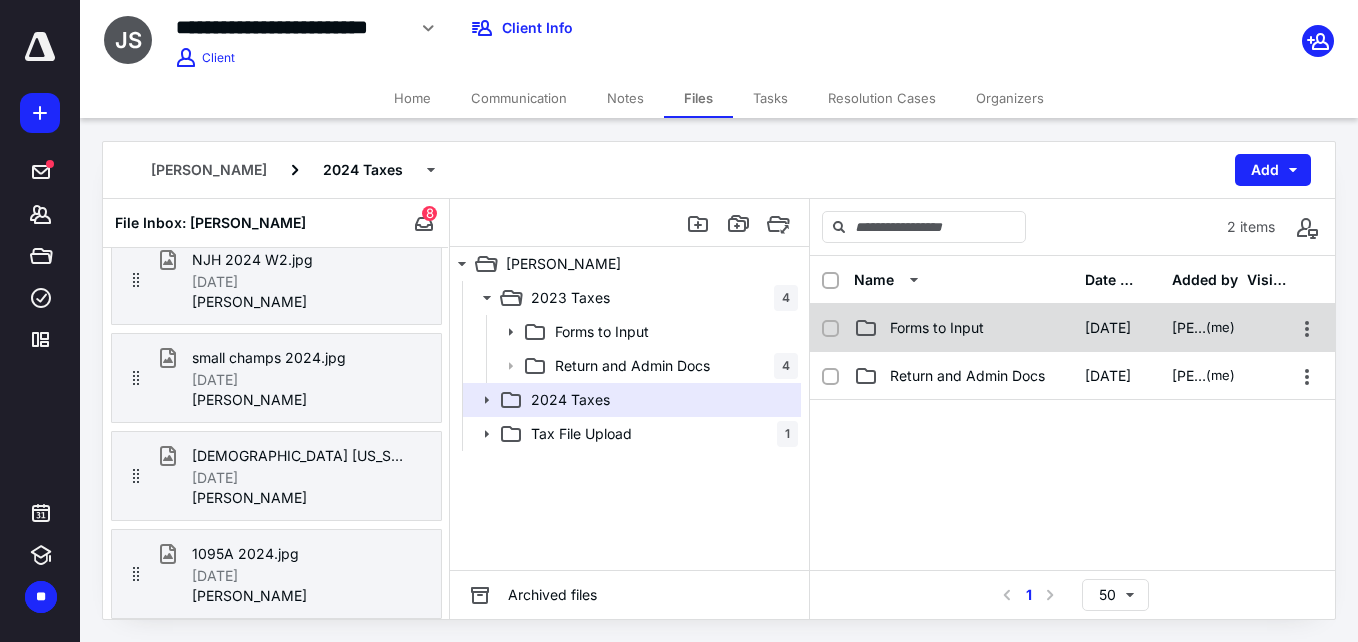 click on "Forms to Input" at bounding box center (937, 328) 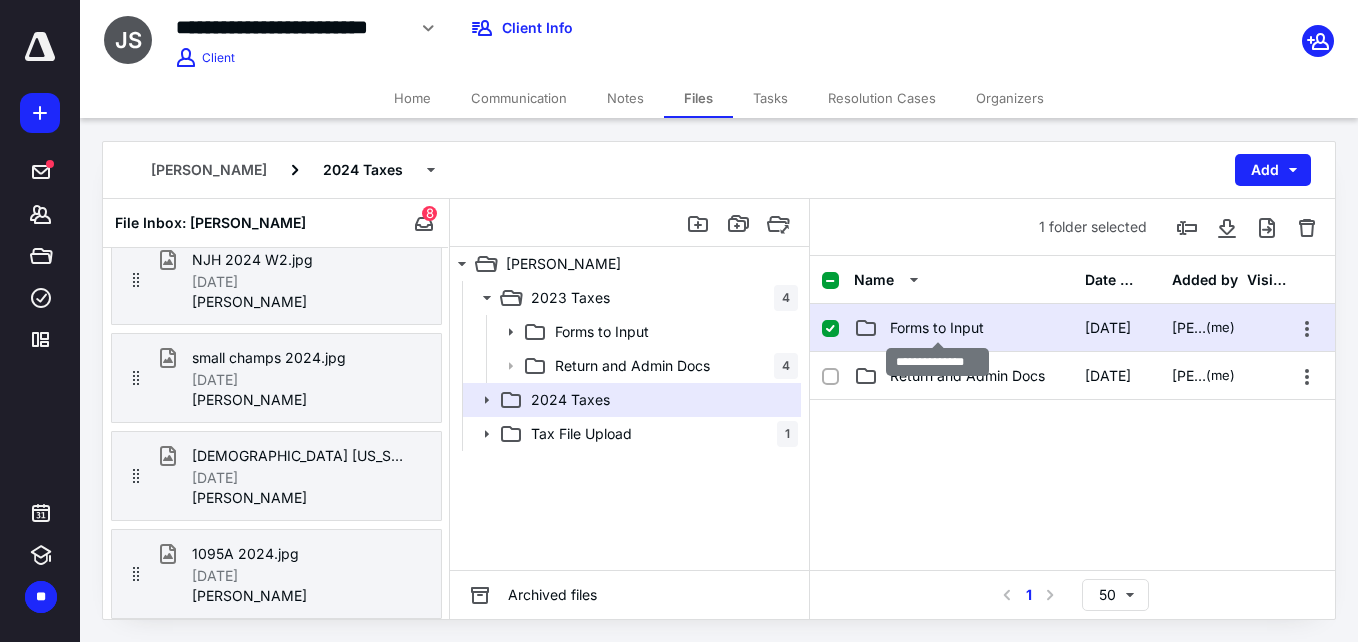 click on "Forms to Input" at bounding box center [937, 328] 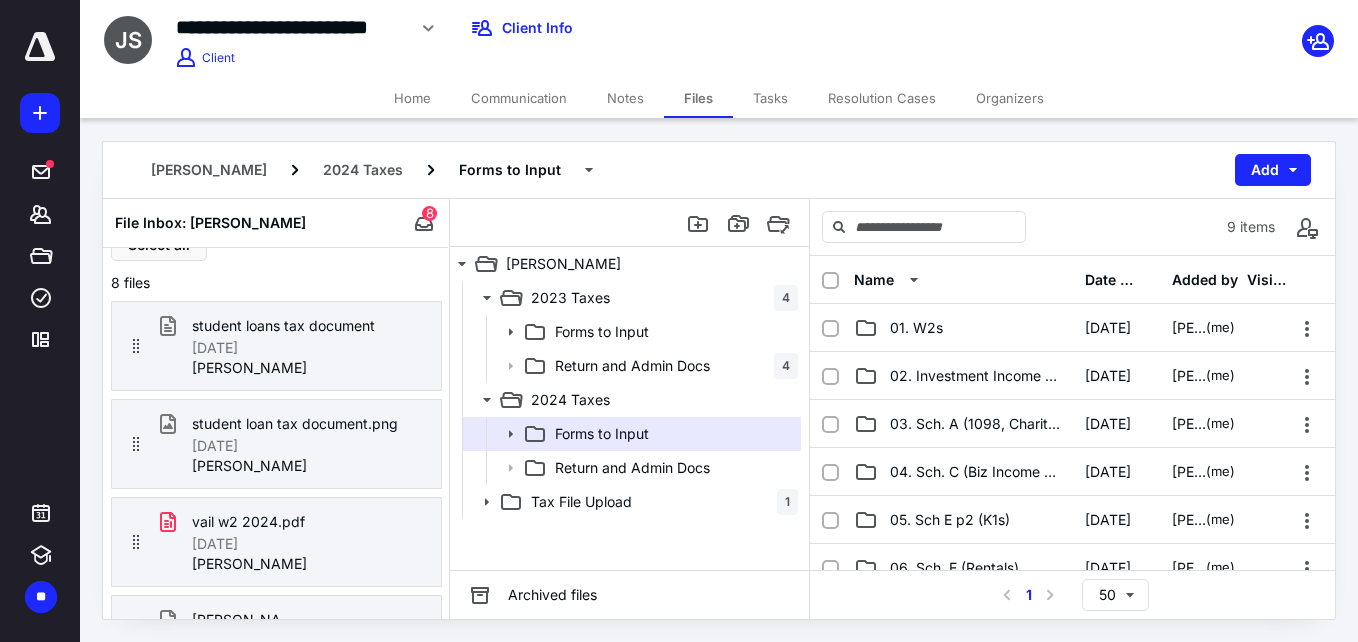scroll, scrollTop: 0, scrollLeft: 0, axis: both 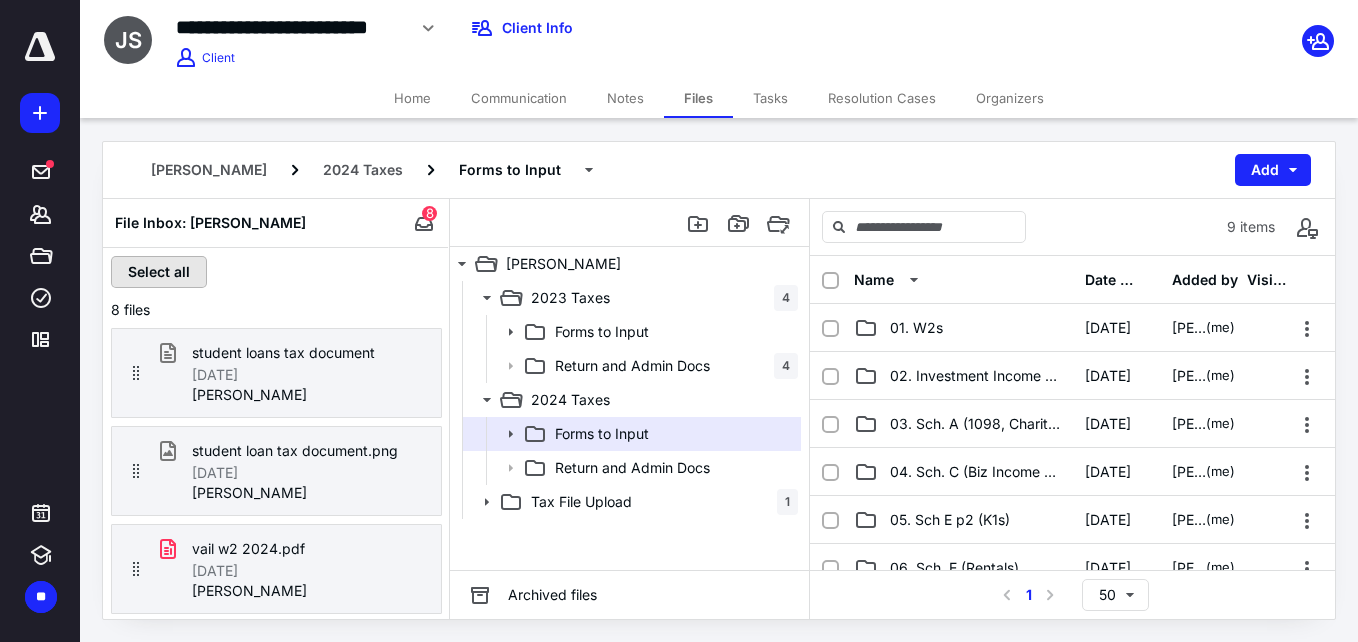 click on "Select all" at bounding box center (159, 272) 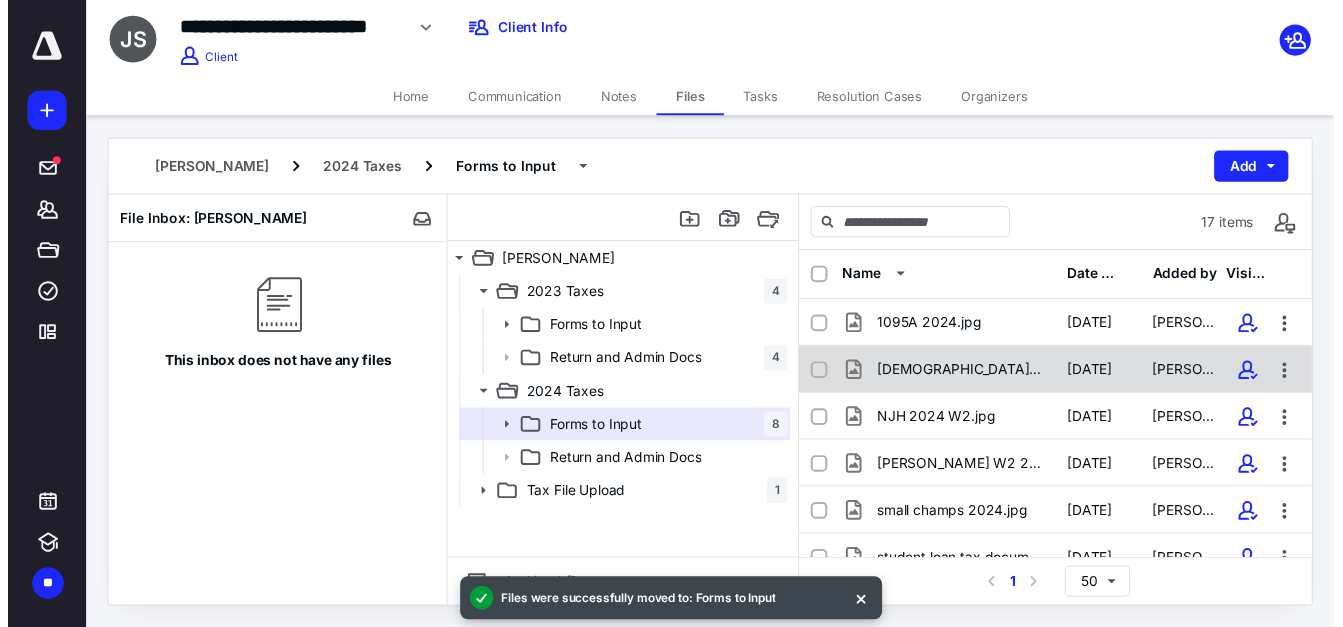 scroll, scrollTop: 400, scrollLeft: 0, axis: vertical 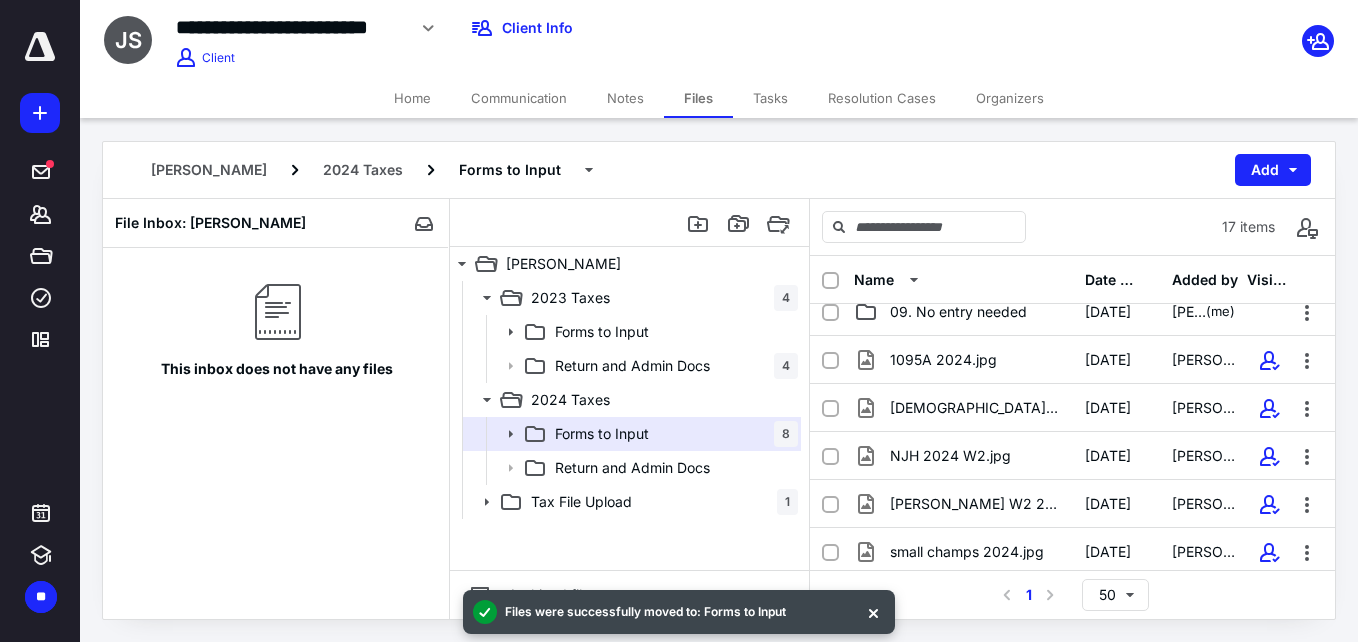 click on "Organizers" at bounding box center (1010, 98) 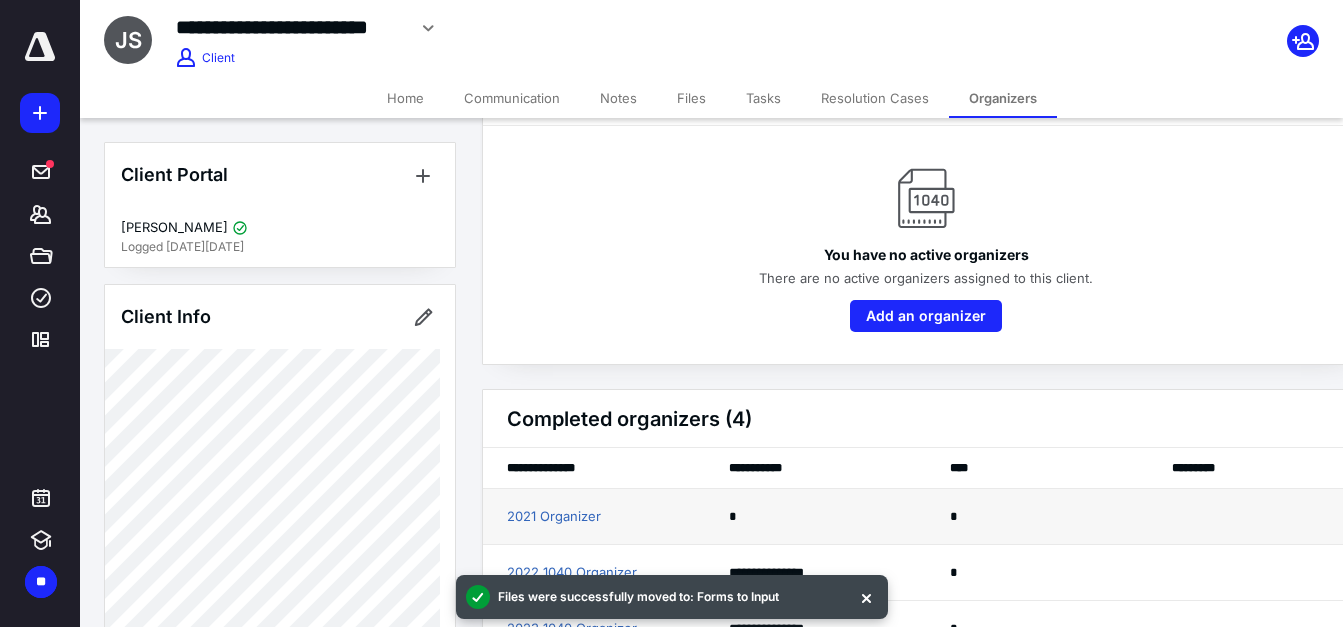 scroll, scrollTop: 186, scrollLeft: 0, axis: vertical 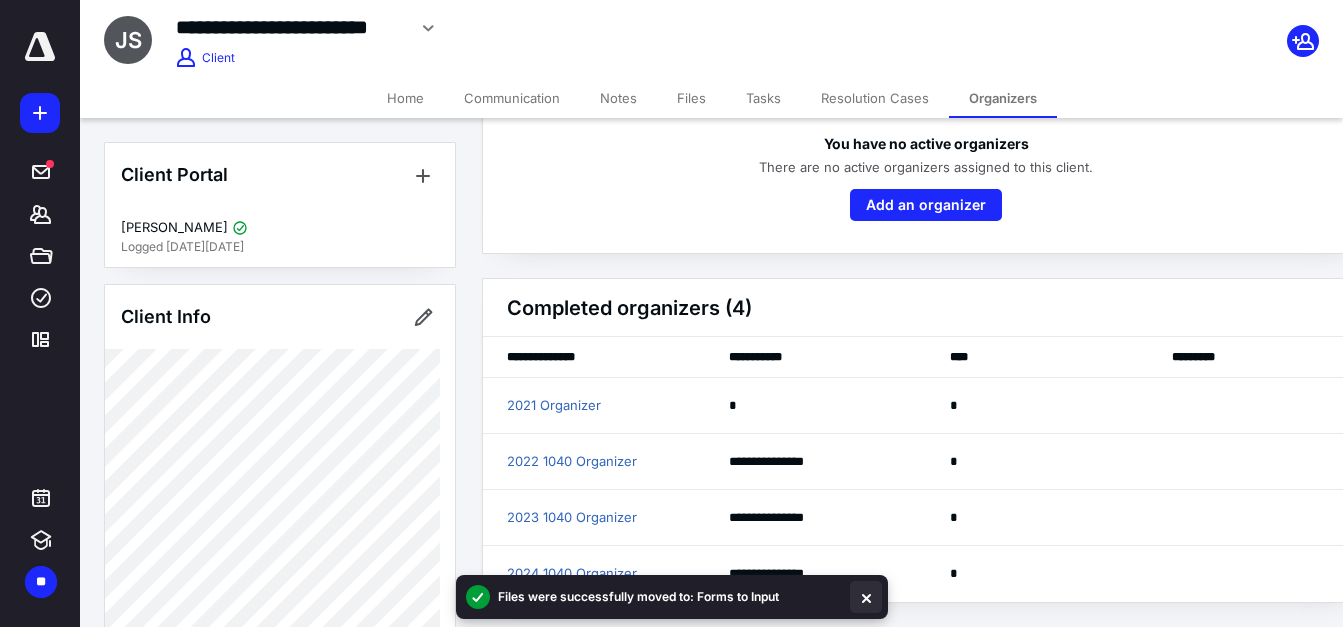 click at bounding box center [866, 597] 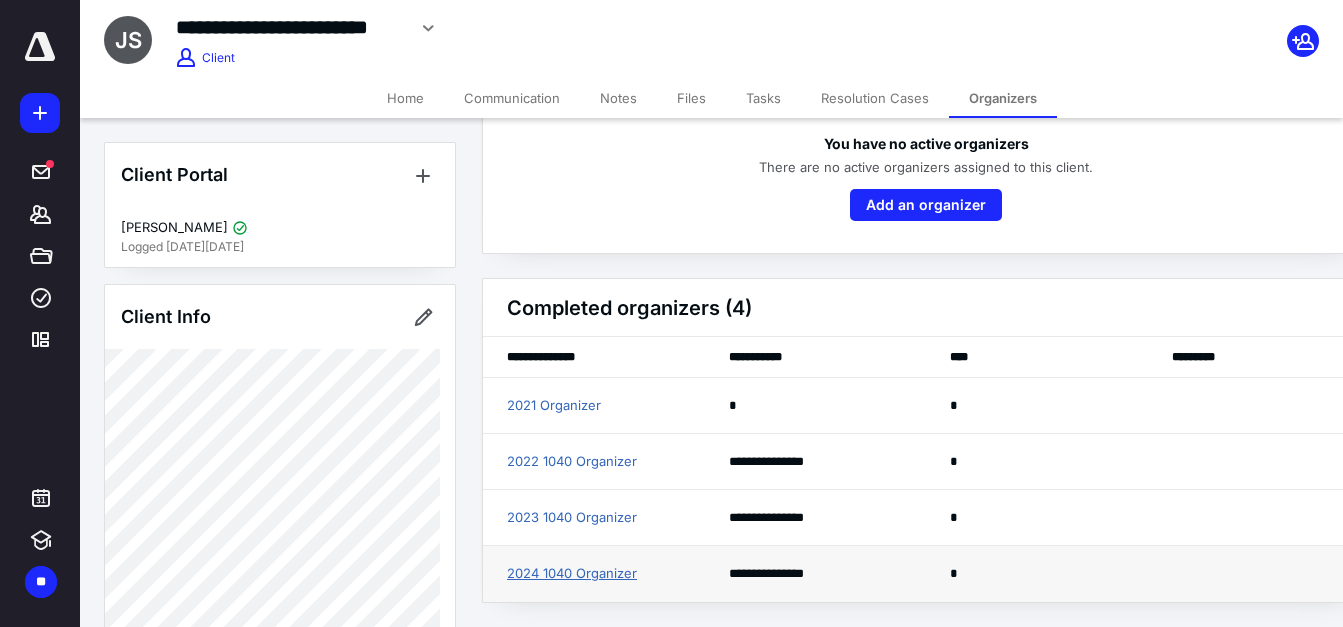 click on "2024 1040 Organizer" at bounding box center [572, 574] 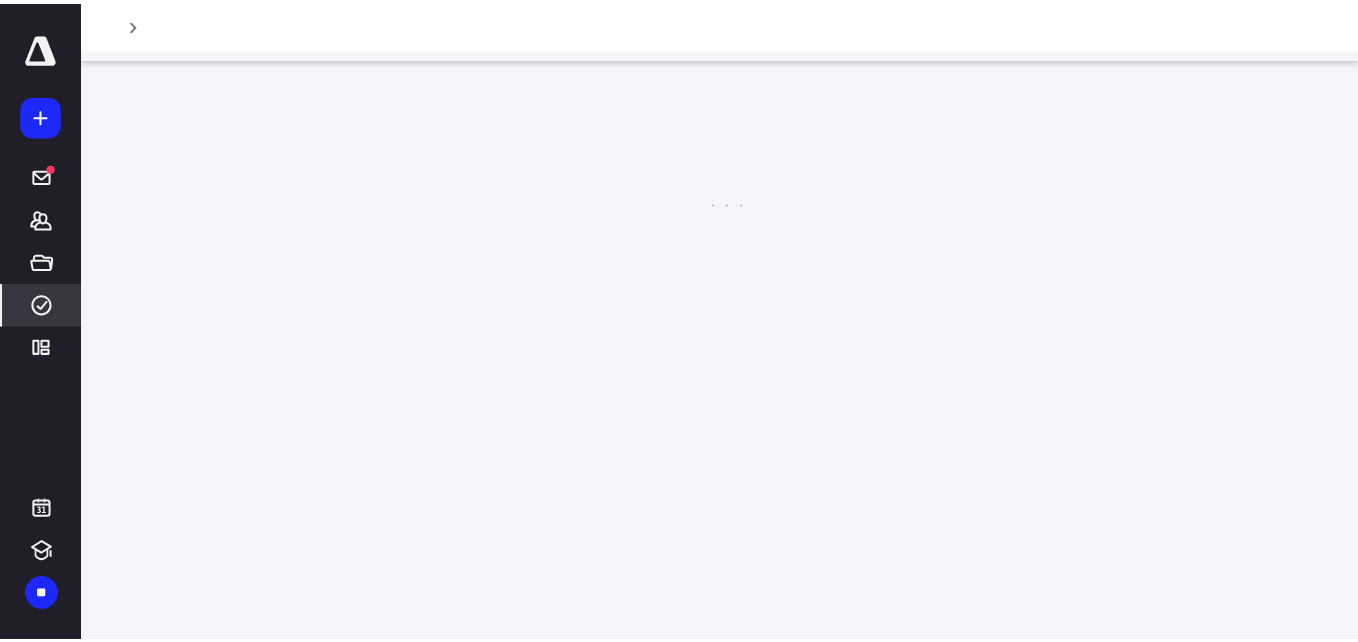 scroll, scrollTop: 0, scrollLeft: 0, axis: both 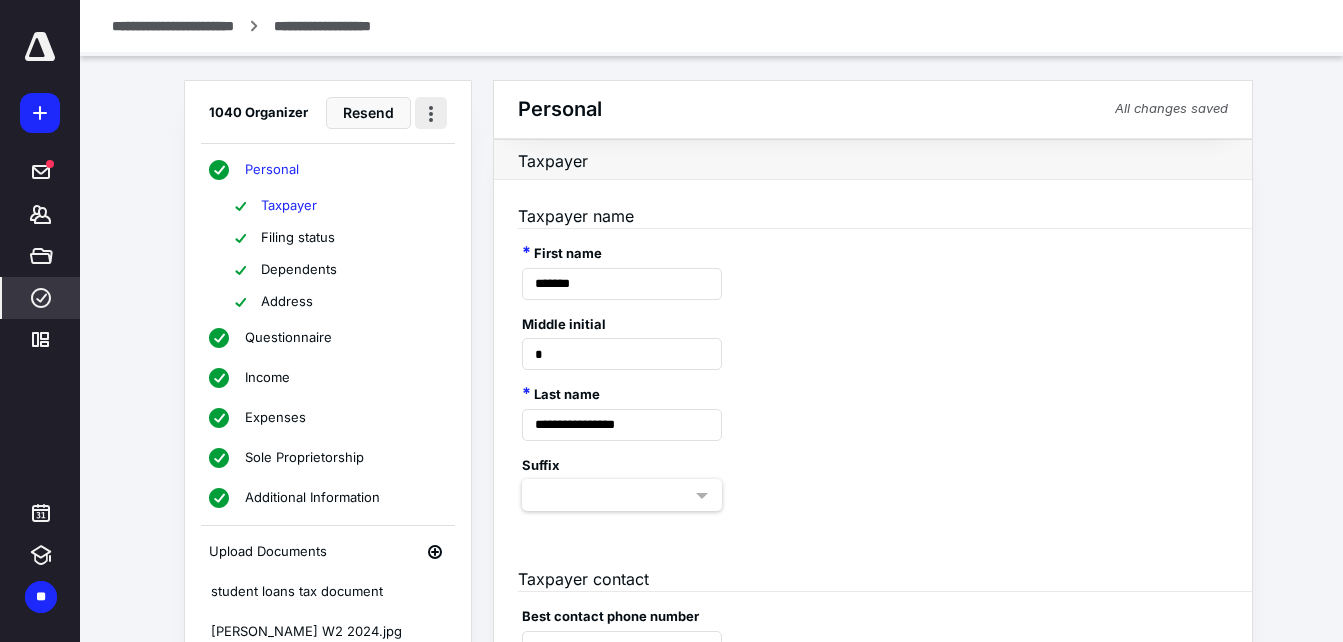 click at bounding box center [431, 113] 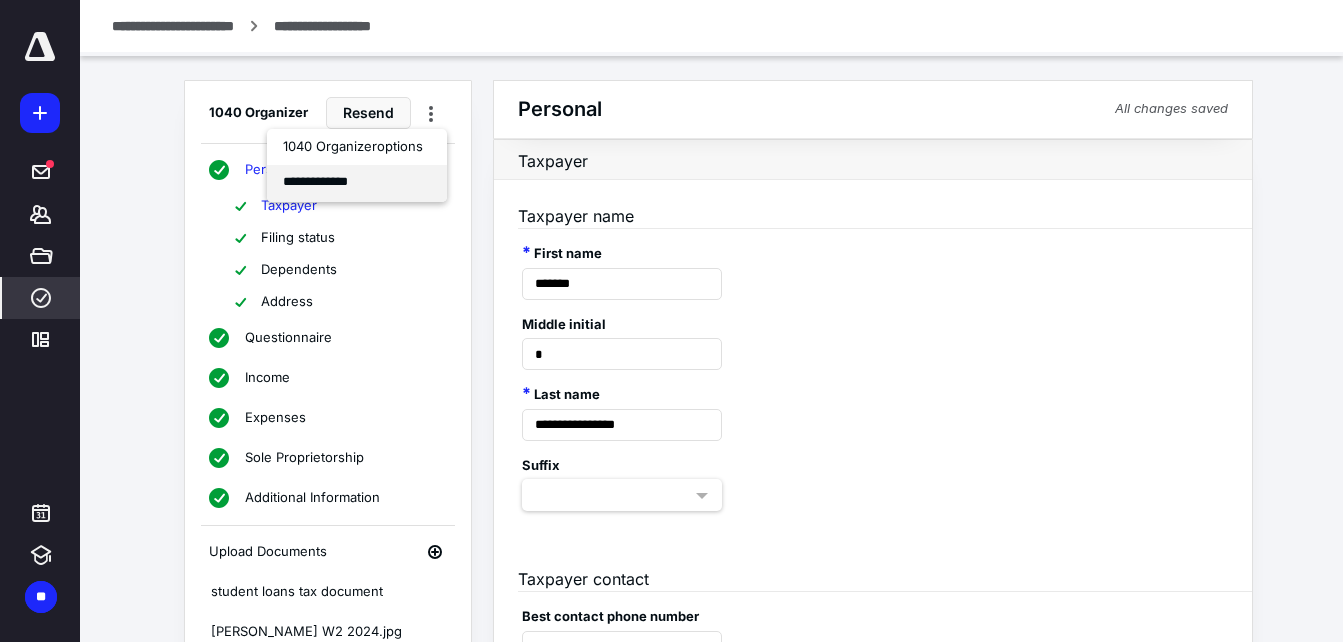 click on "**********" at bounding box center [357, 183] 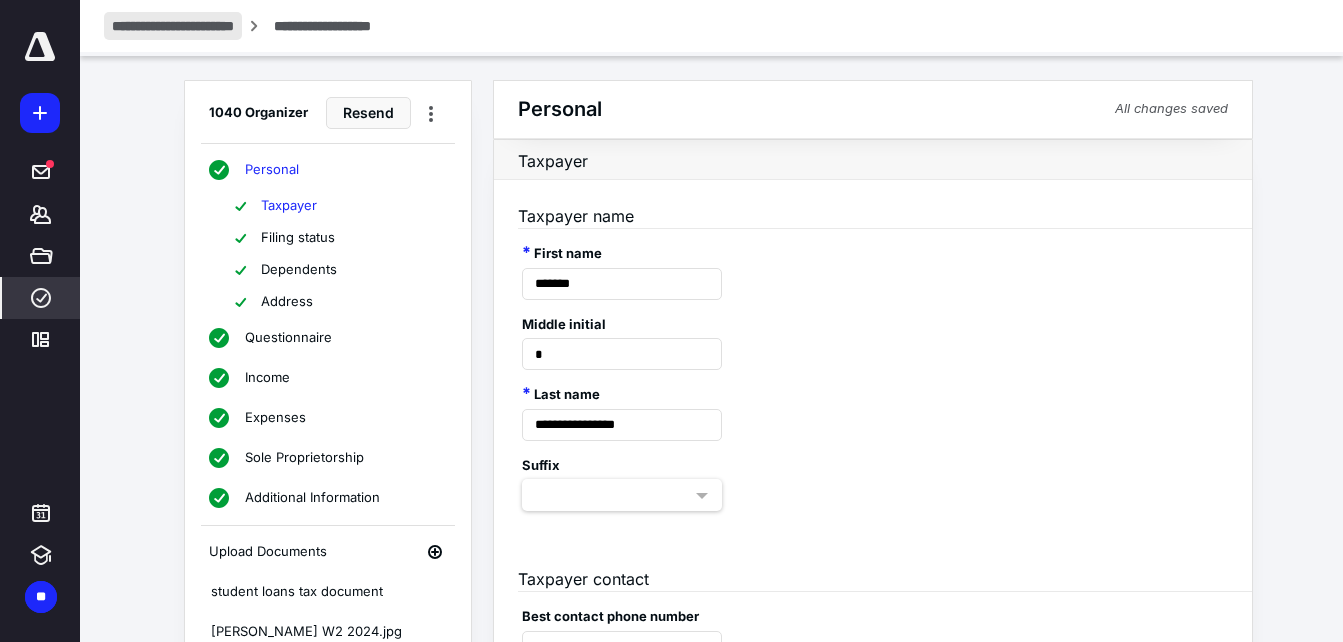 click on "**********" at bounding box center (173, 26) 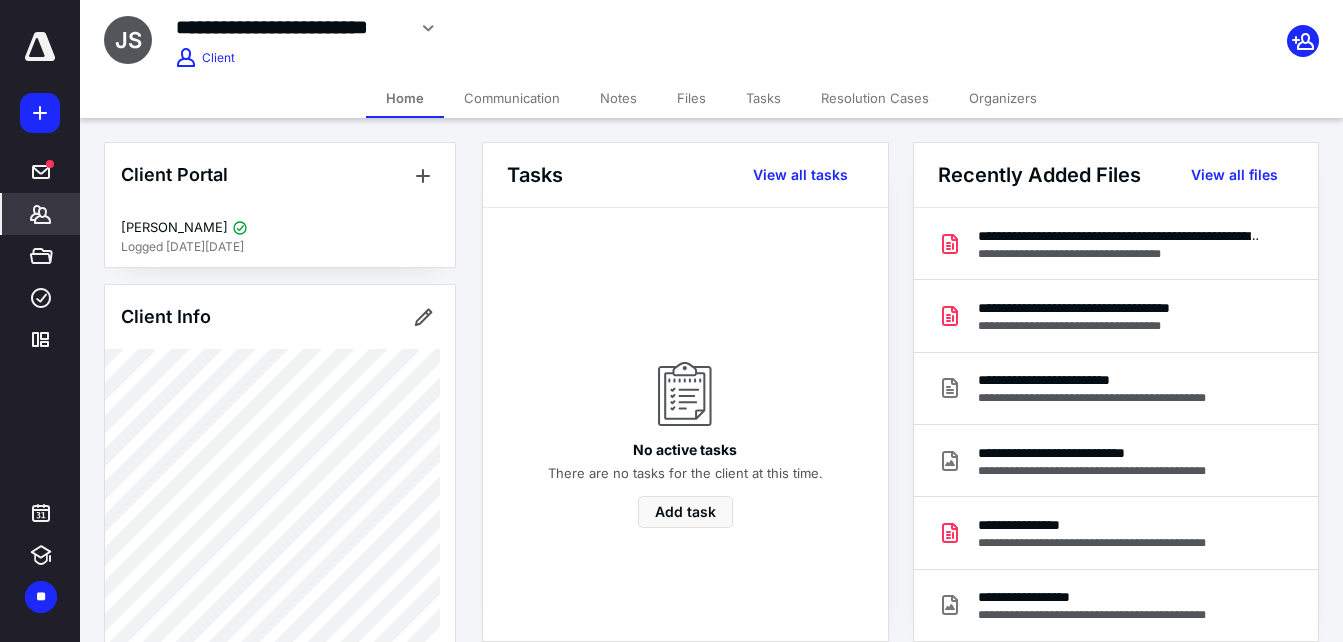 click on "Files" at bounding box center [691, 98] 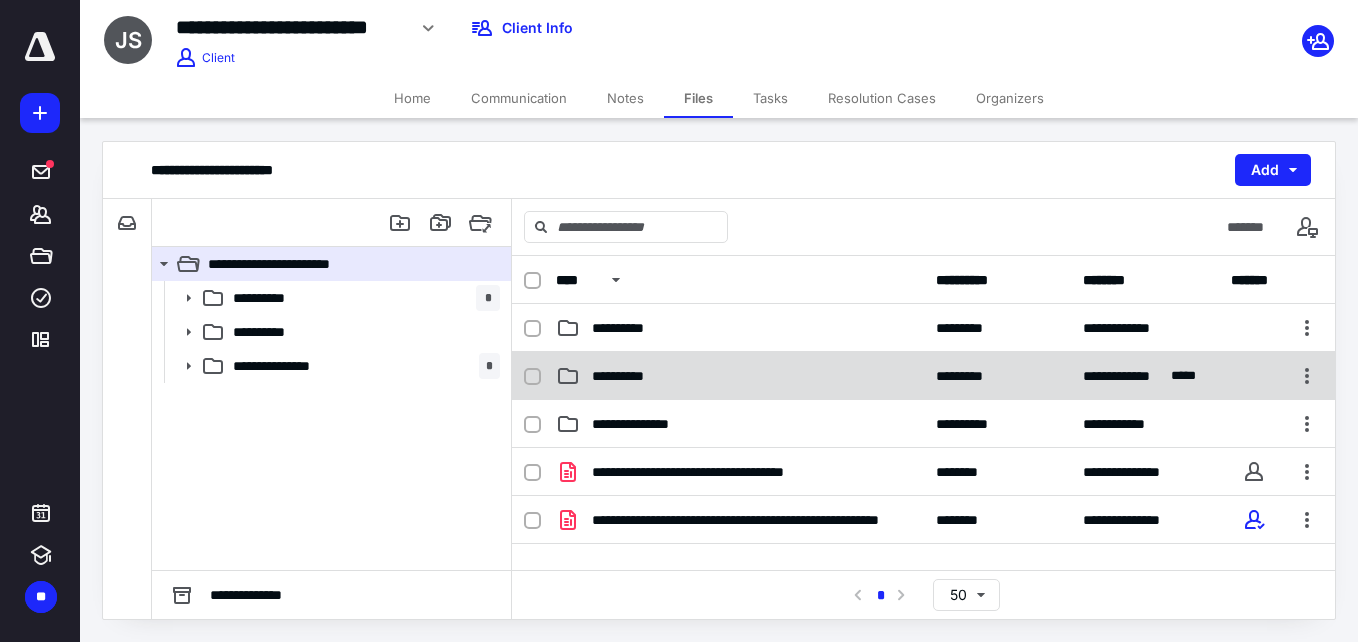 click on "**********" at bounding box center (630, 376) 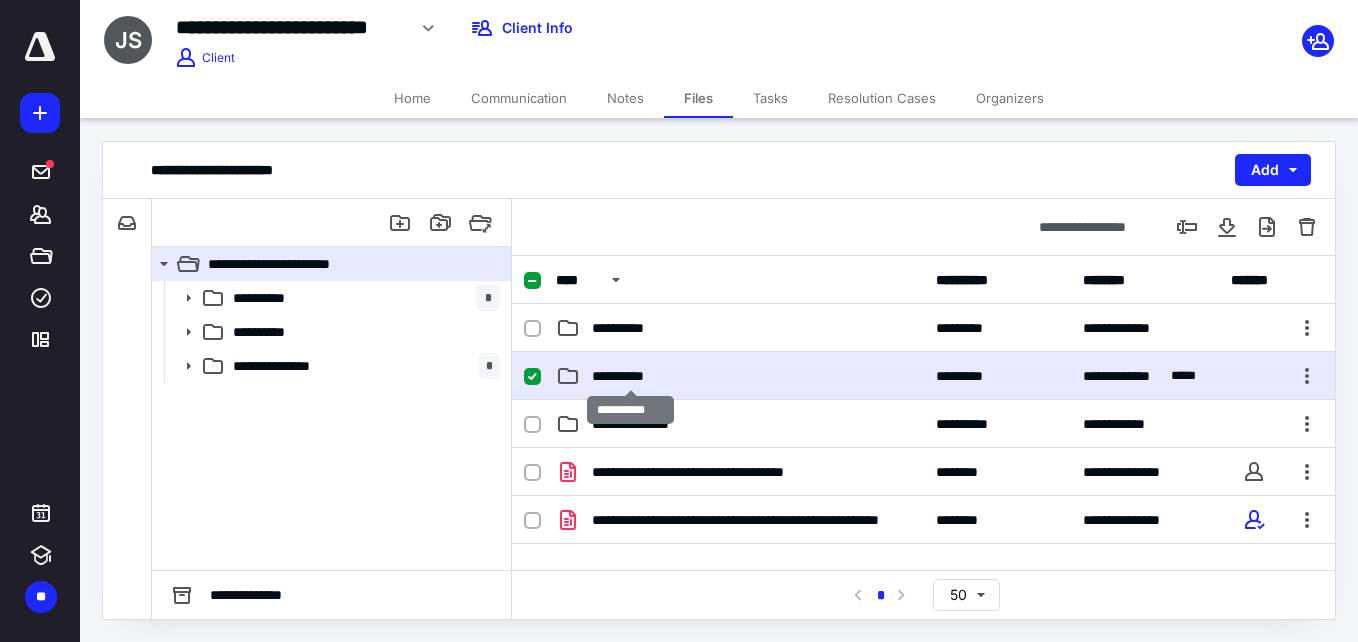click on "**********" at bounding box center (630, 376) 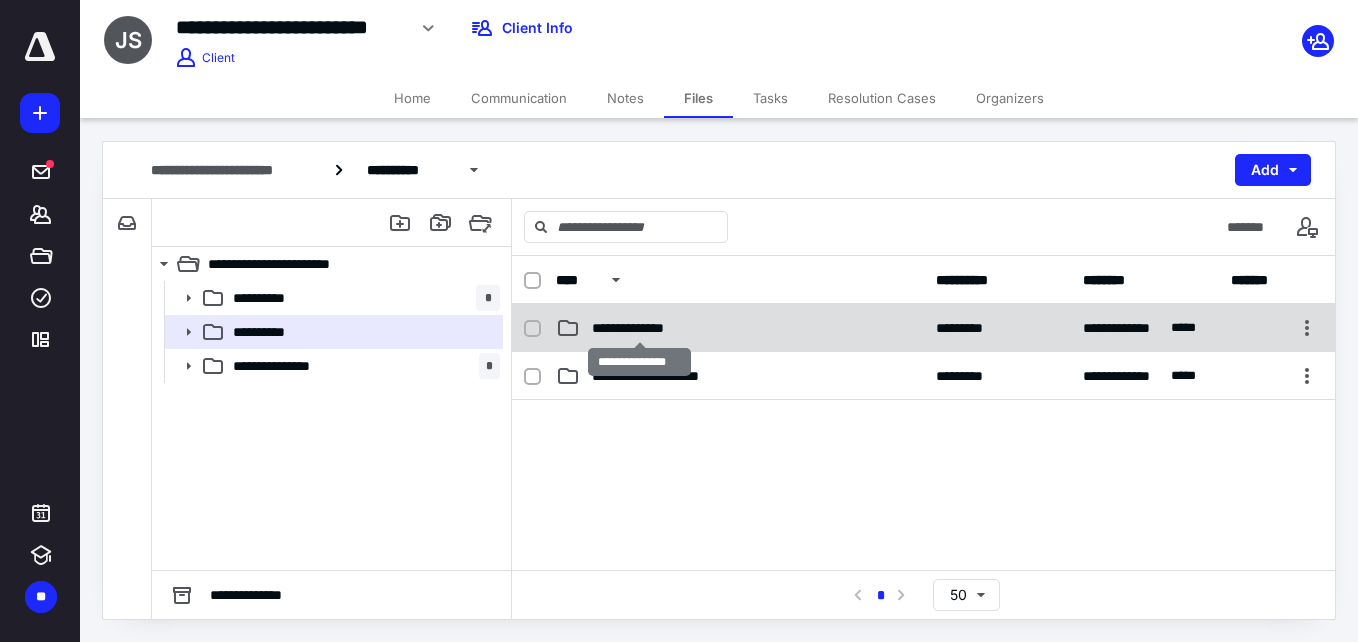 click on "**********" at bounding box center (639, 328) 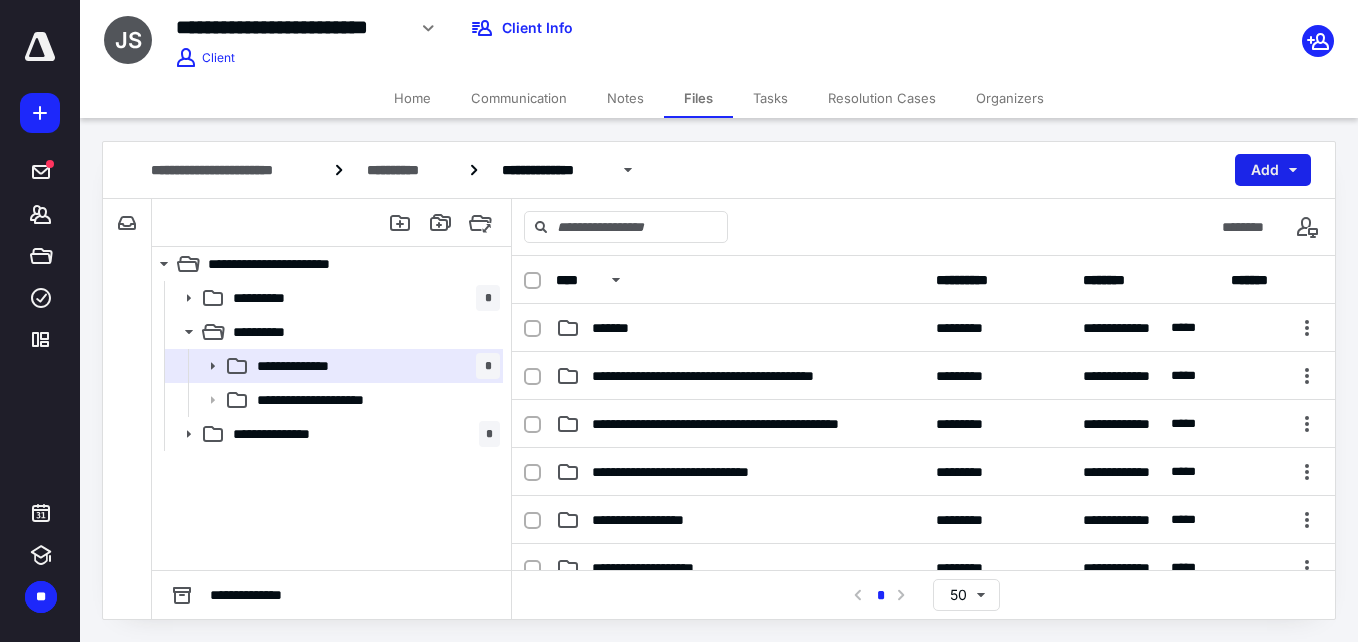 click on "Add" at bounding box center (1273, 170) 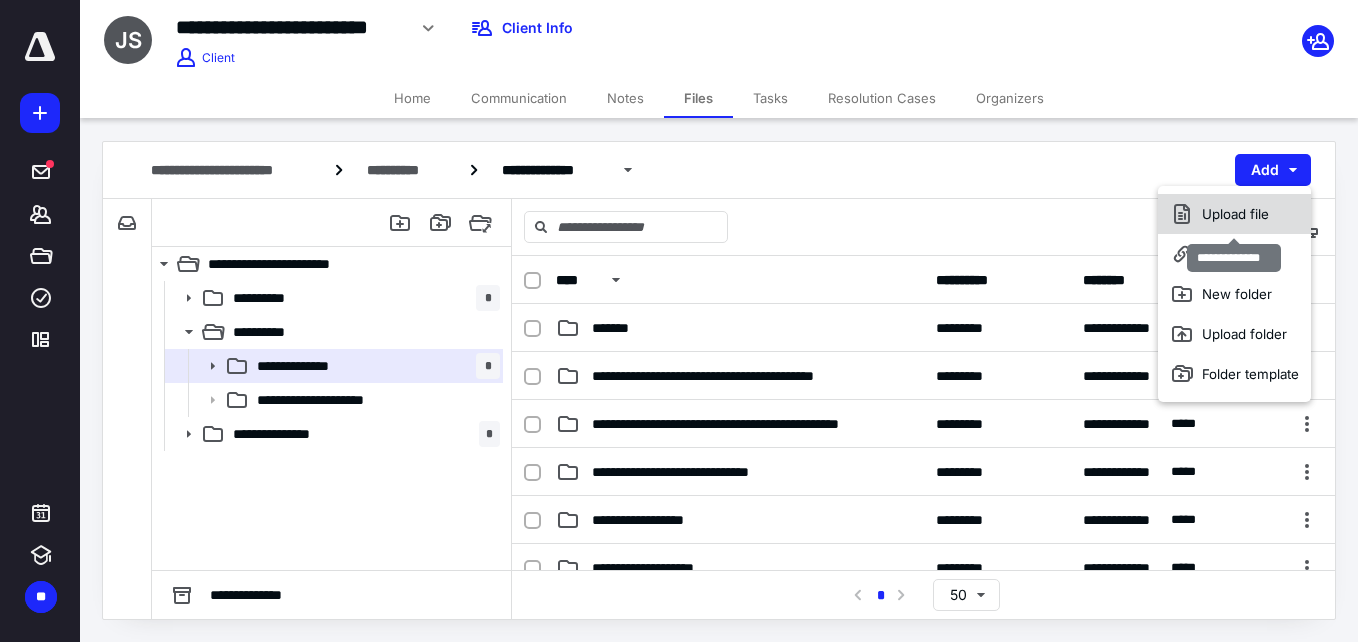 click on "Upload file" at bounding box center (1234, 214) 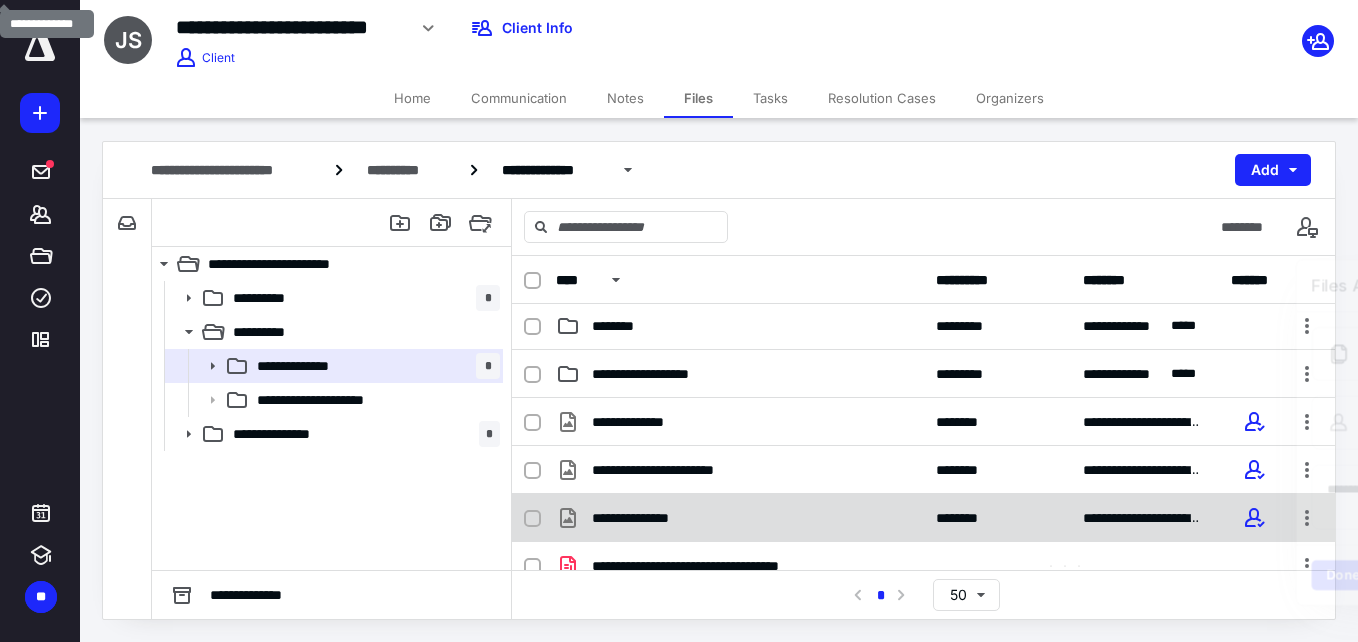 scroll, scrollTop: 598, scrollLeft: 0, axis: vertical 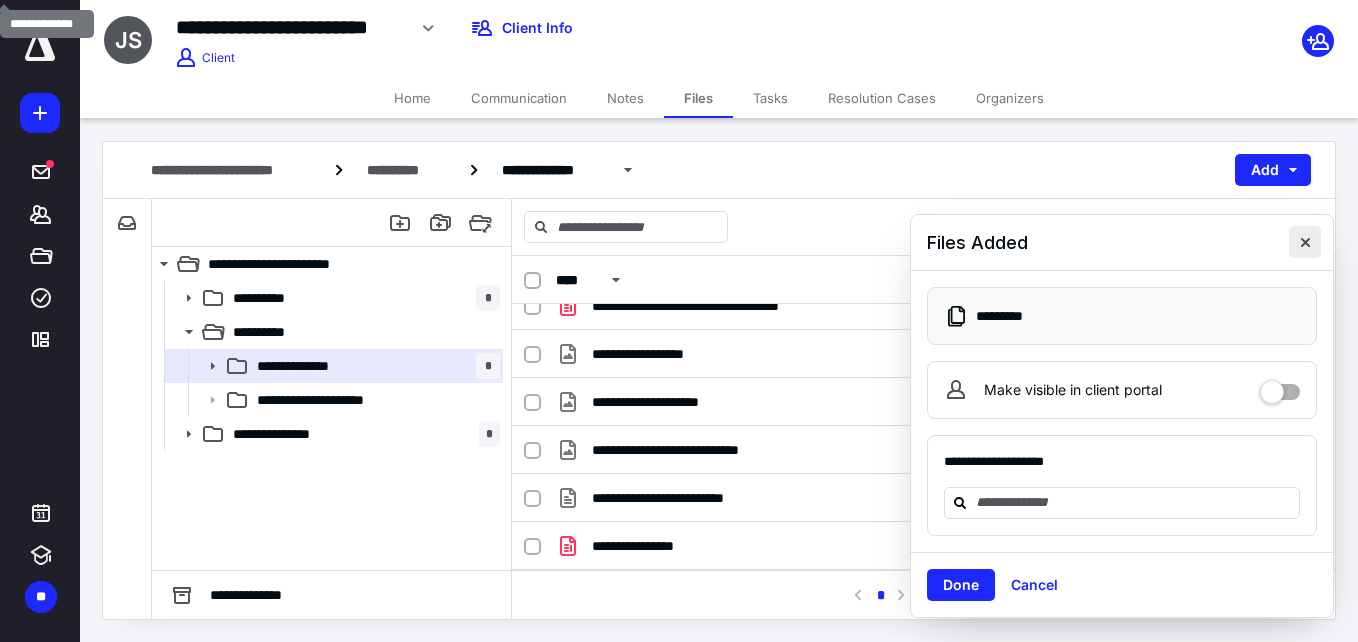 click at bounding box center (1305, 242) 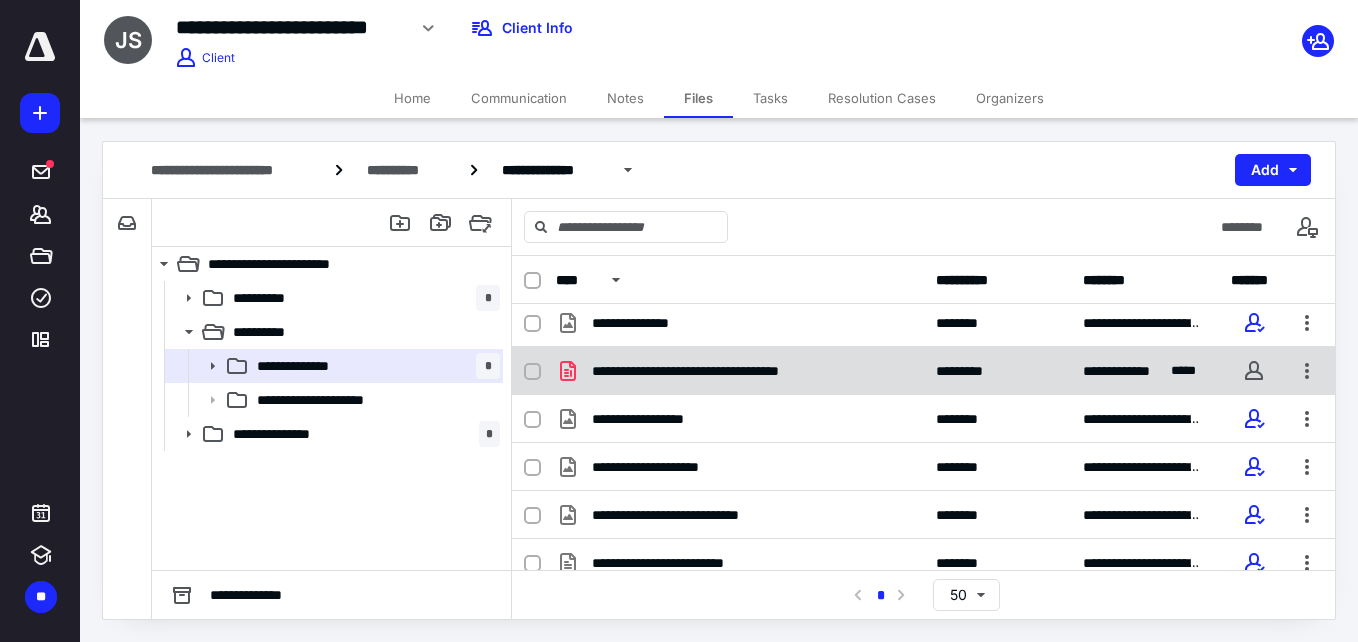 scroll, scrollTop: 498, scrollLeft: 0, axis: vertical 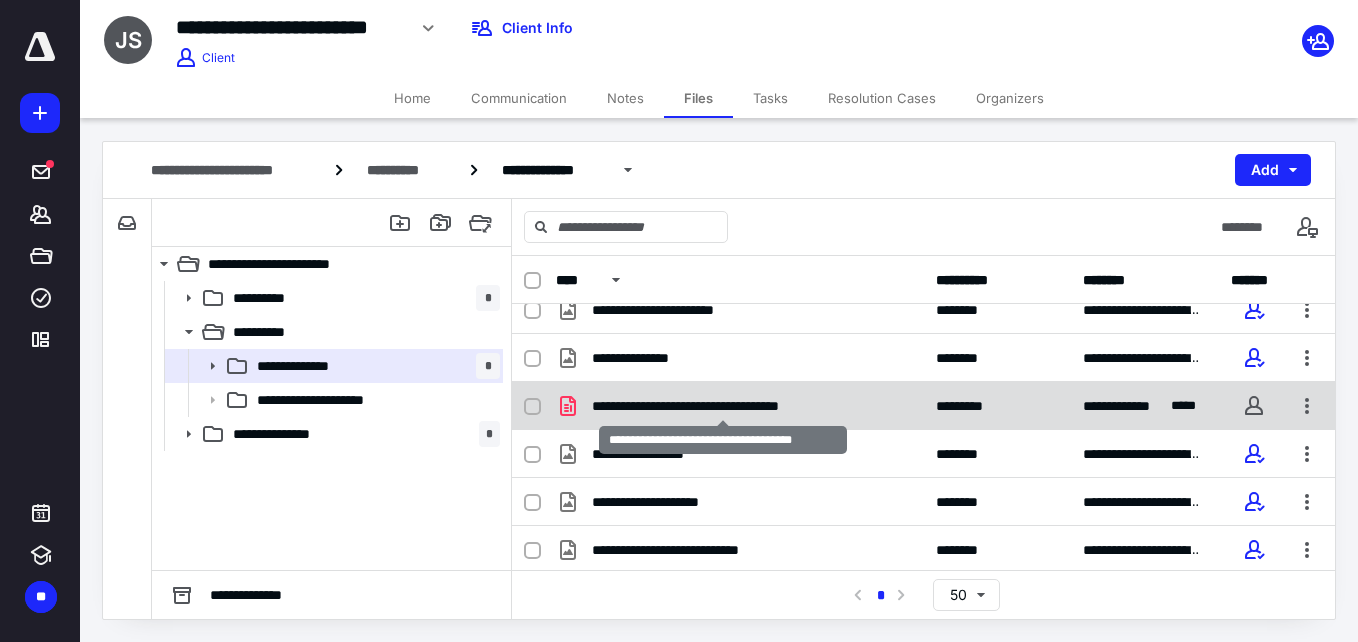 click on "**********" at bounding box center [723, 406] 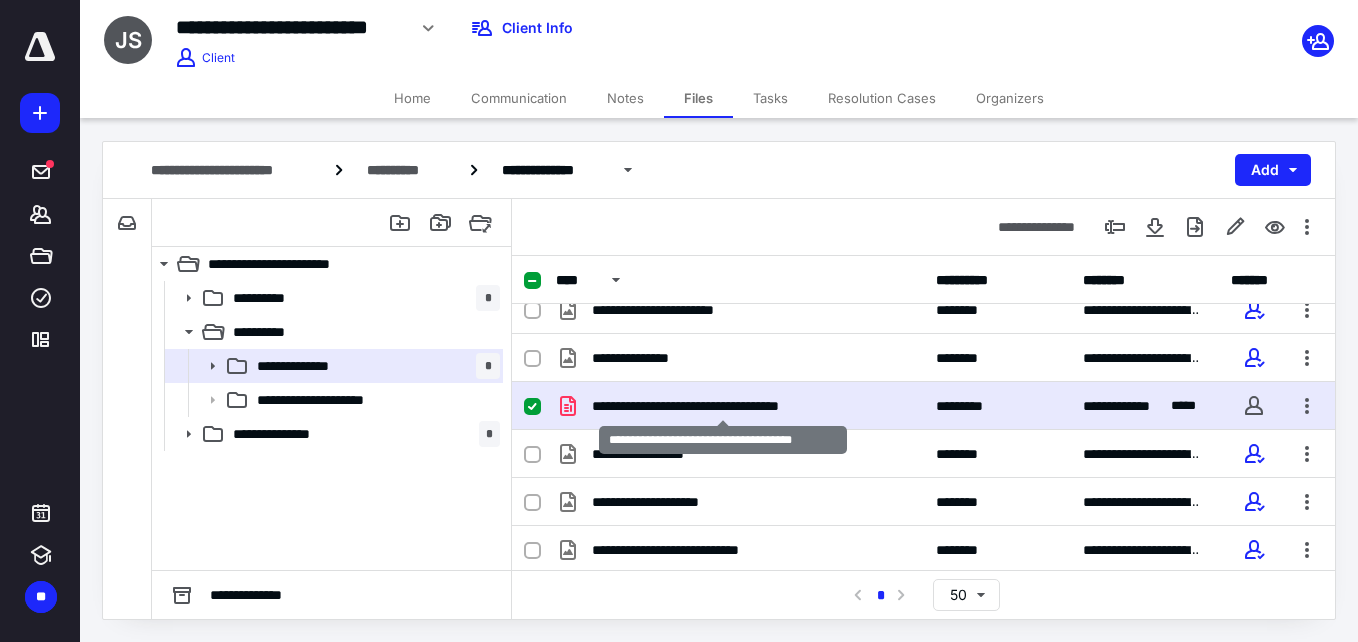 click on "**********" at bounding box center [723, 406] 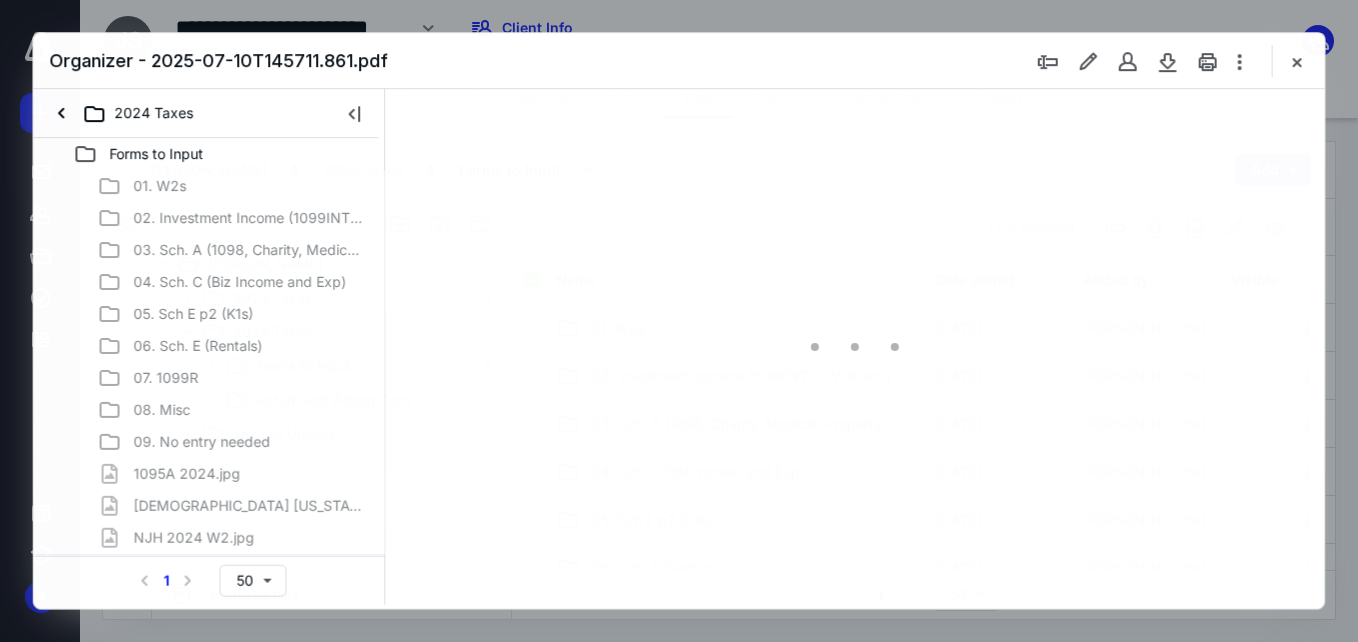 scroll, scrollTop: 498, scrollLeft: 0, axis: vertical 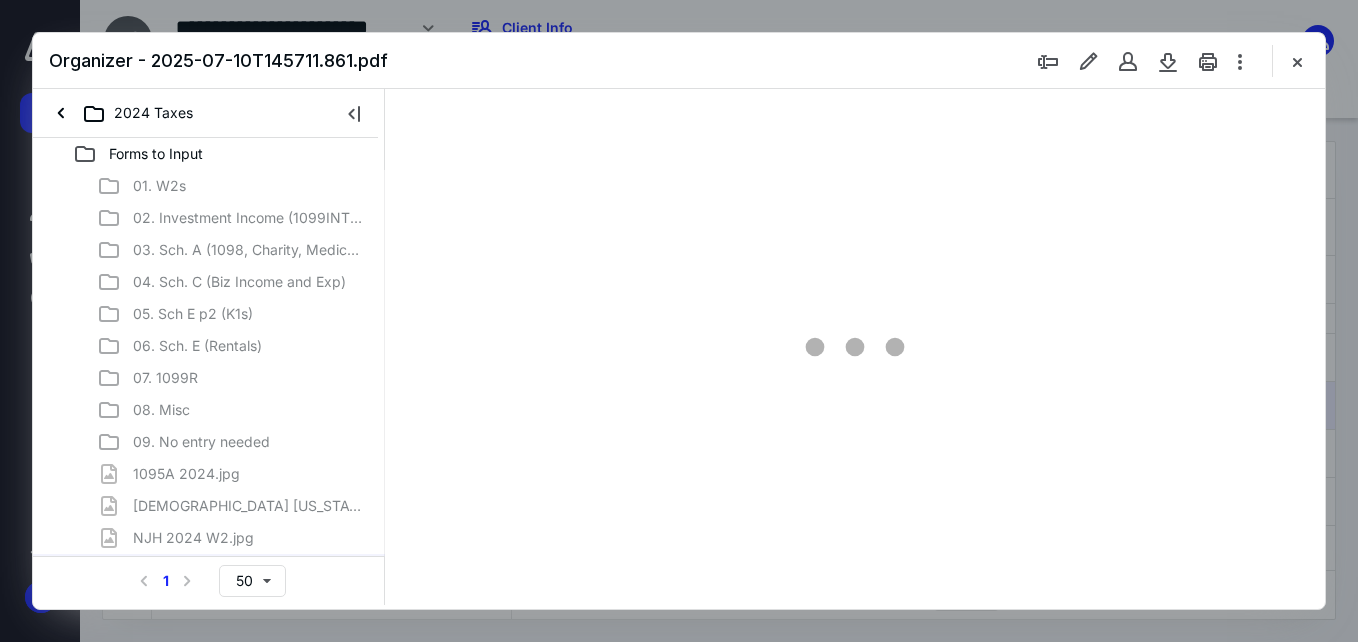 type on "150" 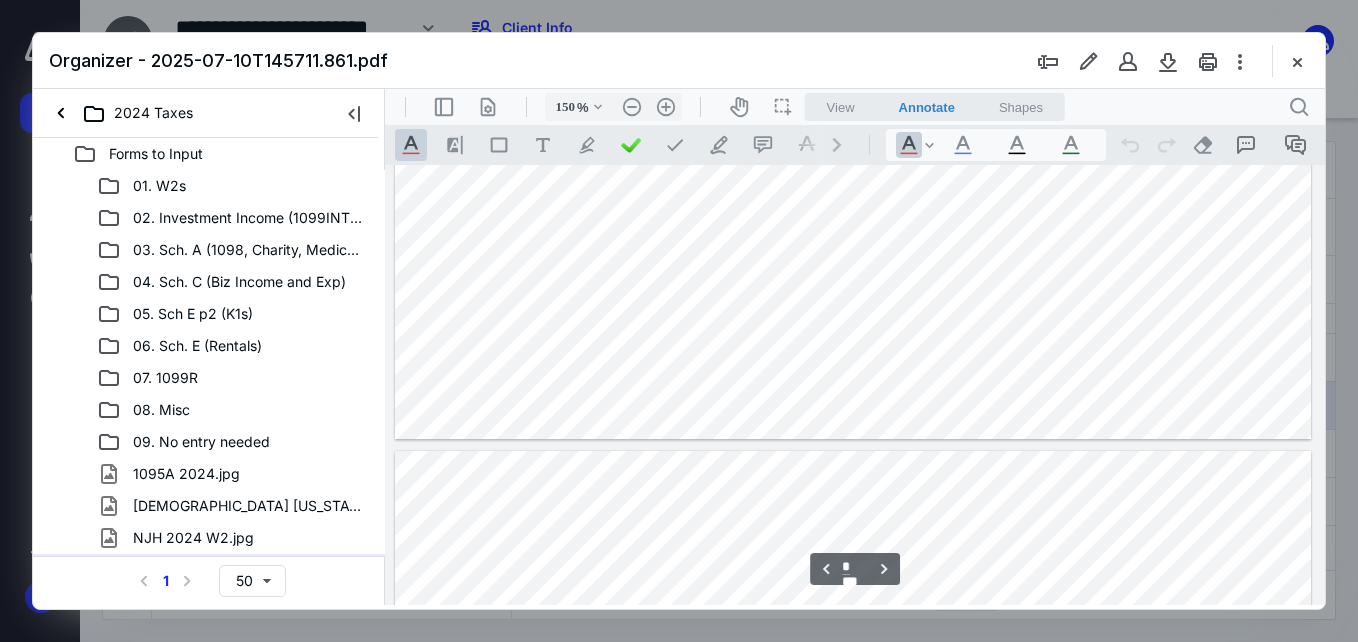 scroll, scrollTop: 6900, scrollLeft: 0, axis: vertical 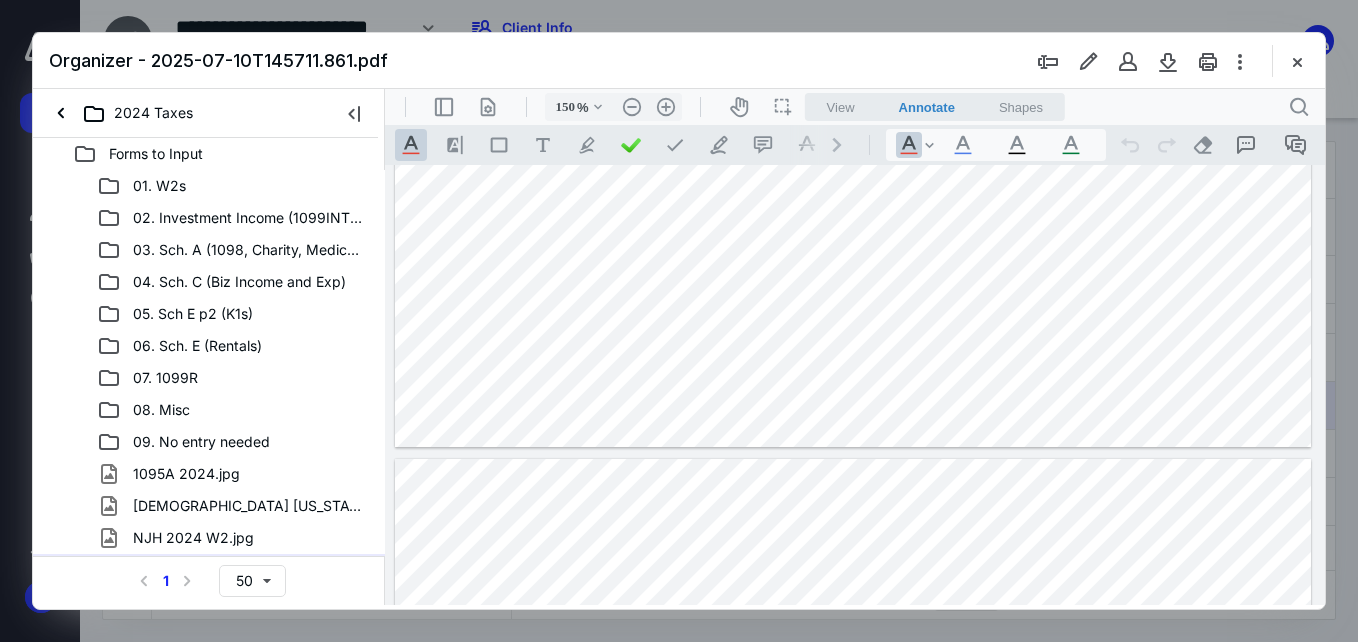type on "*" 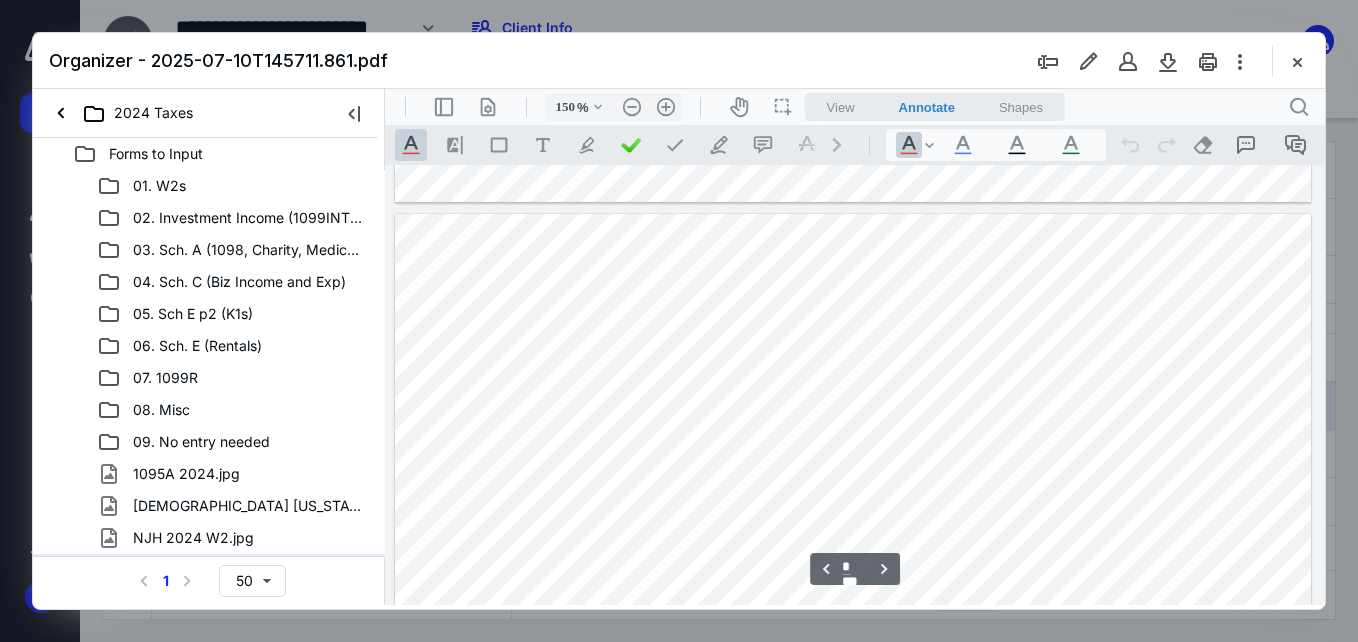 scroll, scrollTop: 7200, scrollLeft: 0, axis: vertical 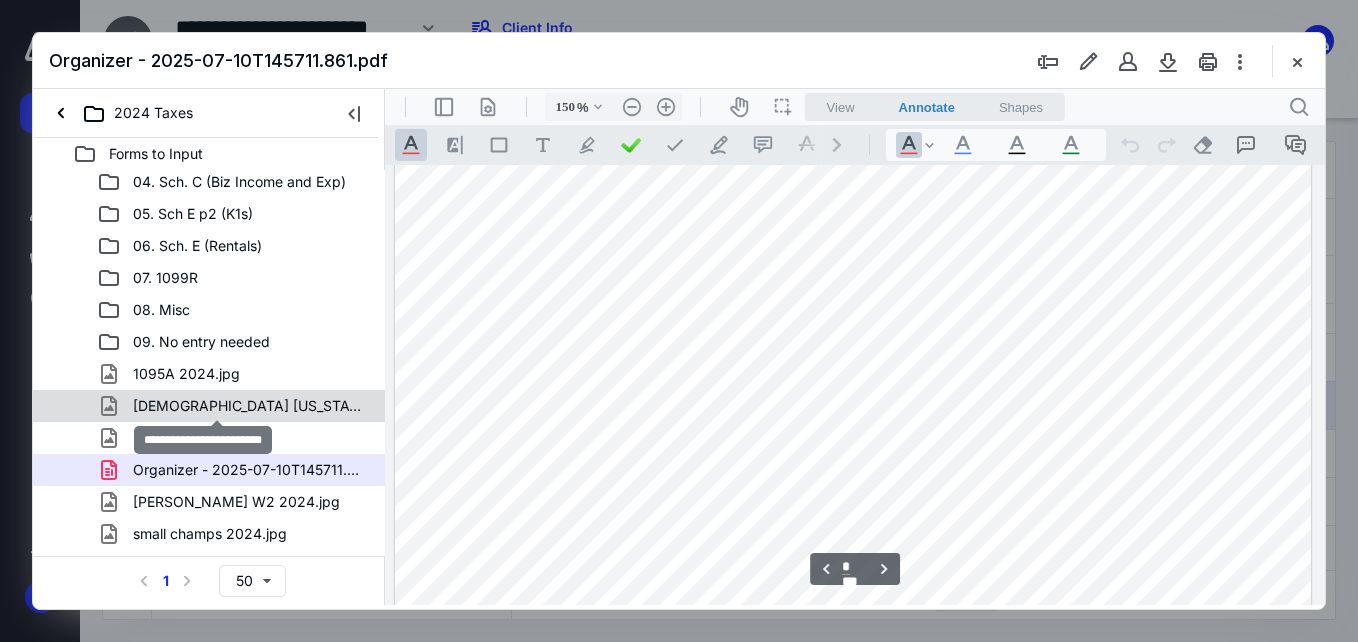 click on "[DEMOGRAPHIC_DATA] [US_STATE] 2024.jpg" at bounding box center (249, 406) 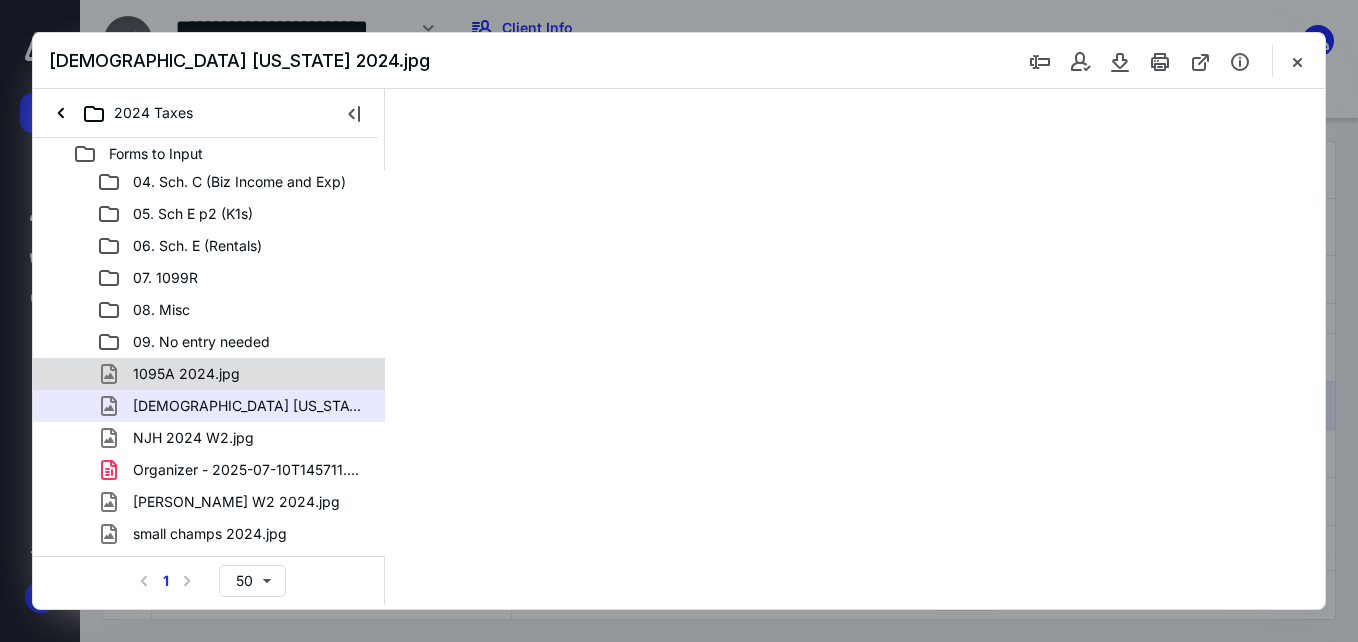 scroll, scrollTop: 0, scrollLeft: 0, axis: both 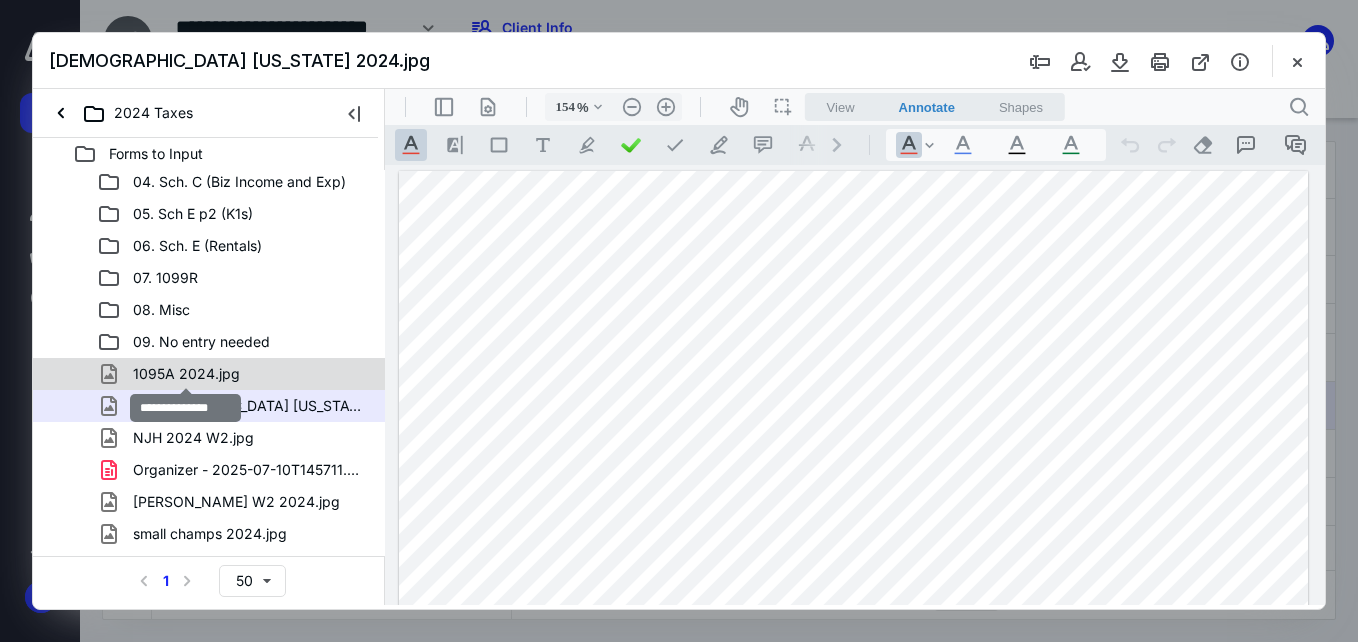 click on "1095A 2024.jpg" at bounding box center [186, 374] 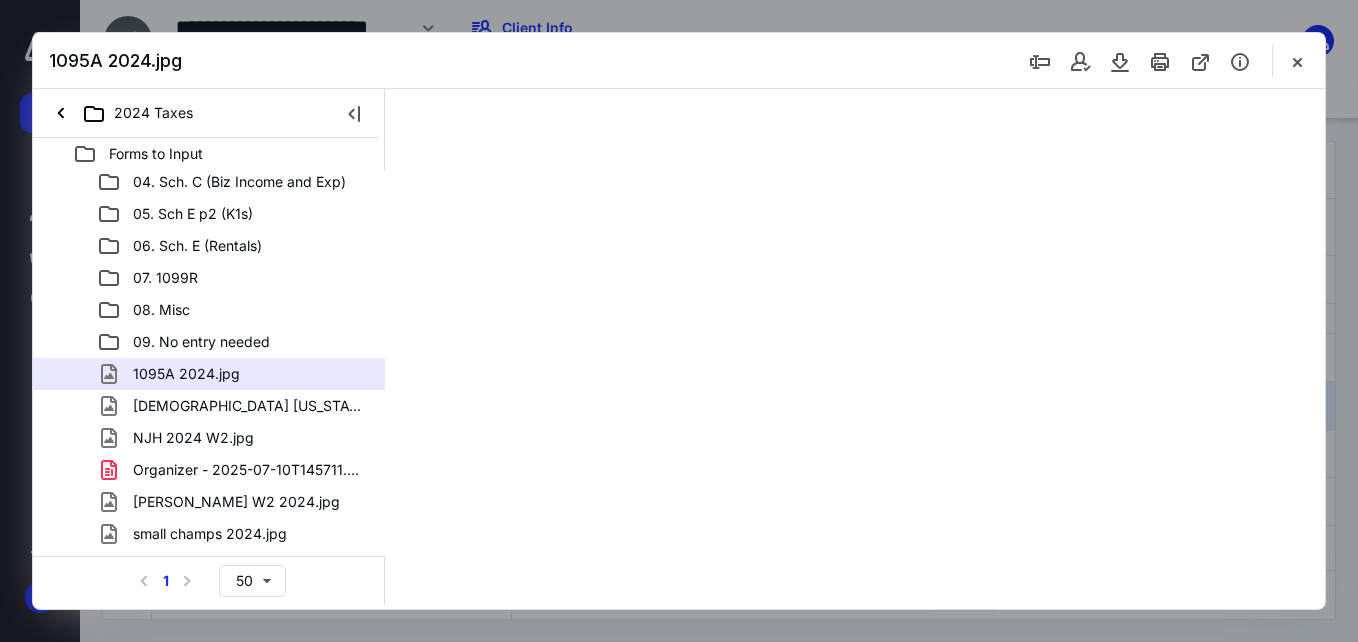 type on "154" 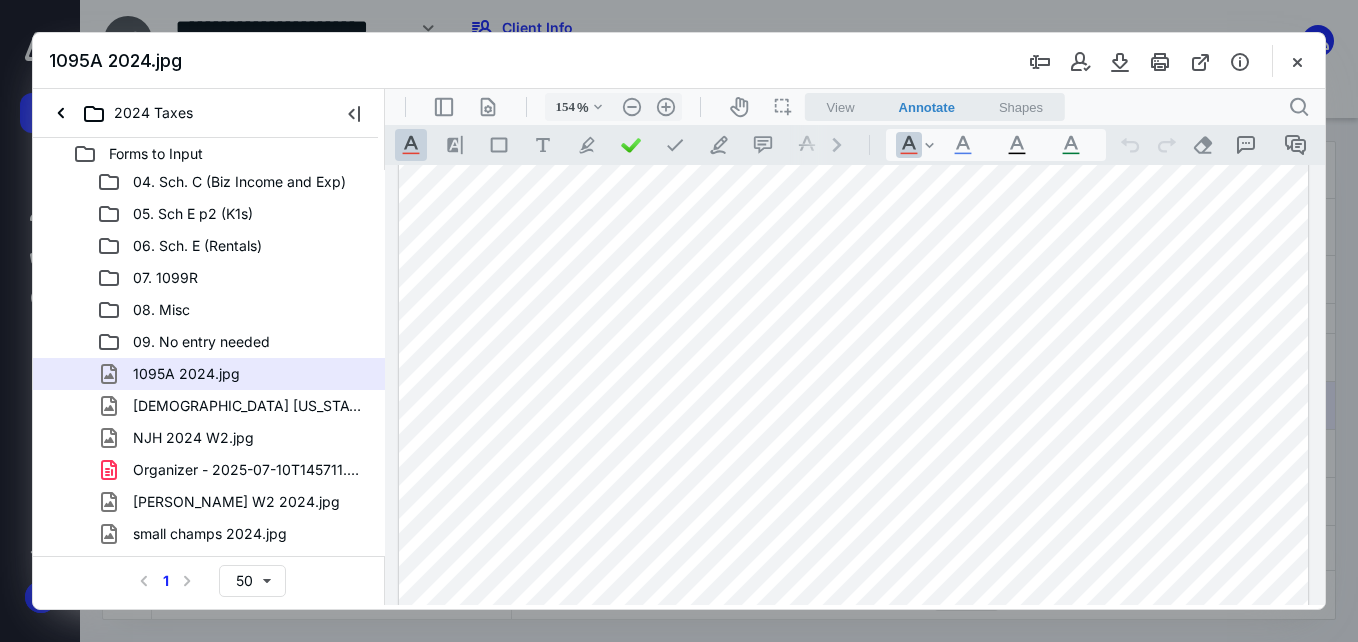 scroll, scrollTop: 784, scrollLeft: 0, axis: vertical 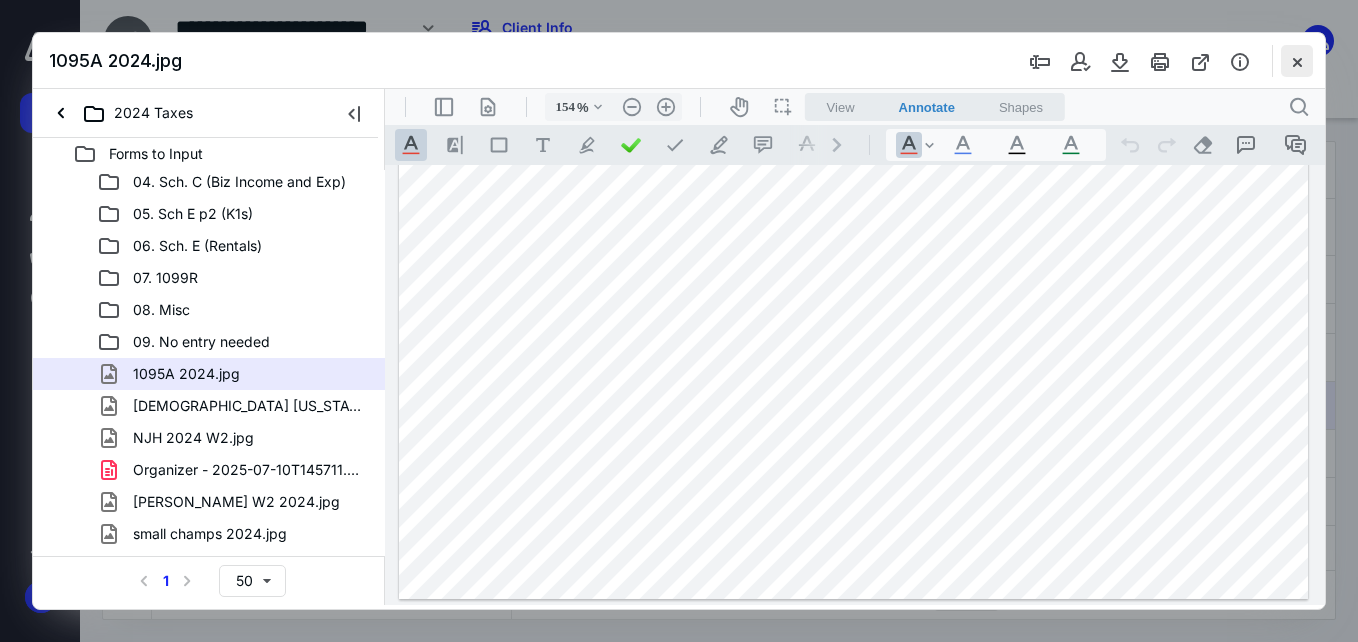 click at bounding box center [1297, 61] 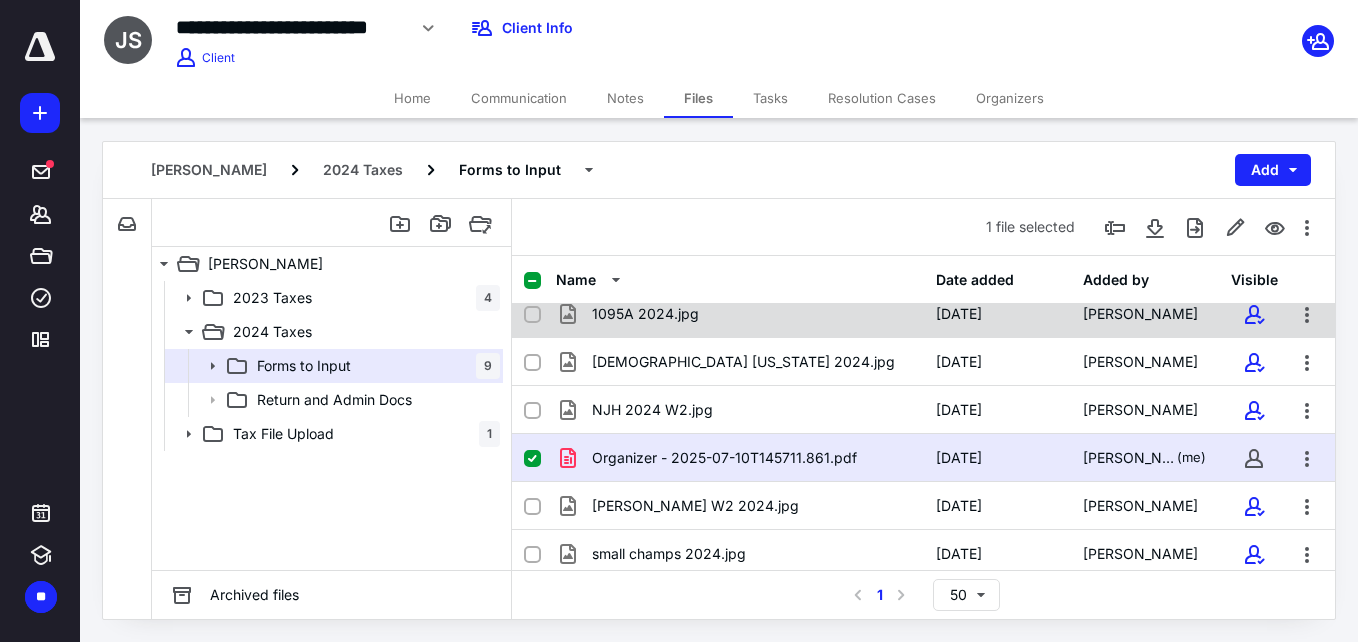 scroll, scrollTop: 398, scrollLeft: 0, axis: vertical 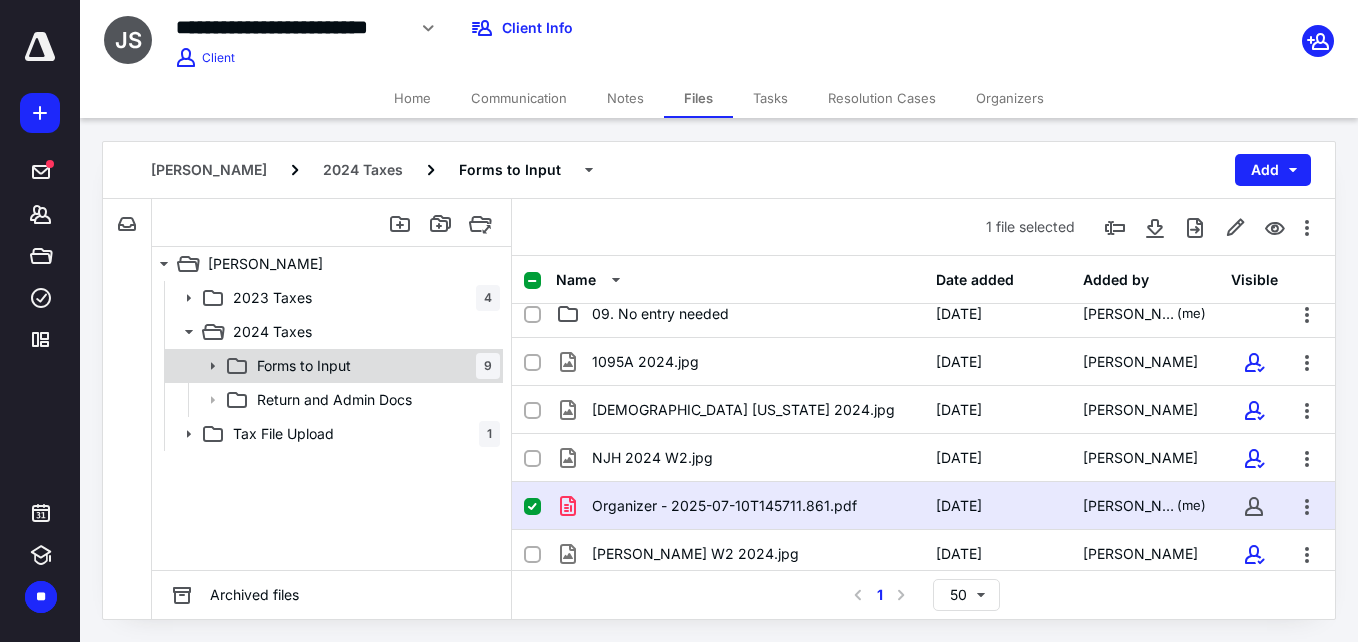 click 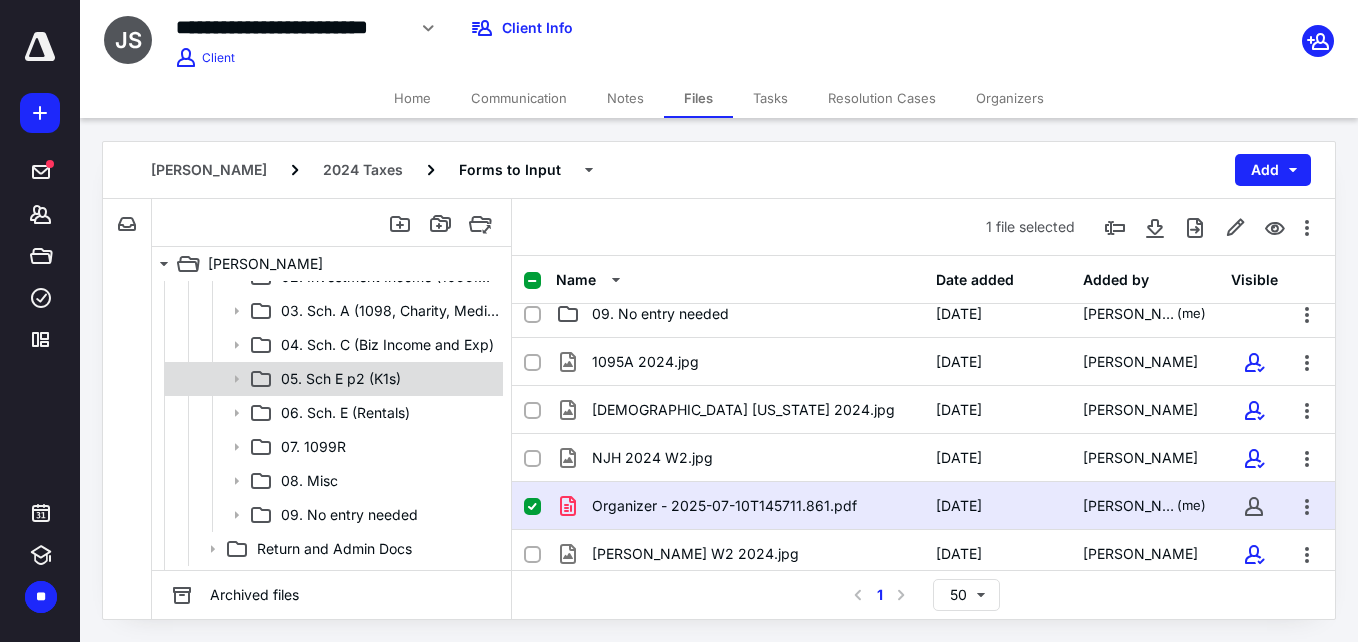 scroll, scrollTop: 187, scrollLeft: 0, axis: vertical 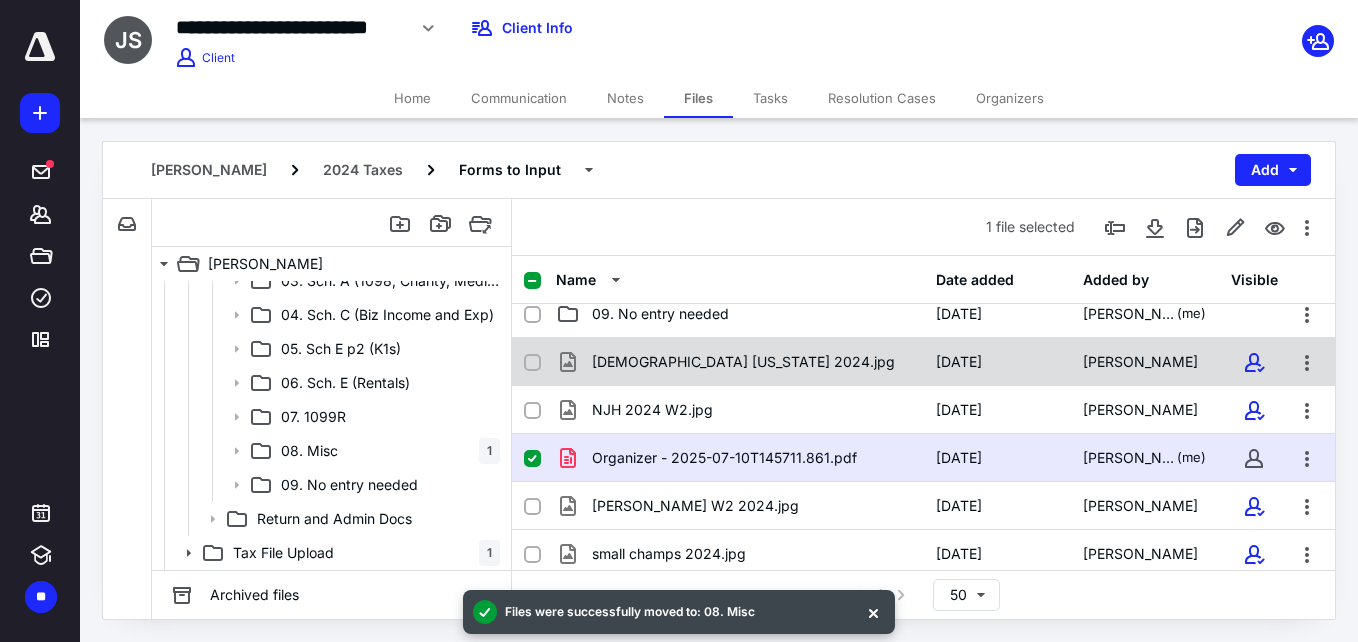click on "[DEMOGRAPHIC_DATA] [US_STATE] 2024.jpg [DATE] [PERSON_NAME]" at bounding box center (923, 362) 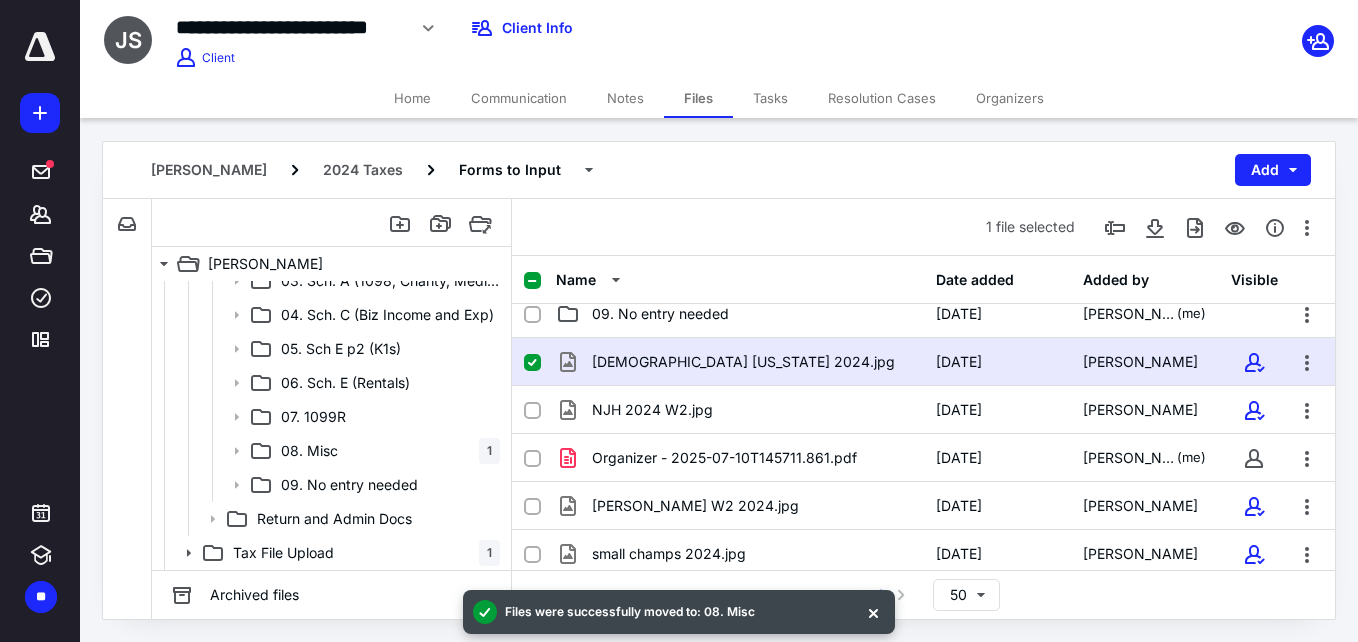 click on "[DEMOGRAPHIC_DATA] [US_STATE] 2024.jpg [DATE] [PERSON_NAME]" at bounding box center (923, 362) 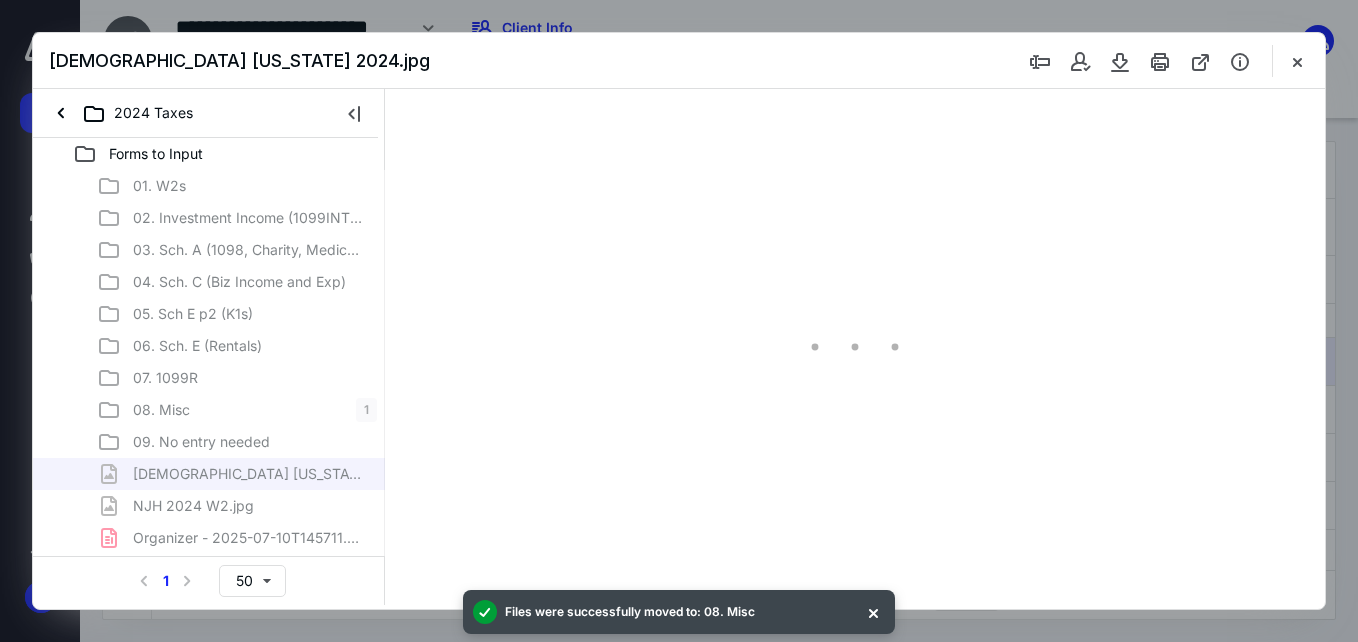 scroll, scrollTop: 0, scrollLeft: 0, axis: both 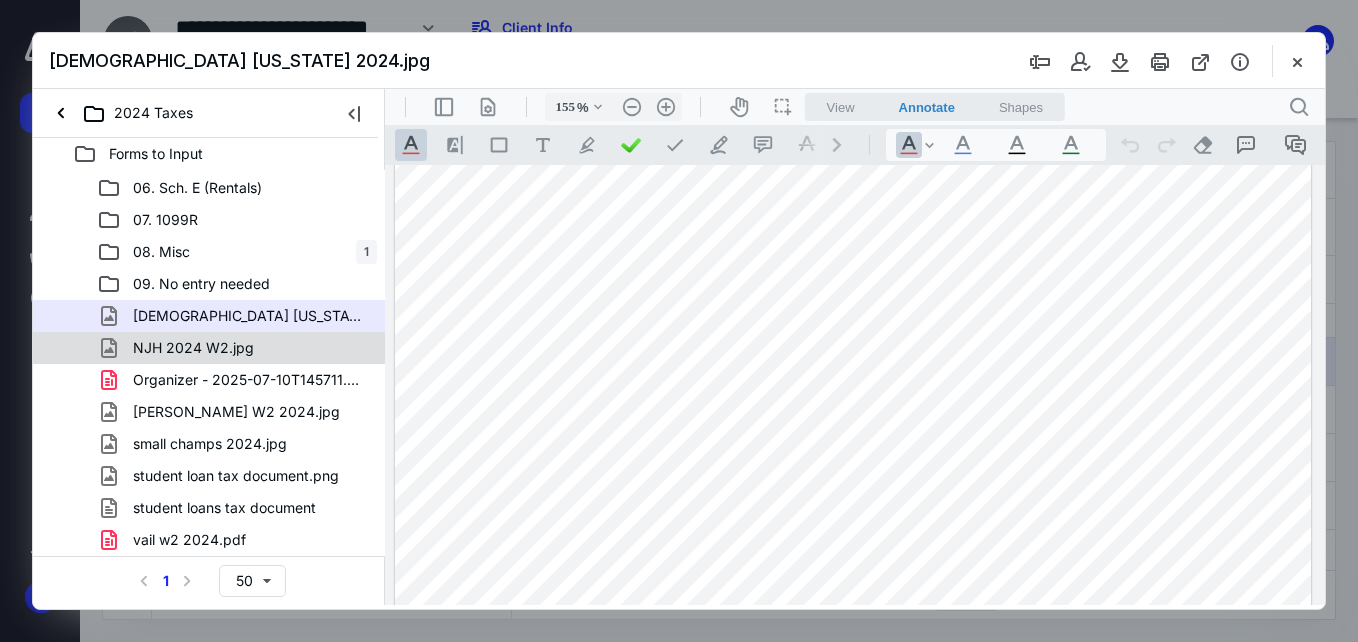 click on "NJH 2024 W2.jpg" at bounding box center [237, 348] 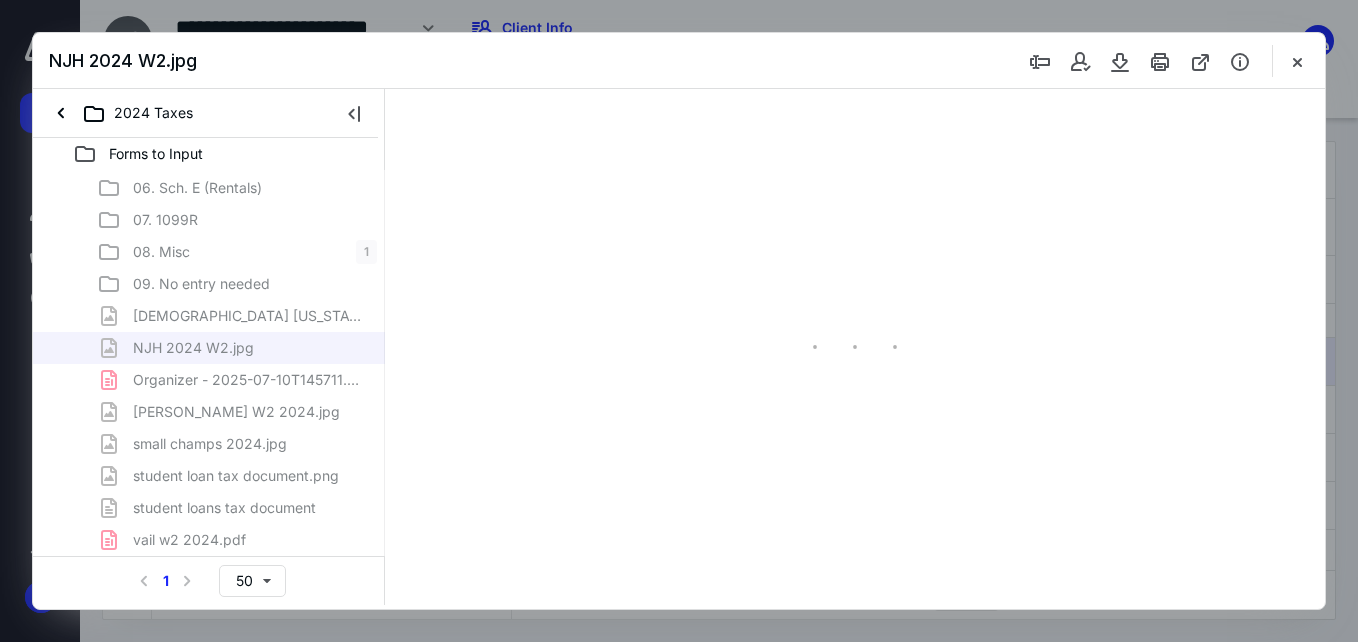 scroll, scrollTop: 0, scrollLeft: 0, axis: both 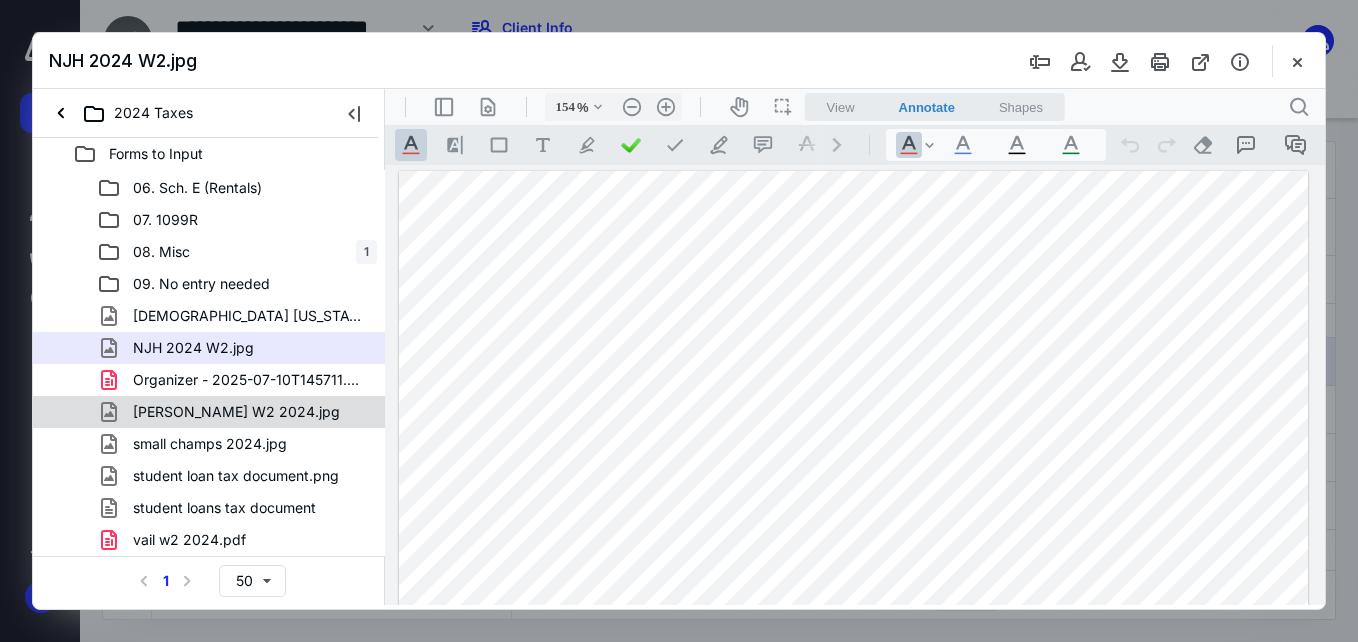 click on "[PERSON_NAME] W2 2024.jpg" at bounding box center (237, 412) 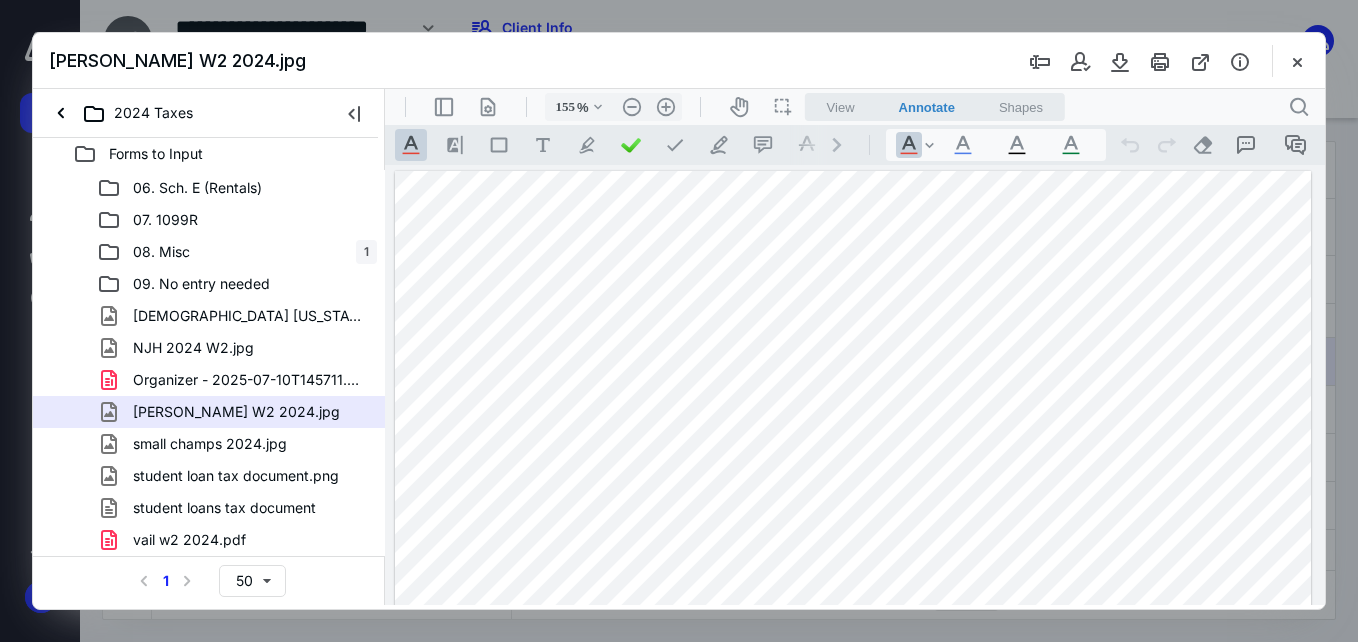 click on "small champs 2024.jpg" at bounding box center [210, 444] 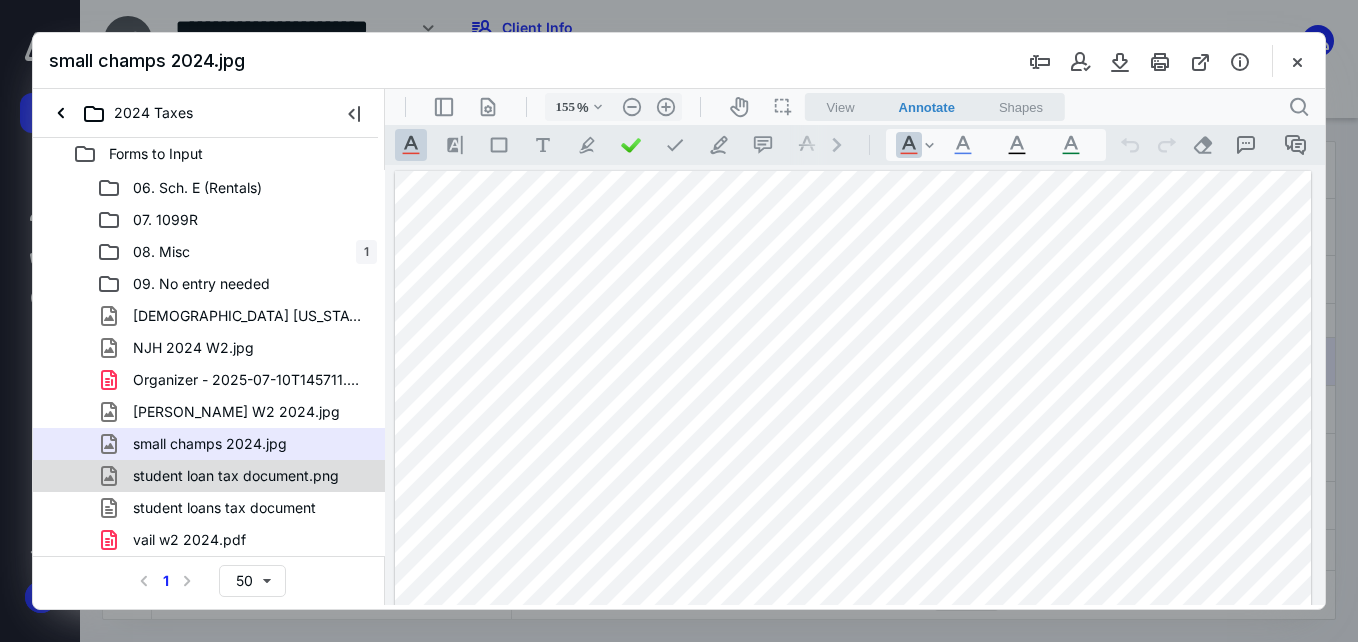 click on "student loan tax document.png" at bounding box center [209, 476] 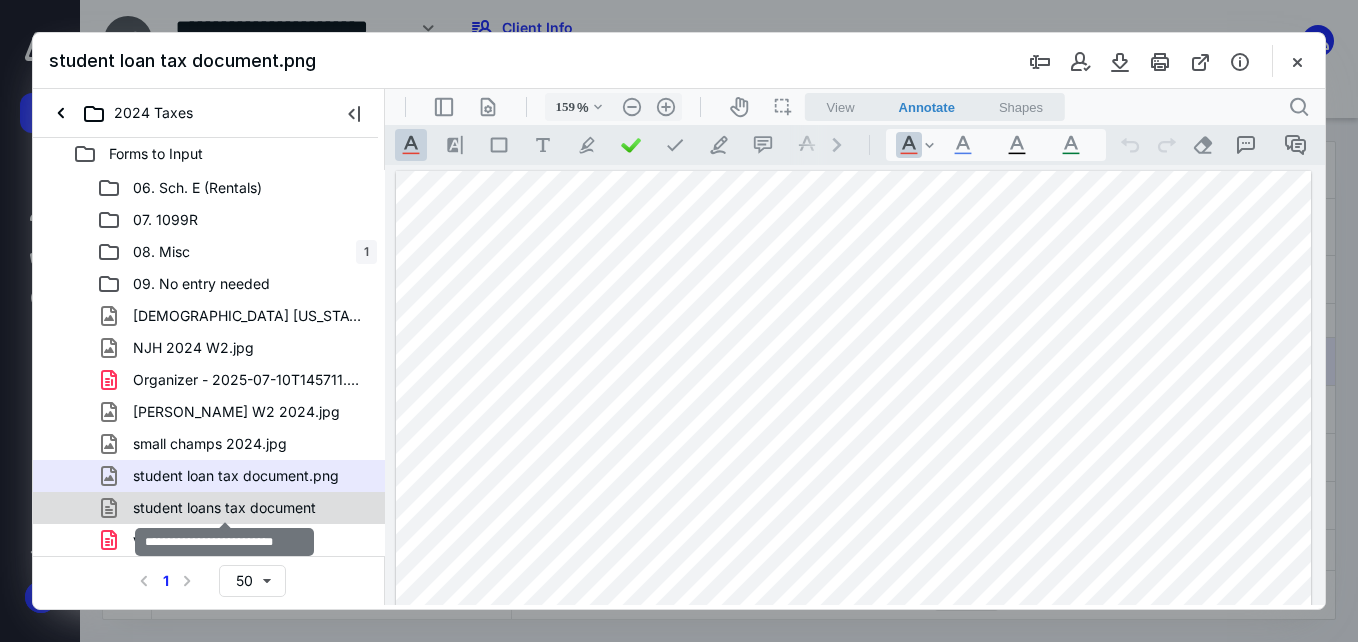click on "student loans tax document" at bounding box center (224, 508) 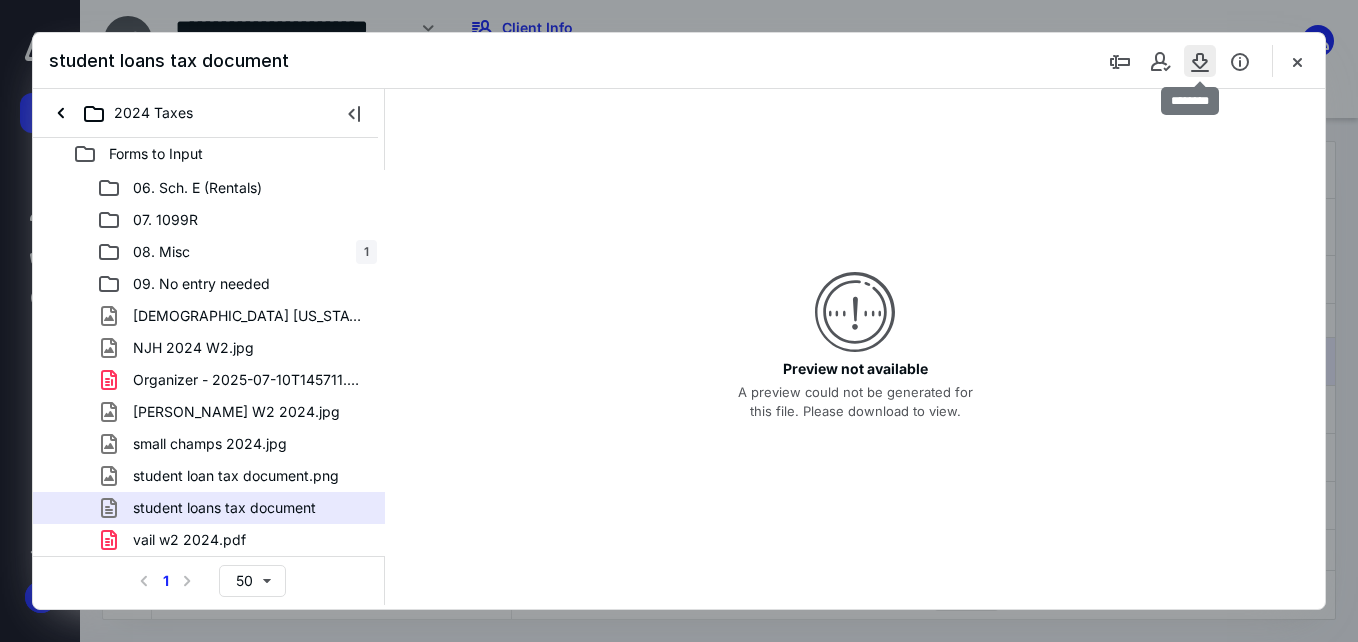 click at bounding box center [1200, 61] 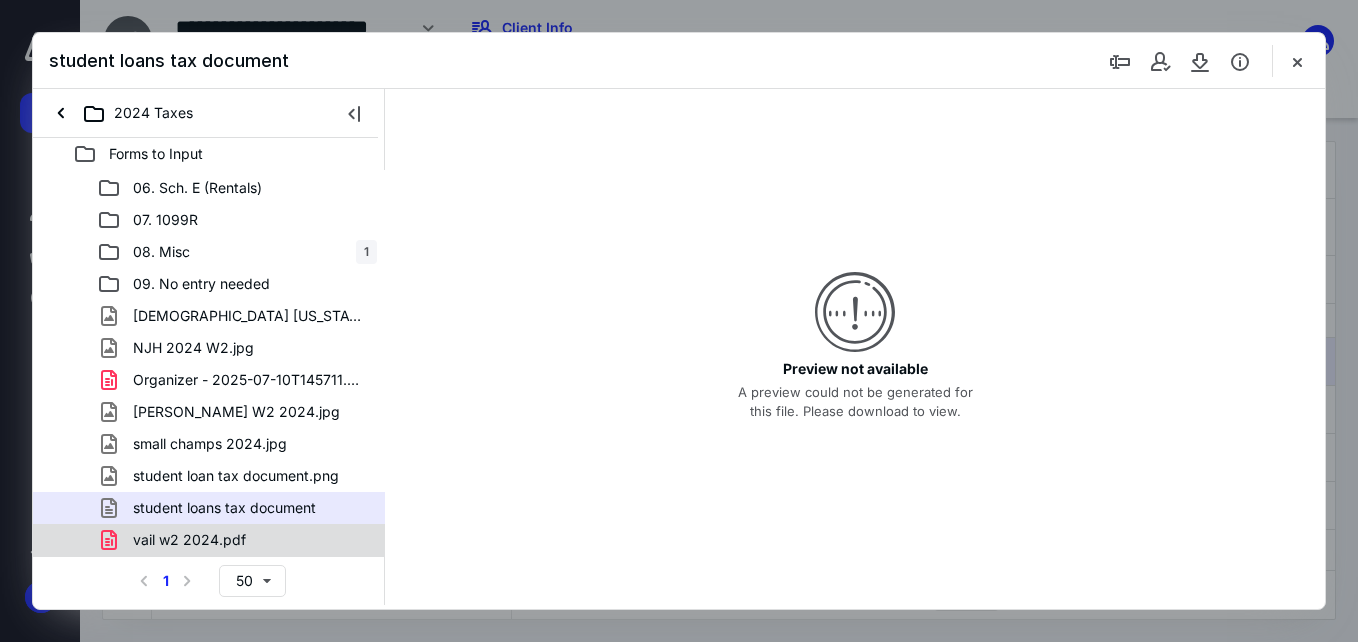 click on "vail w2 2024.pdf" at bounding box center (189, 540) 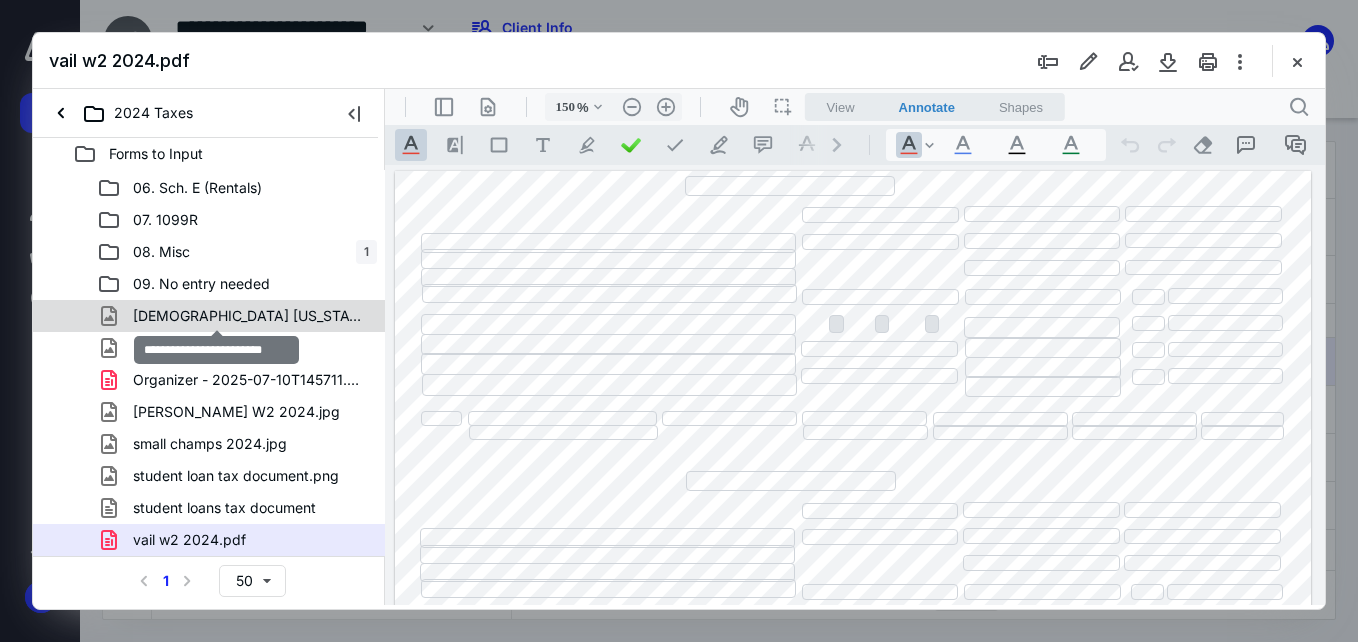 click on "[DEMOGRAPHIC_DATA] [US_STATE] 2024.jpg" at bounding box center [249, 316] 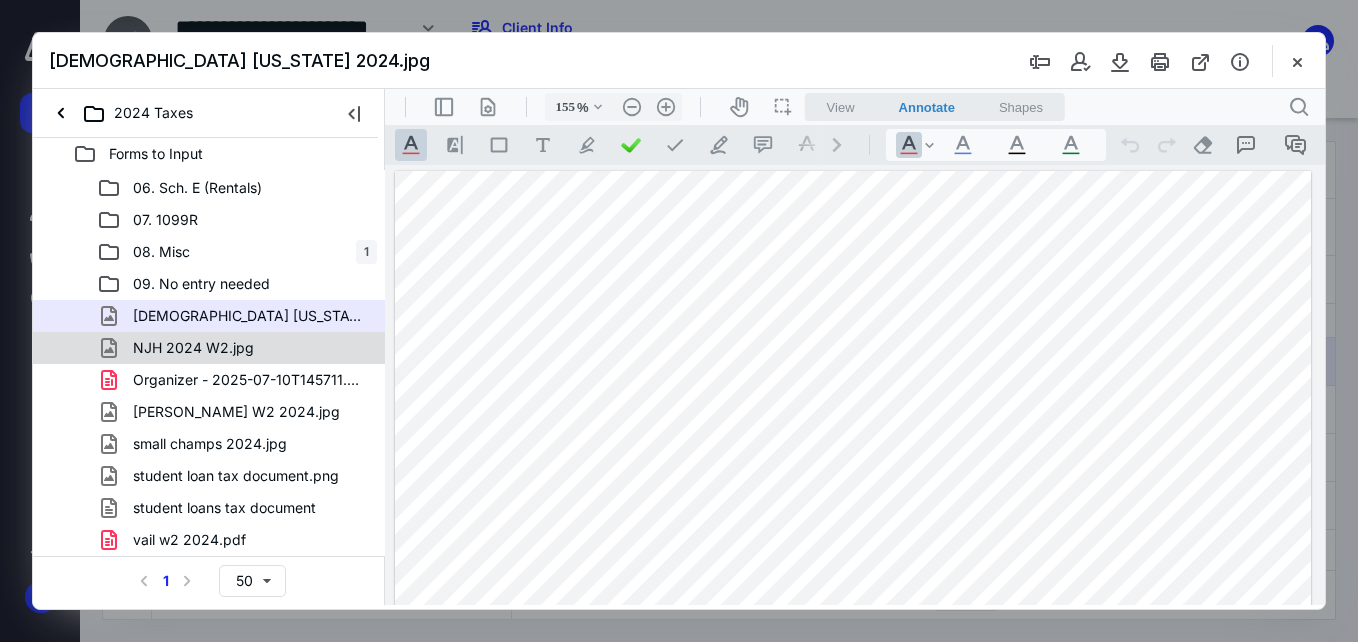 click on "NJH 2024 W2.jpg" at bounding box center [193, 348] 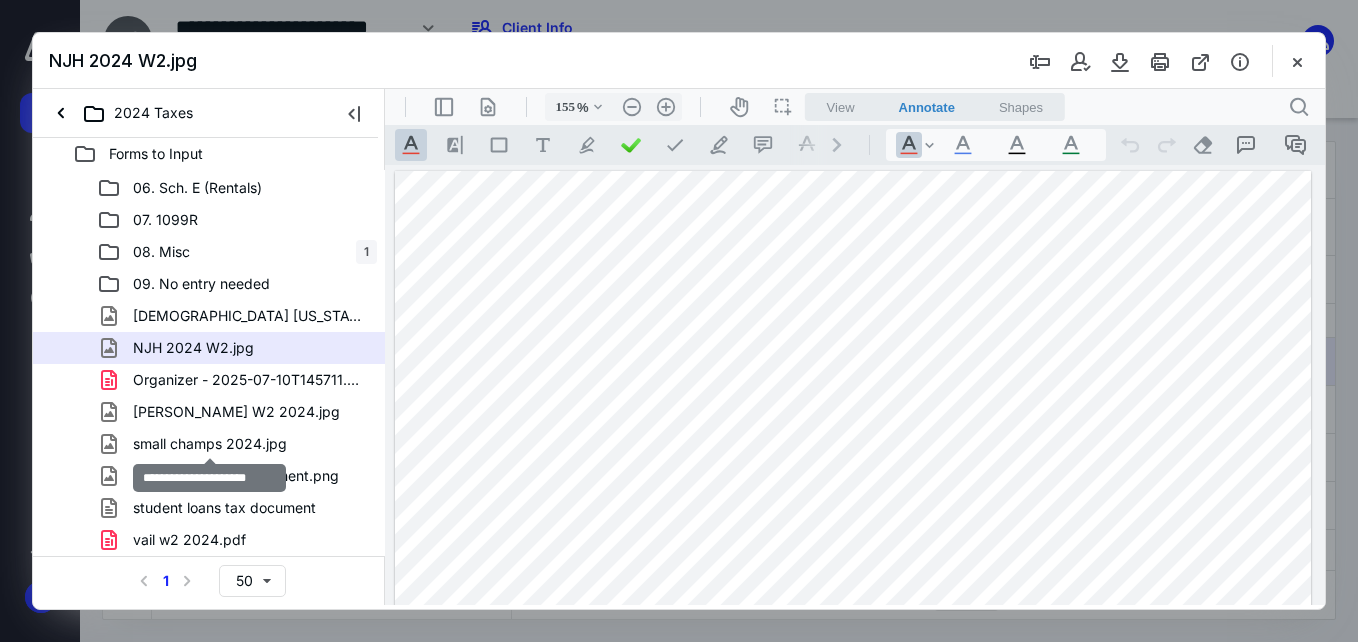 click on "small champs 2024.jpg" at bounding box center (210, 444) 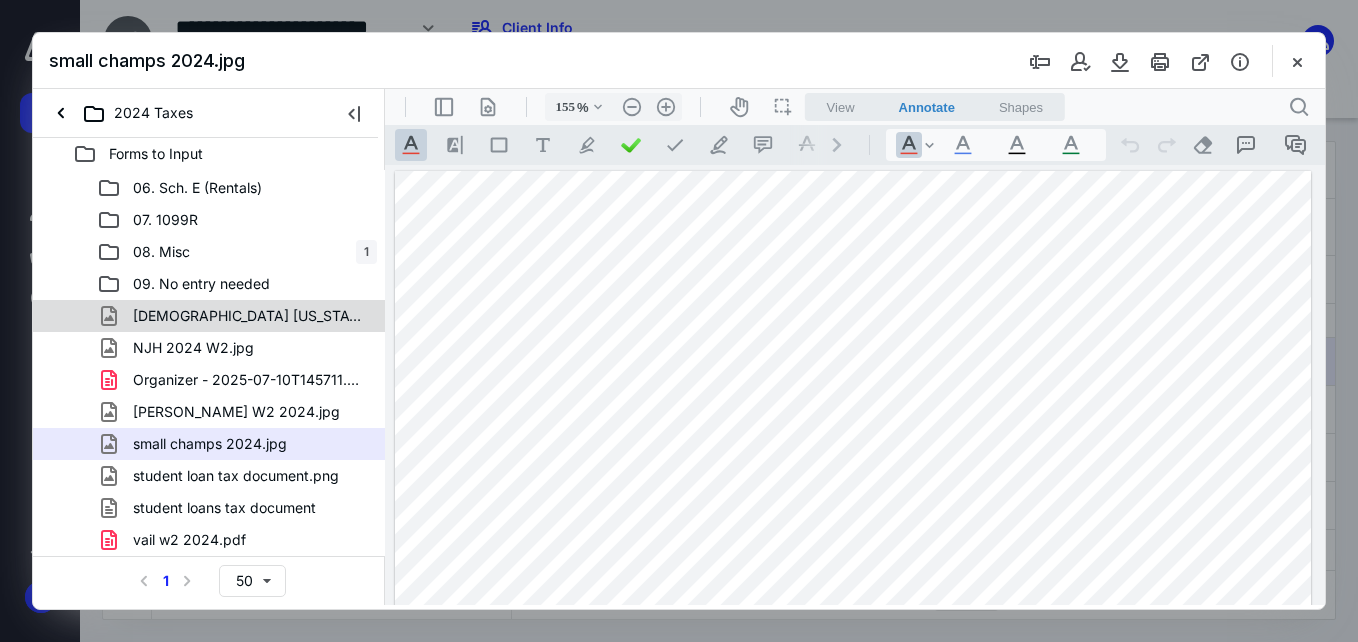 click on "[DEMOGRAPHIC_DATA] [US_STATE] 2024.jpg" at bounding box center [237, 316] 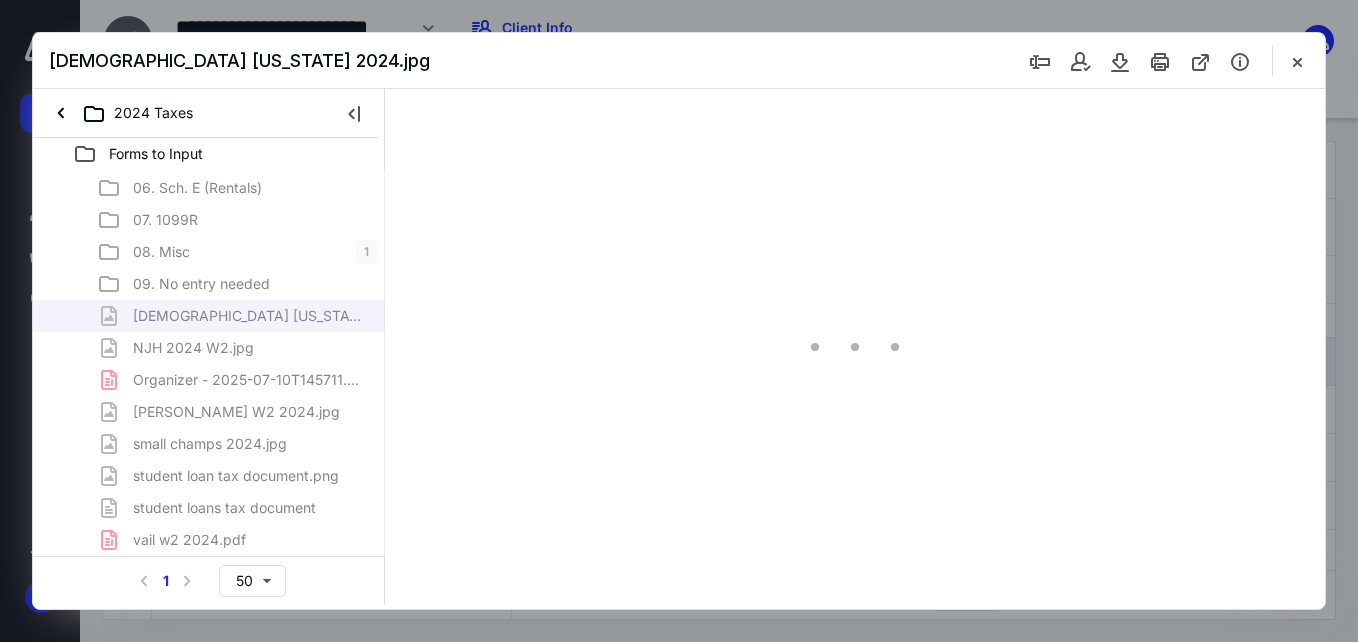 type on "155" 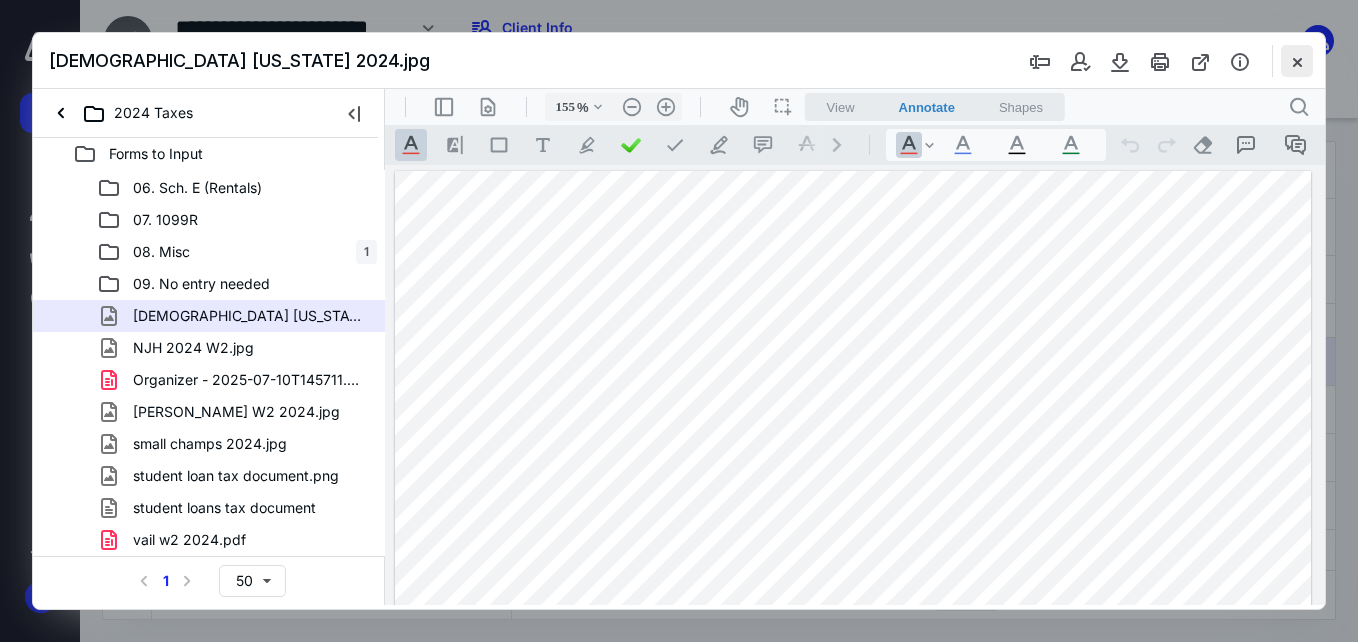 click at bounding box center [1297, 61] 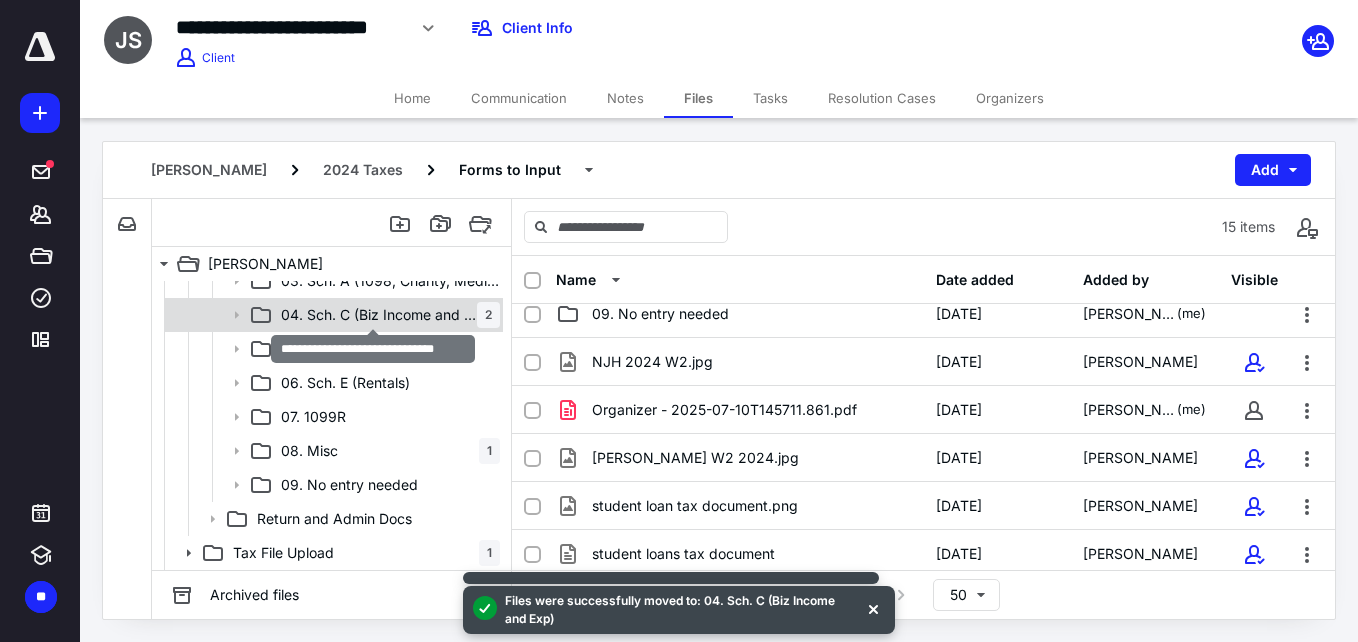 click on "04. Sch. C (Biz Income and Exp)" at bounding box center [379, 315] 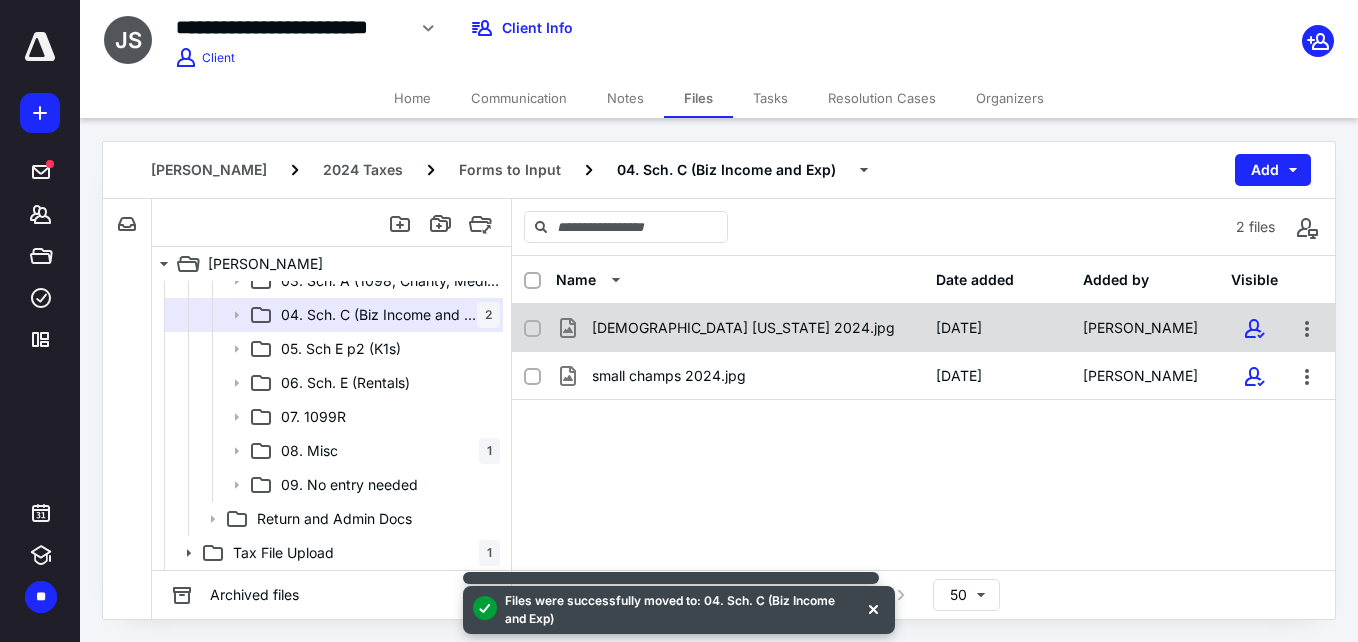 click on "[DEMOGRAPHIC_DATA] [US_STATE] 2024.jpg [DATE] [PERSON_NAME]" at bounding box center (923, 328) 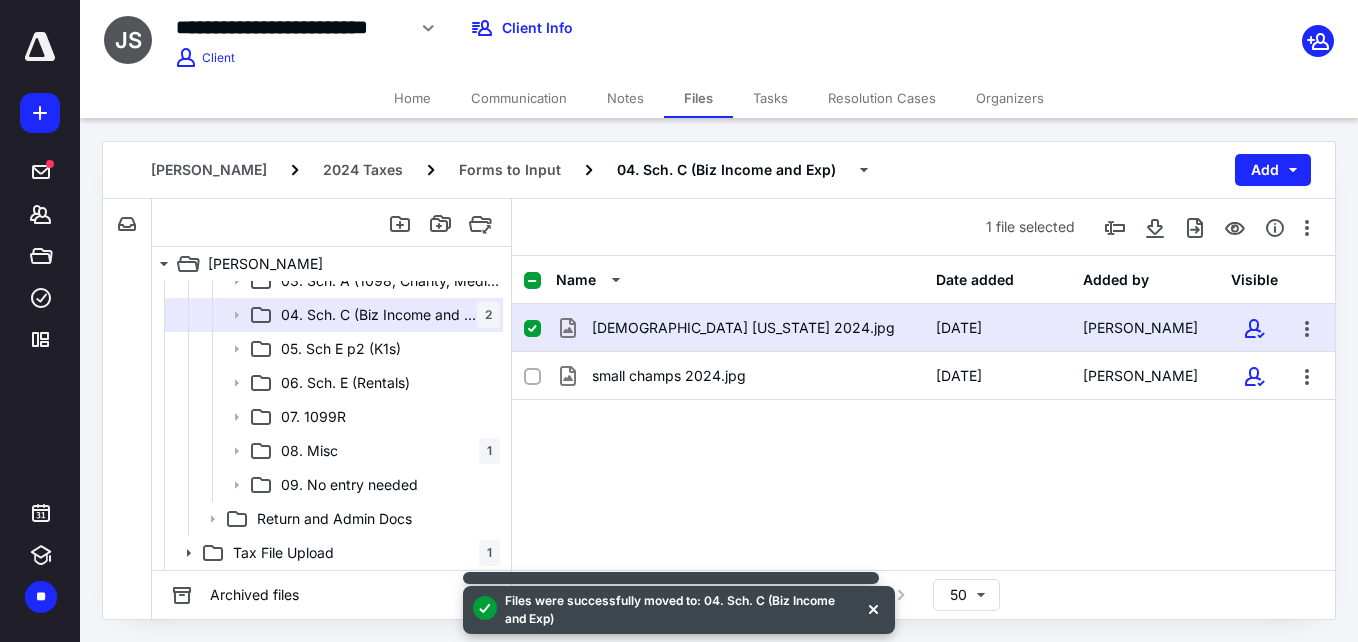 click on "[DEMOGRAPHIC_DATA] [US_STATE] 2024.jpg [DATE] [PERSON_NAME]" at bounding box center [923, 328] 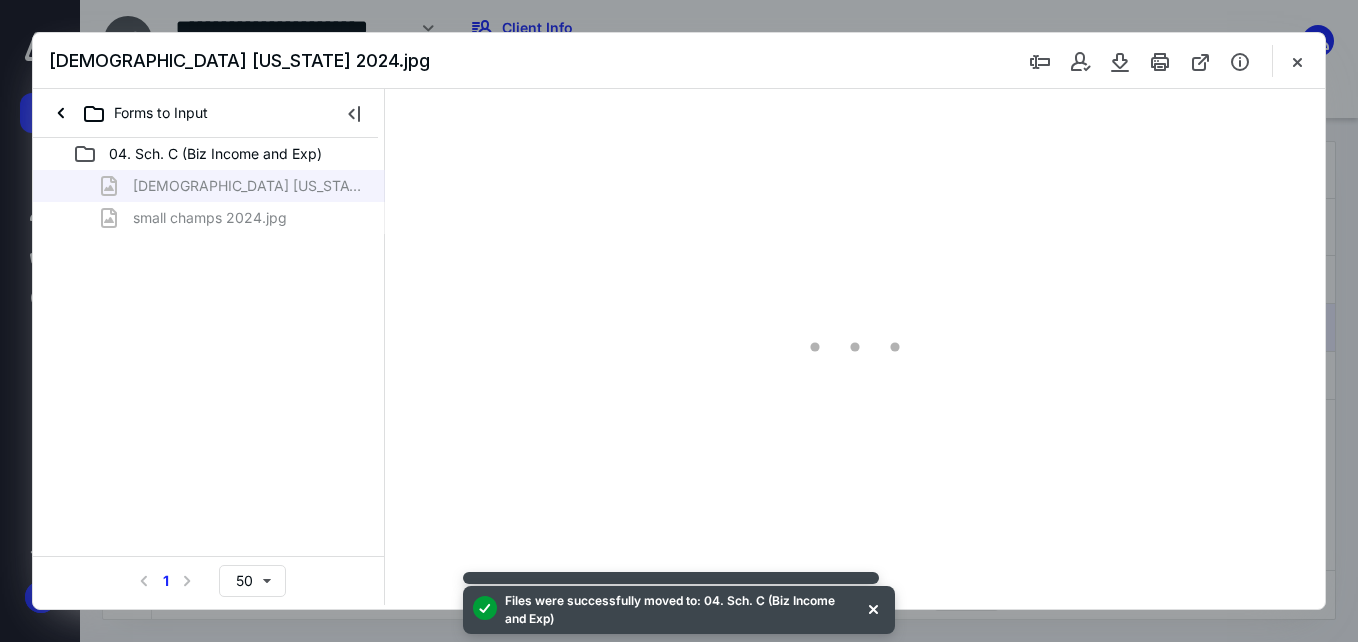 scroll, scrollTop: 0, scrollLeft: 0, axis: both 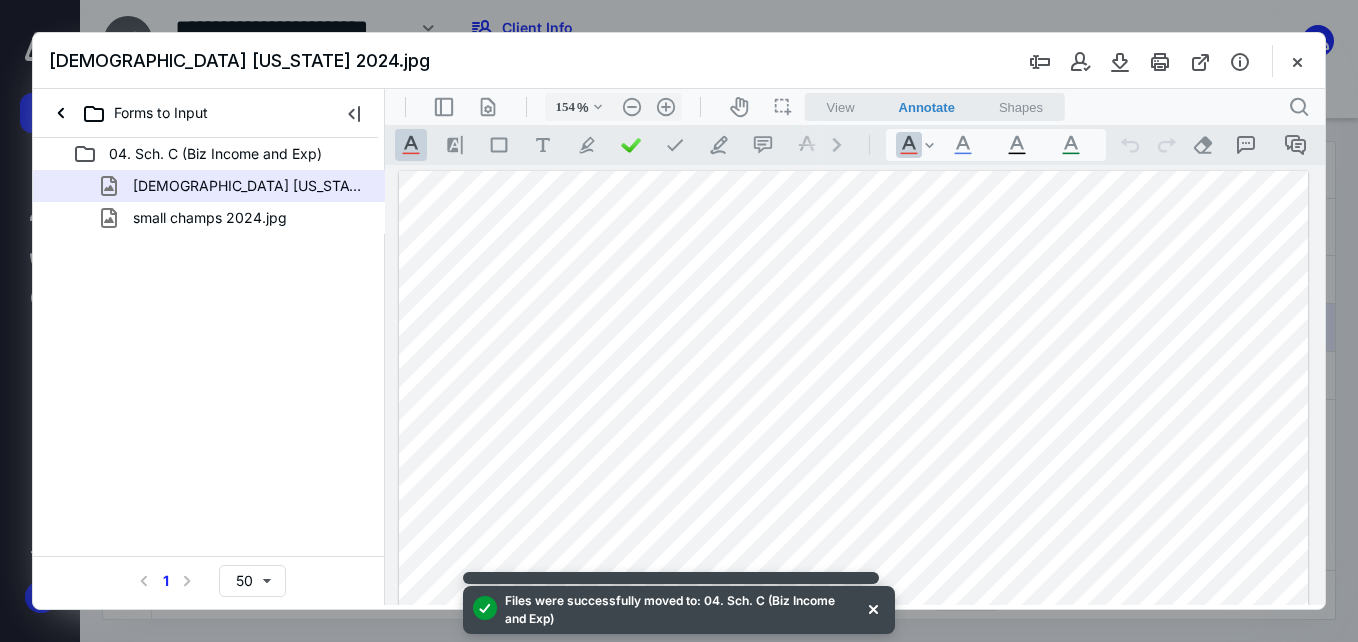 click on "small champs 2024.jpg" at bounding box center (237, 218) 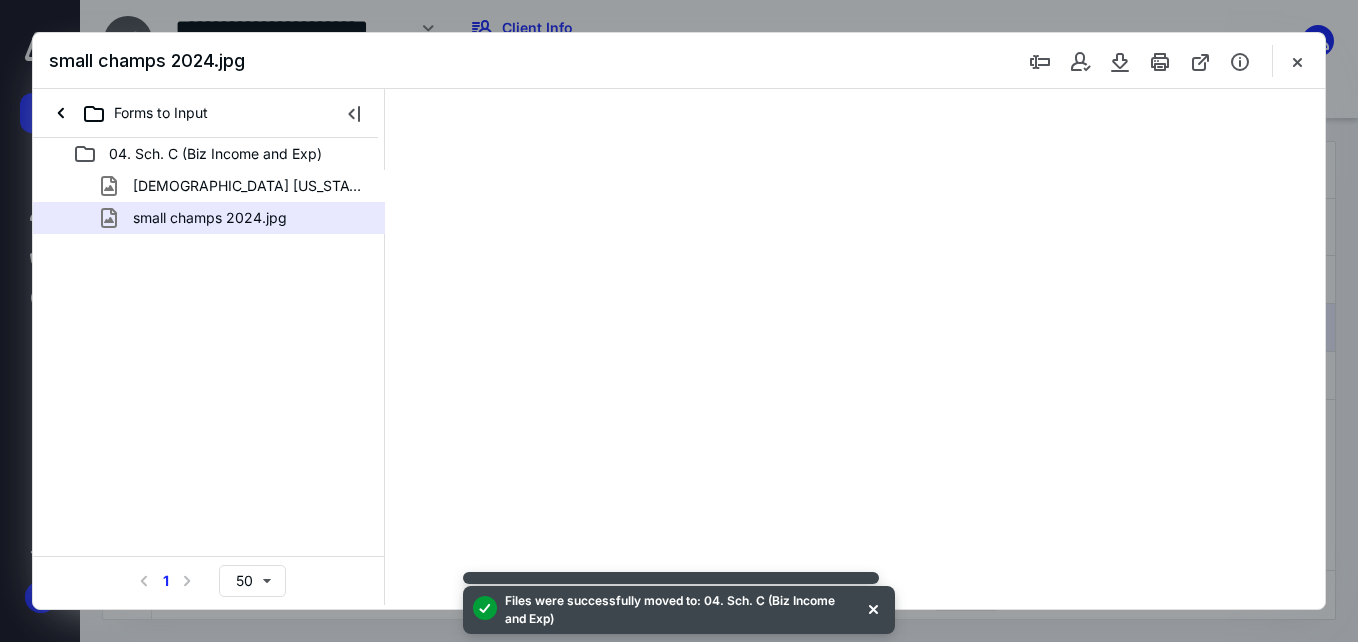 type on "155" 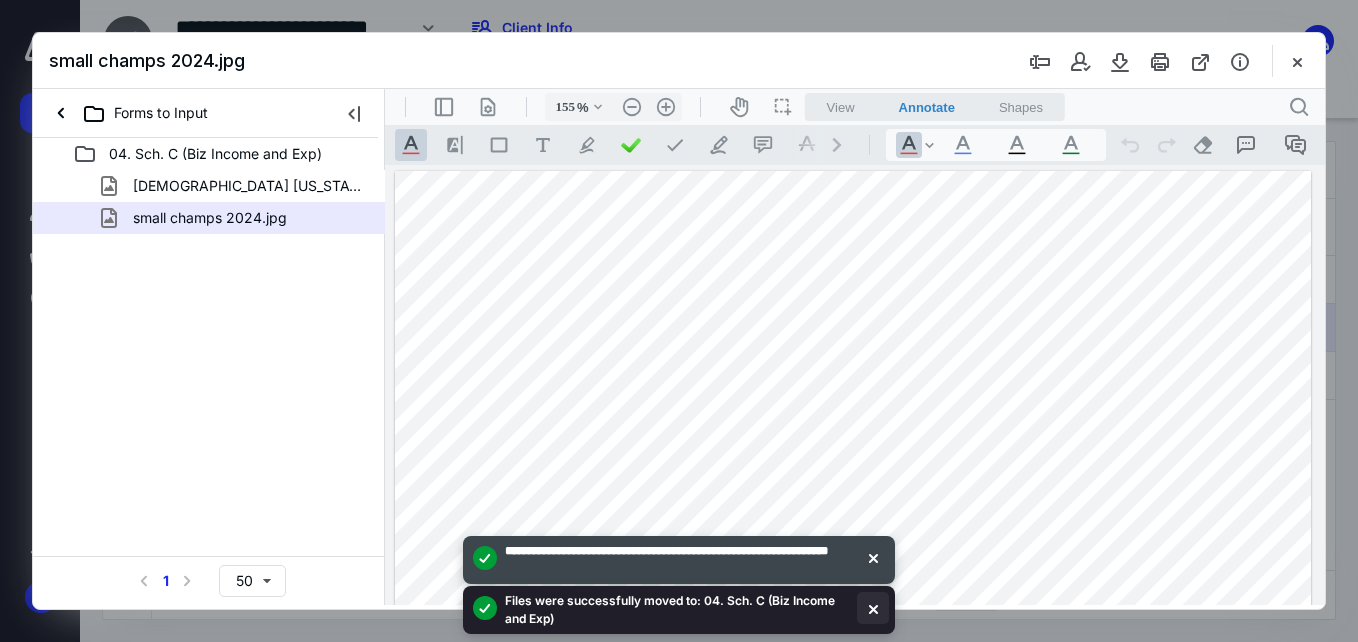 click at bounding box center [873, 608] 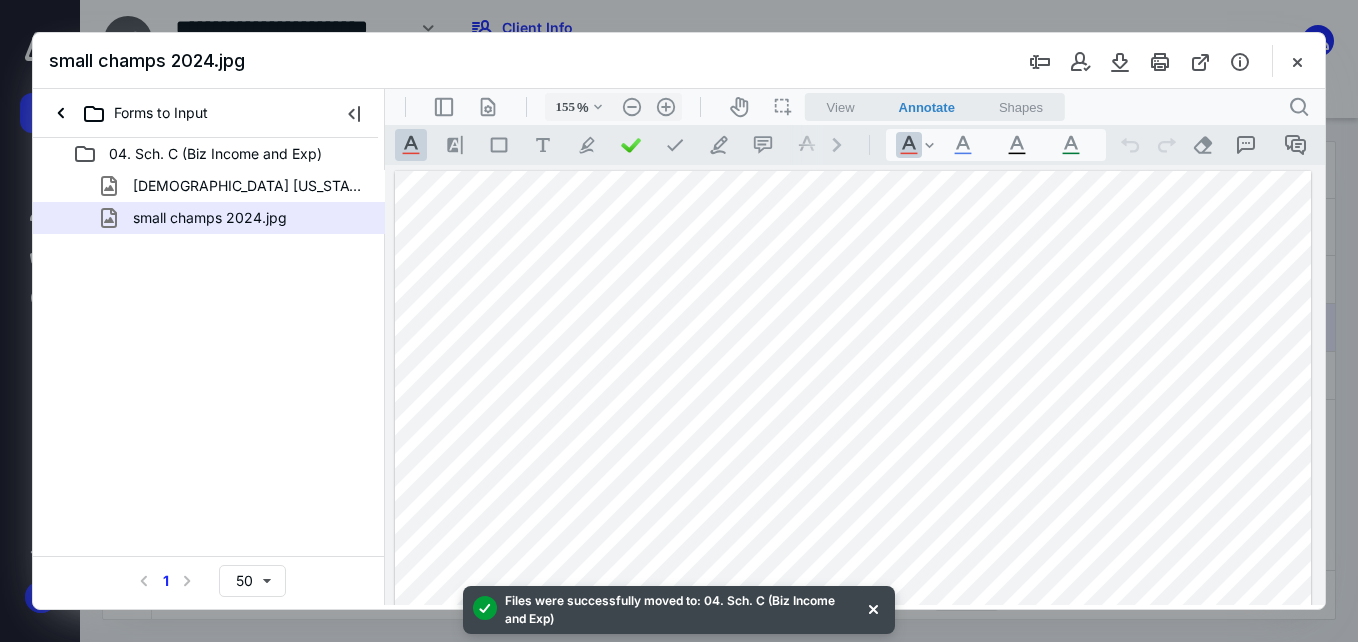 click at bounding box center (873, 608) 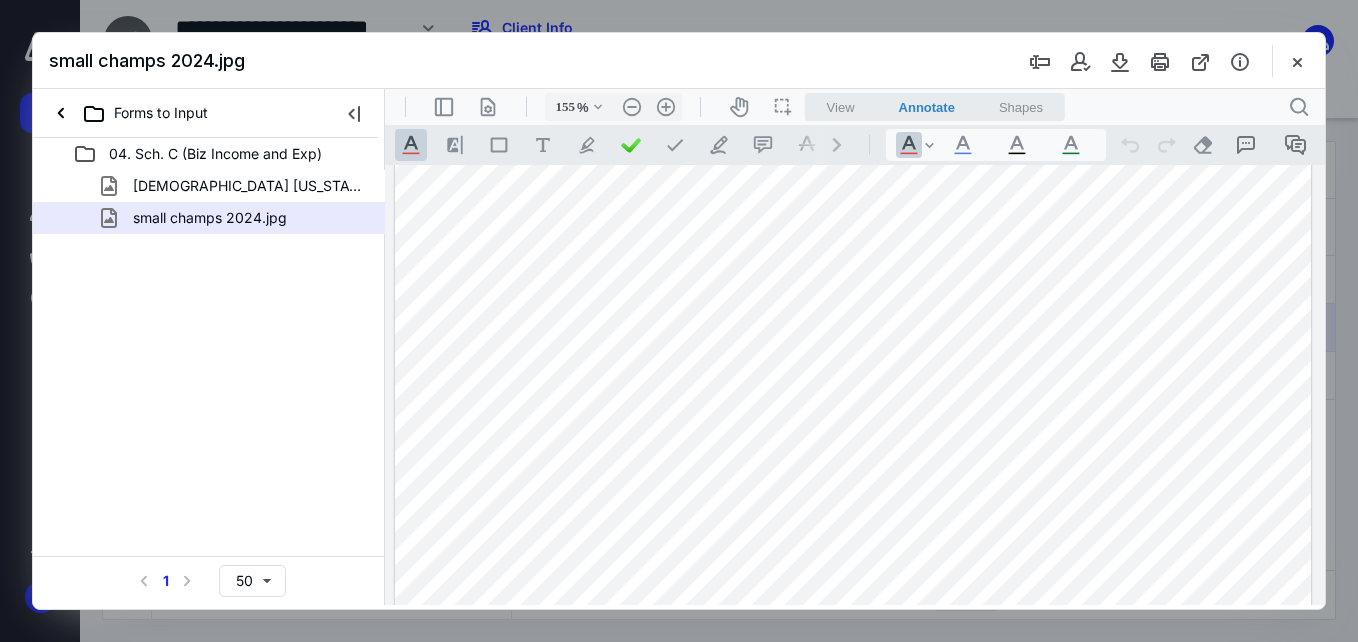 scroll, scrollTop: 0, scrollLeft: 0, axis: both 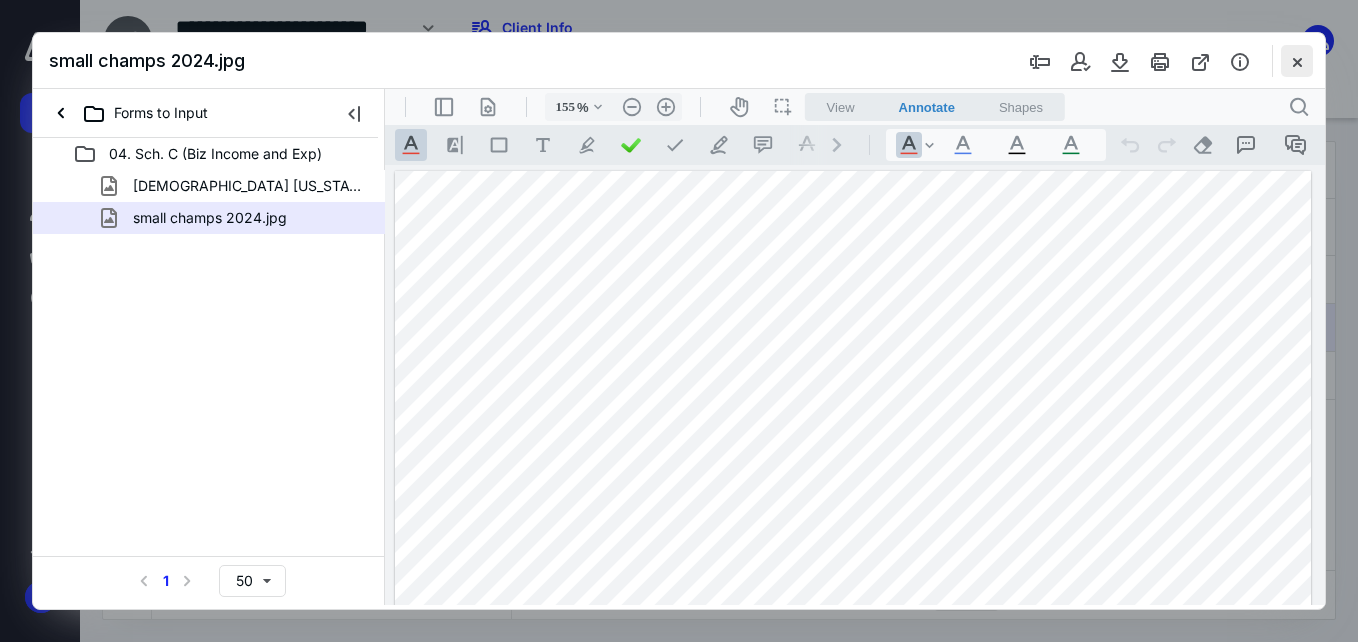 click at bounding box center (1297, 61) 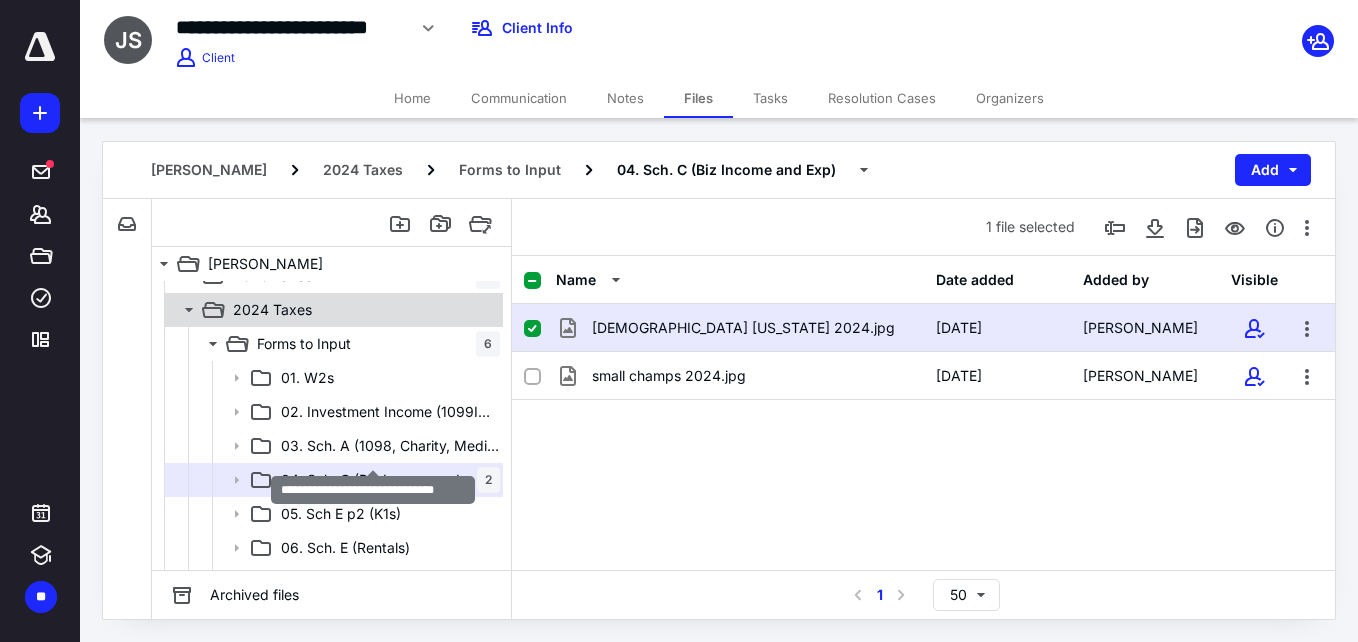 scroll, scrollTop: 0, scrollLeft: 0, axis: both 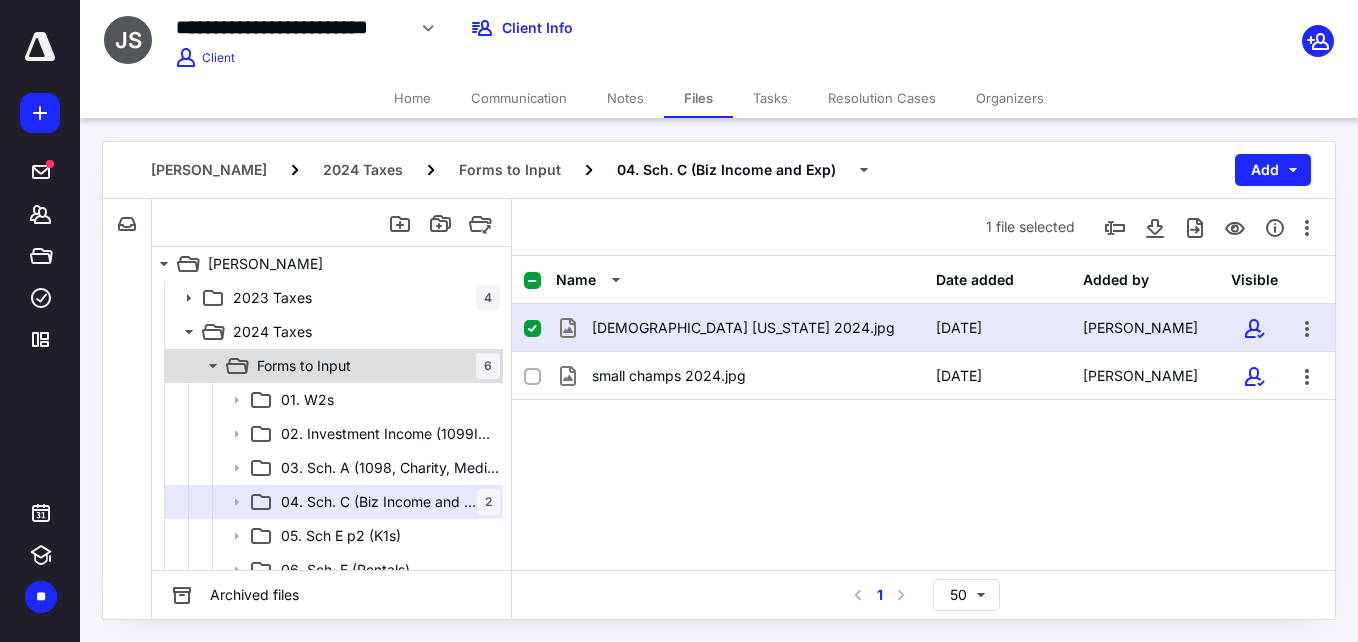 click on "Forms to Input" at bounding box center [304, 366] 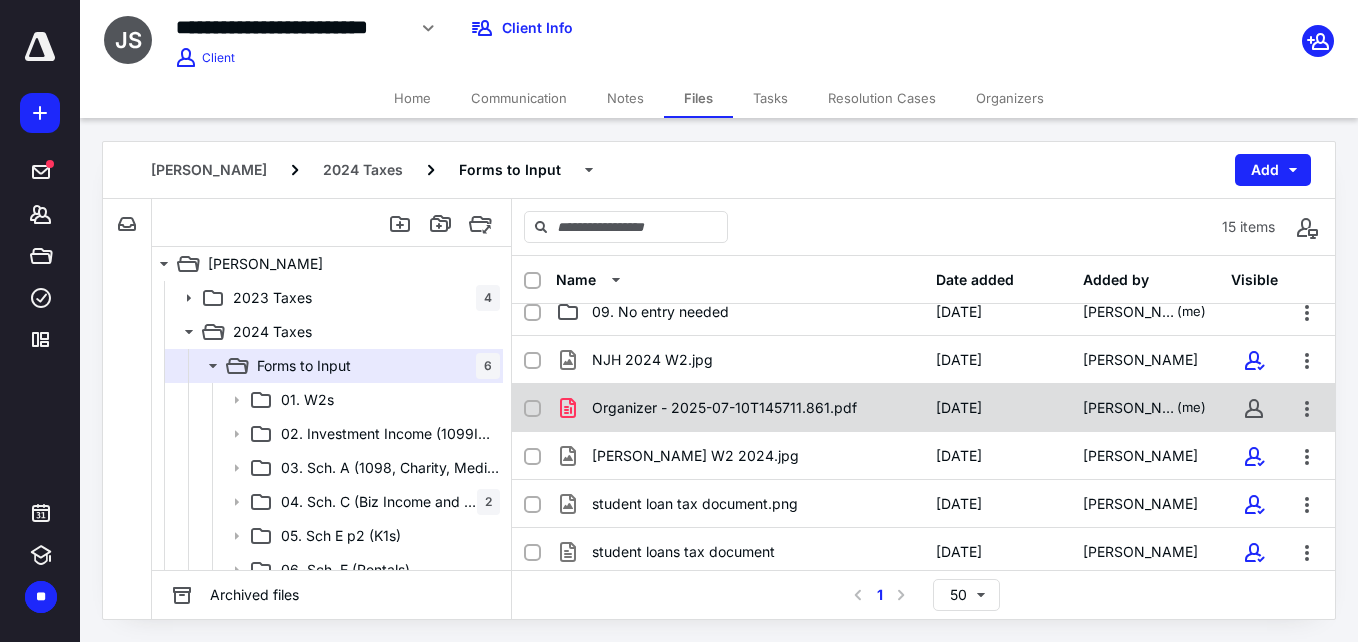 scroll, scrollTop: 300, scrollLeft: 0, axis: vertical 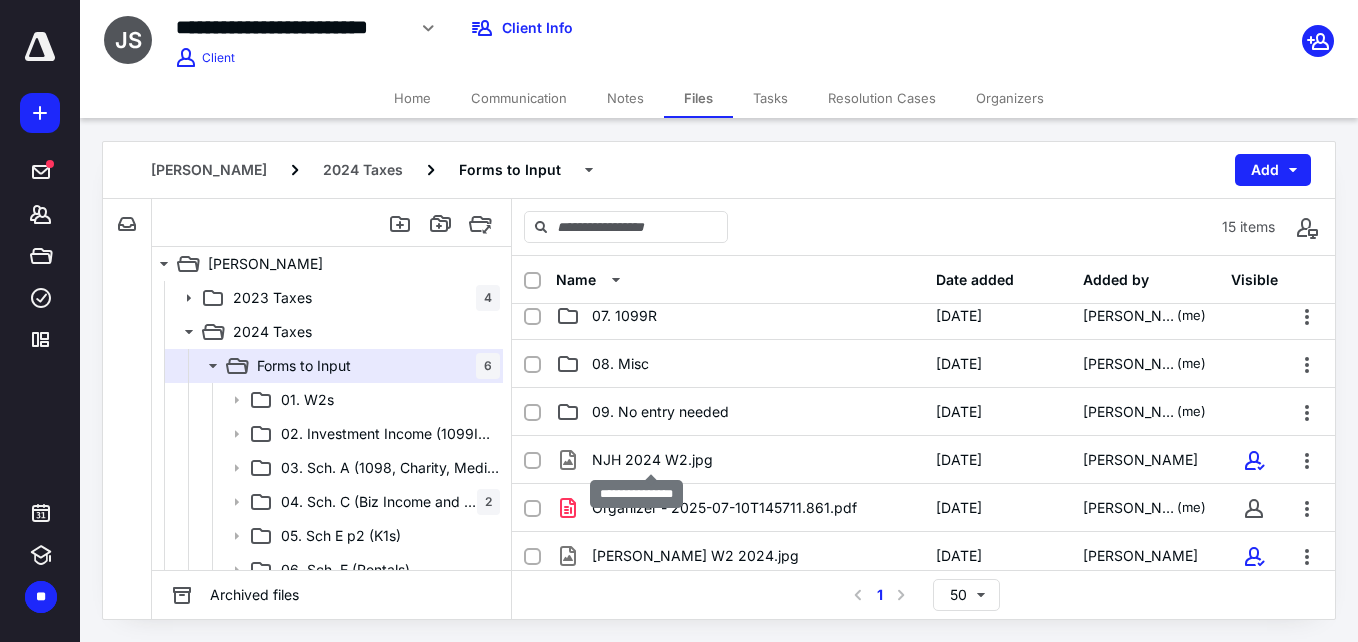 click on "NJH 2024 W2.jpg" at bounding box center [652, 460] 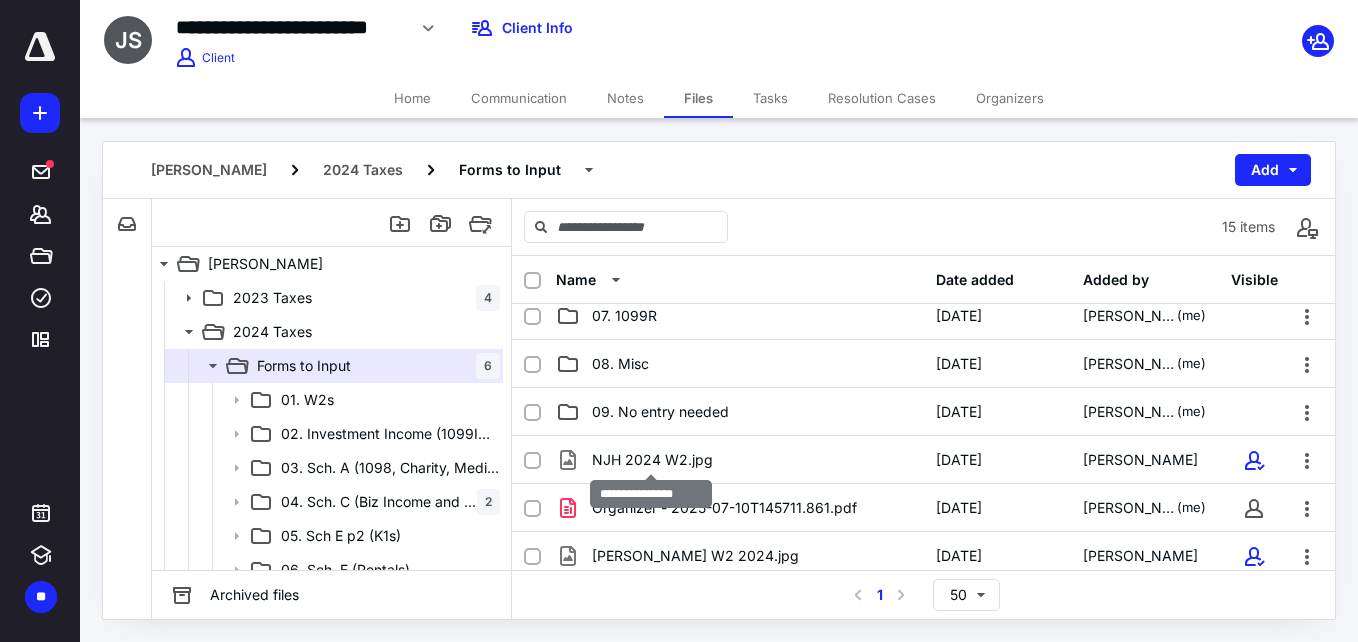 click on "NJH 2024 W2.jpg" at bounding box center [652, 460] 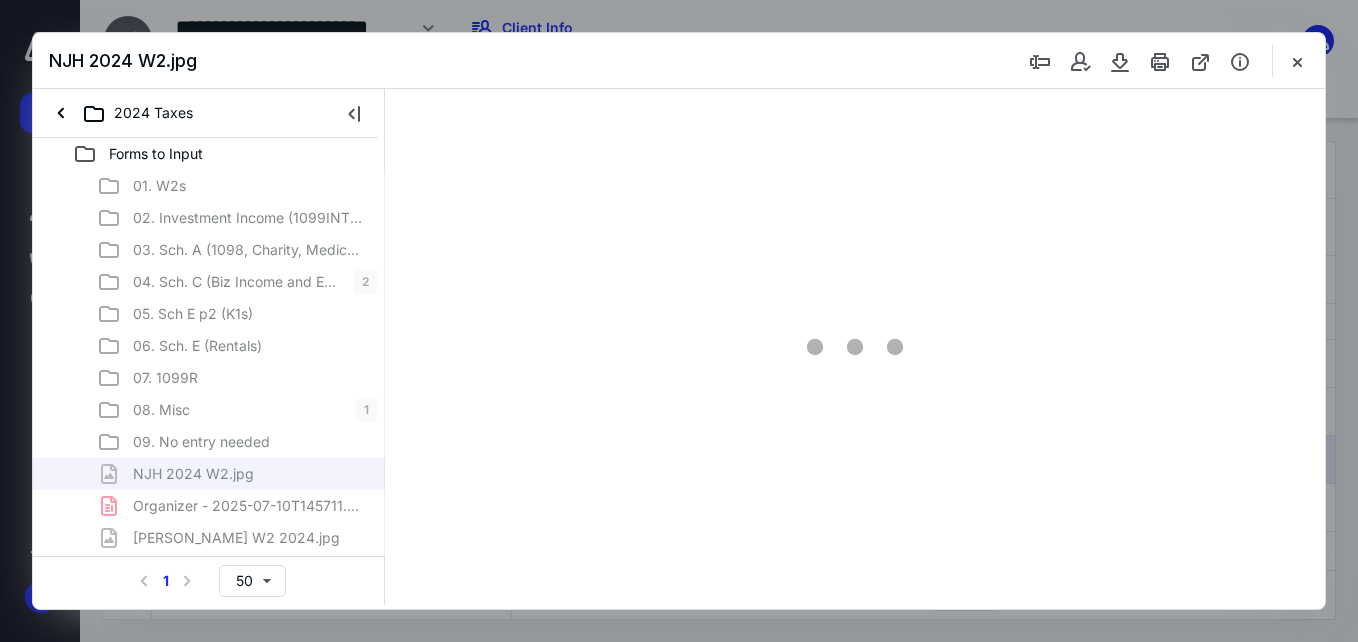 scroll, scrollTop: 0, scrollLeft: 0, axis: both 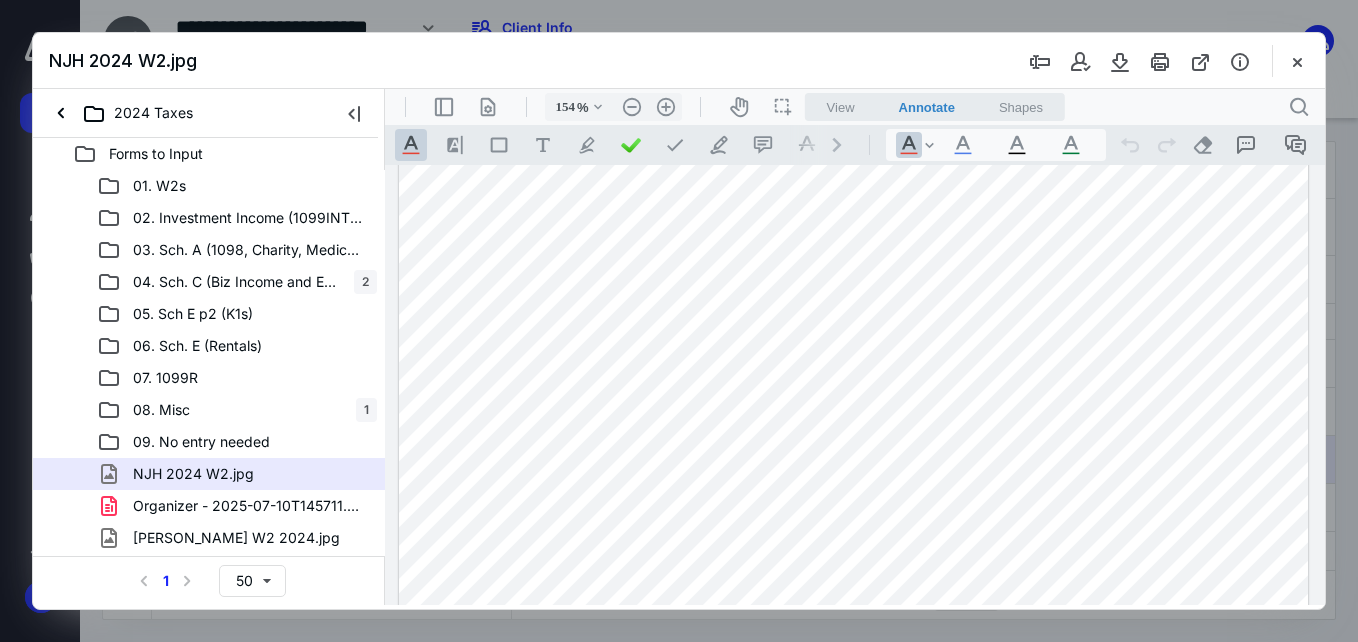 click on "[PERSON_NAME] W2 2024.jpg" at bounding box center [236, 538] 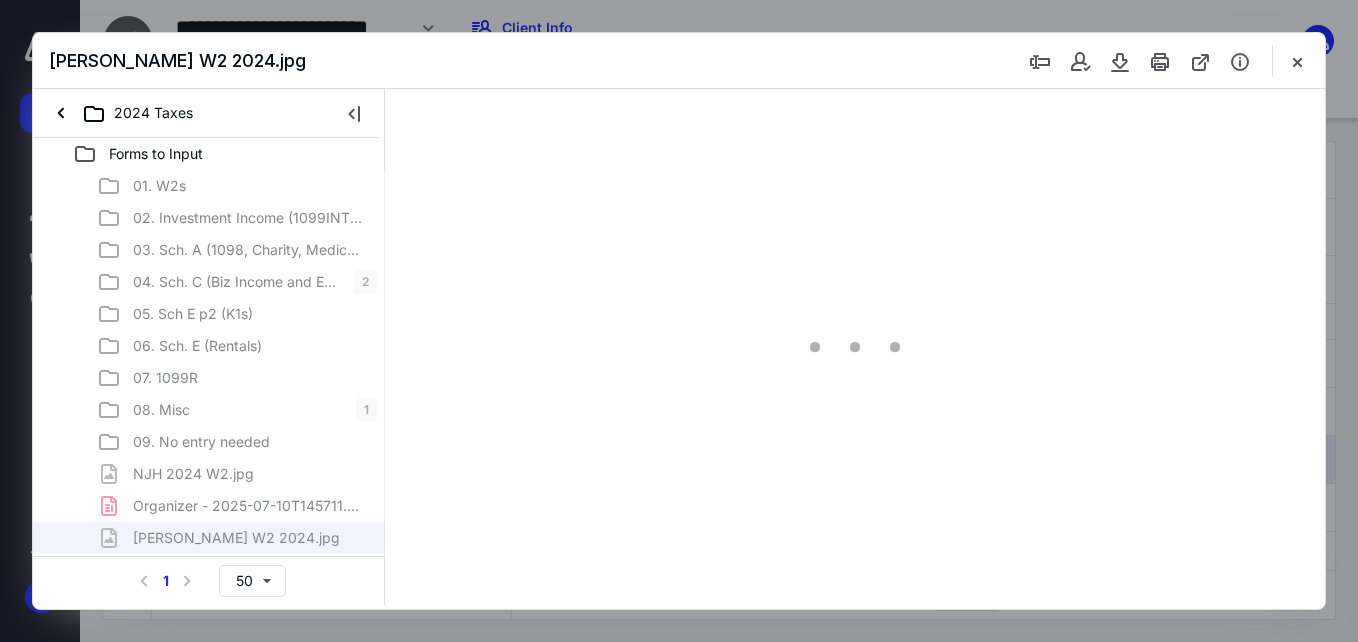 scroll, scrollTop: 0, scrollLeft: 0, axis: both 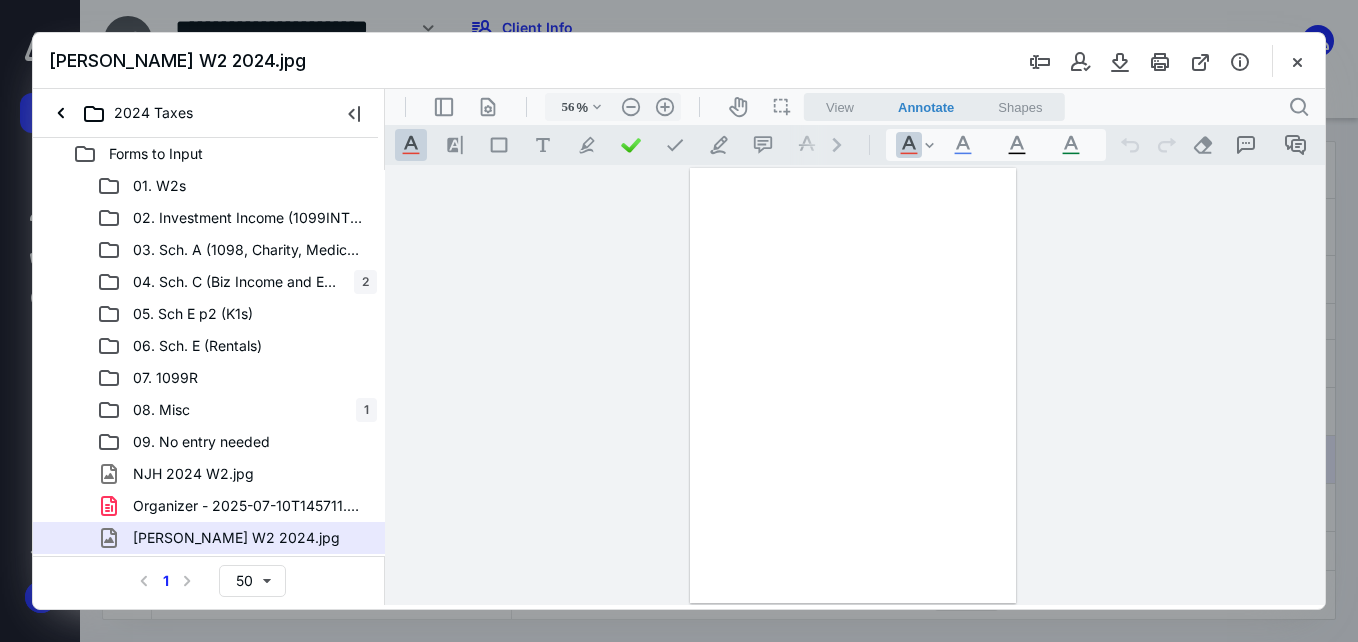 type on "155" 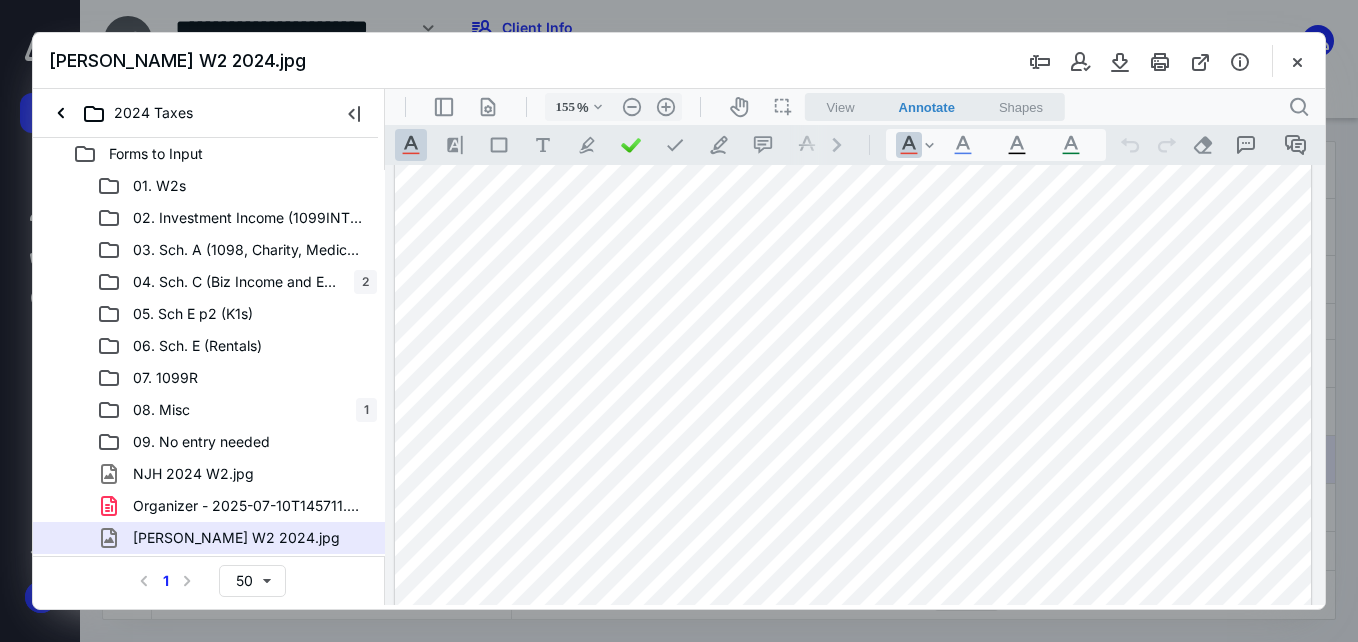 scroll, scrollTop: 793, scrollLeft: 0, axis: vertical 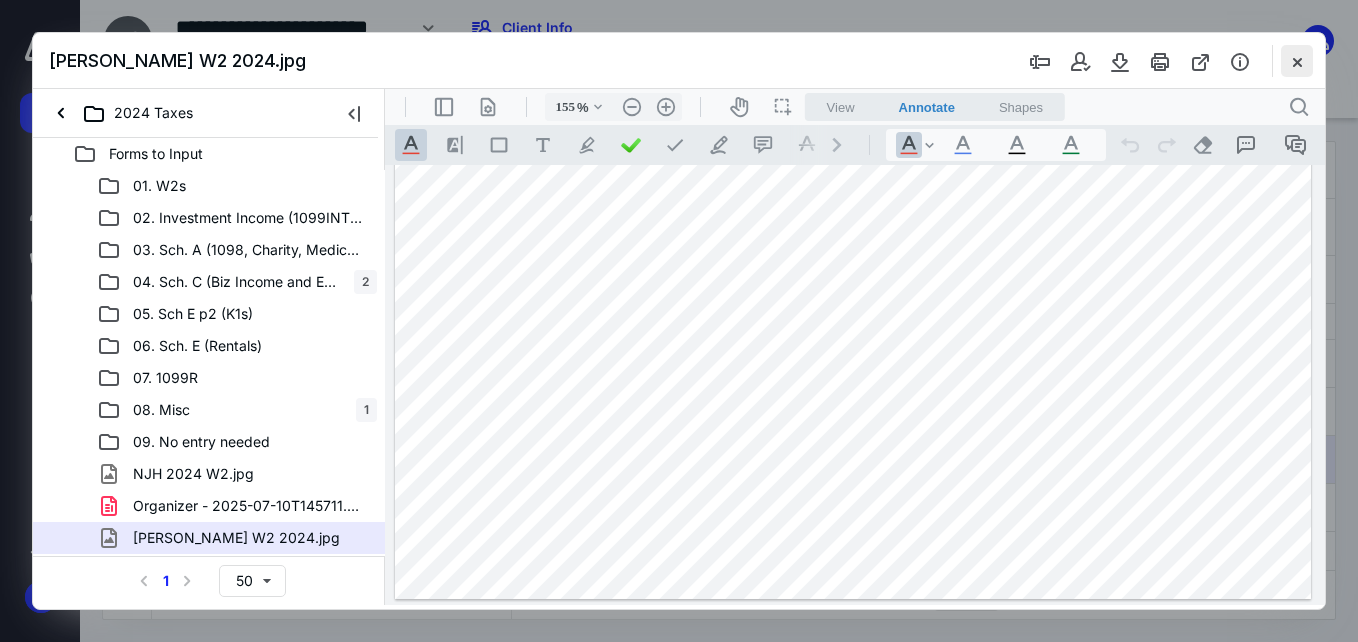 click at bounding box center [1297, 61] 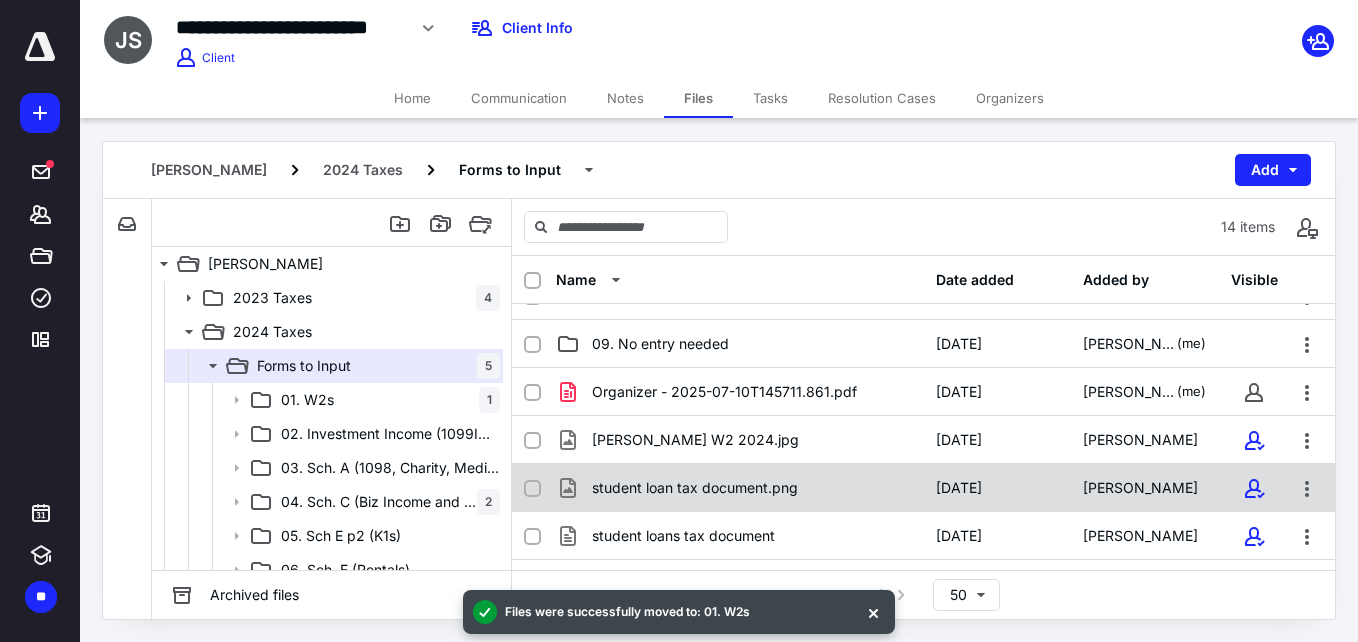 scroll, scrollTop: 400, scrollLeft: 0, axis: vertical 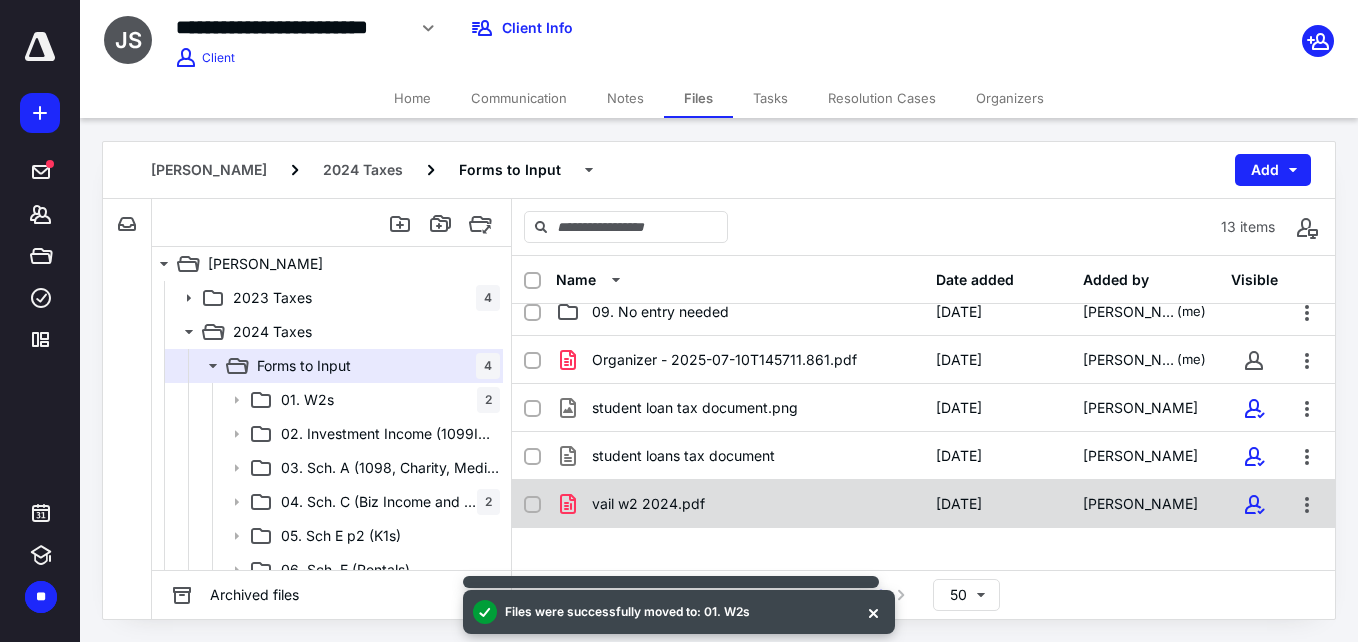 click on "vail w2 2024.pdf" at bounding box center [740, 504] 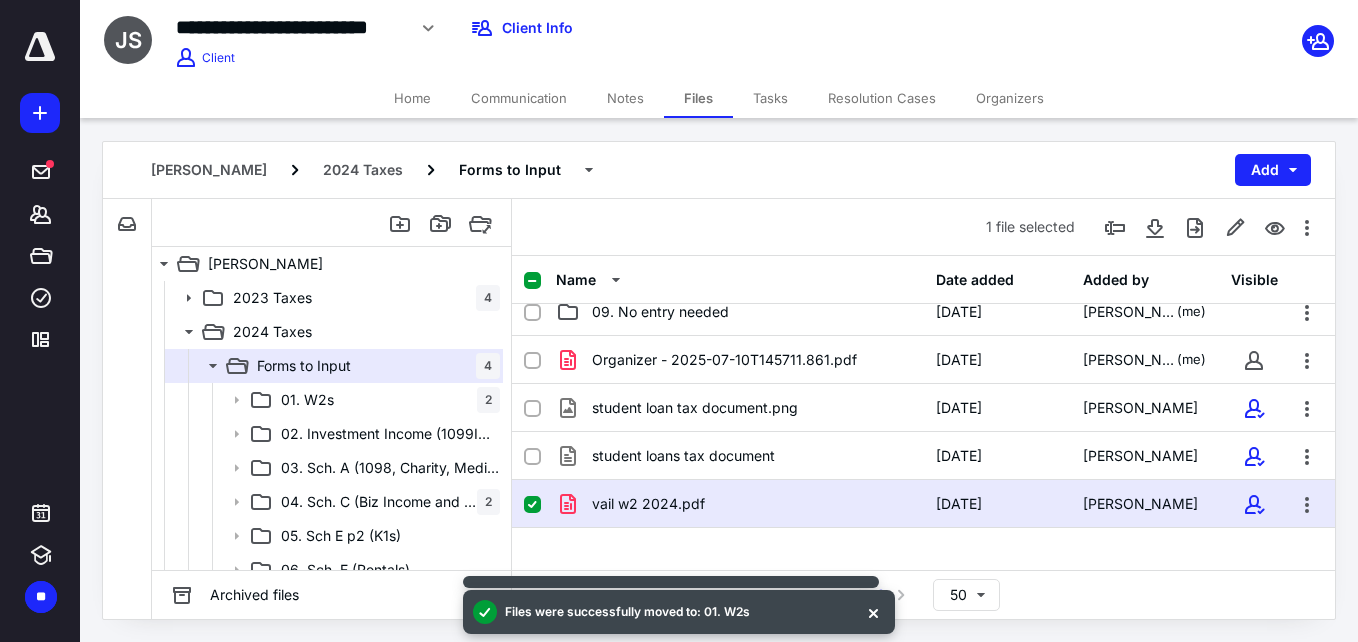 click on "vail w2 2024.pdf" at bounding box center [740, 504] 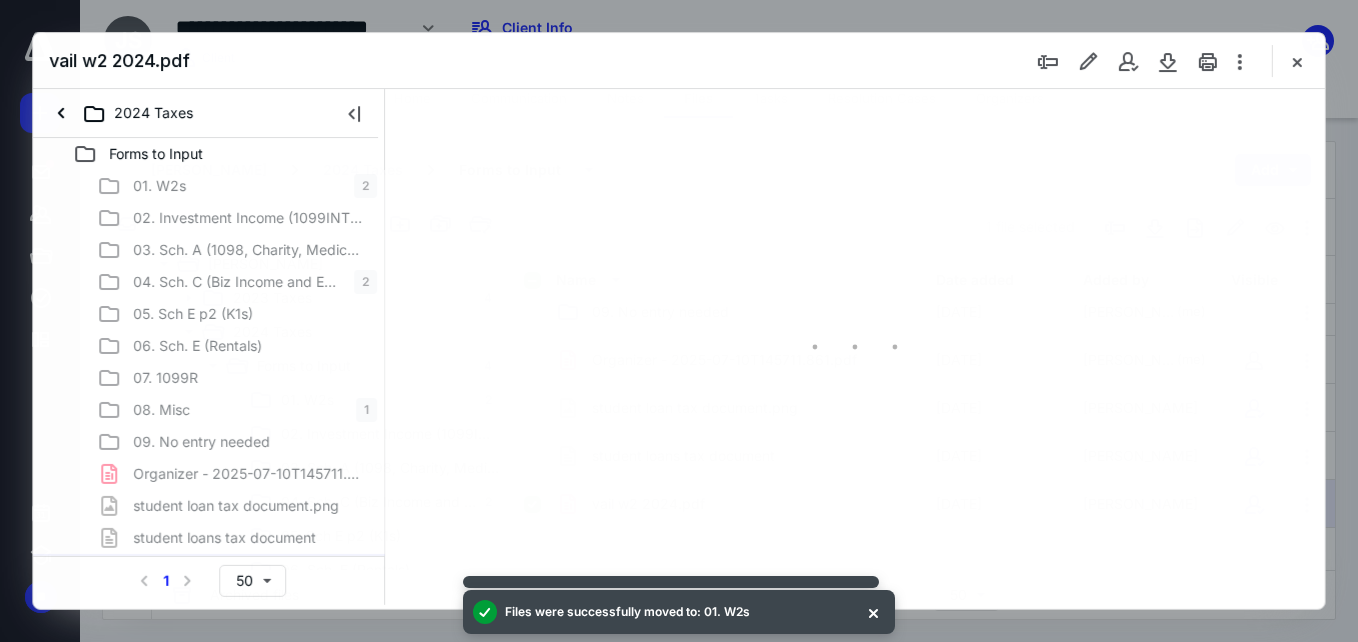 scroll, scrollTop: 0, scrollLeft: 0, axis: both 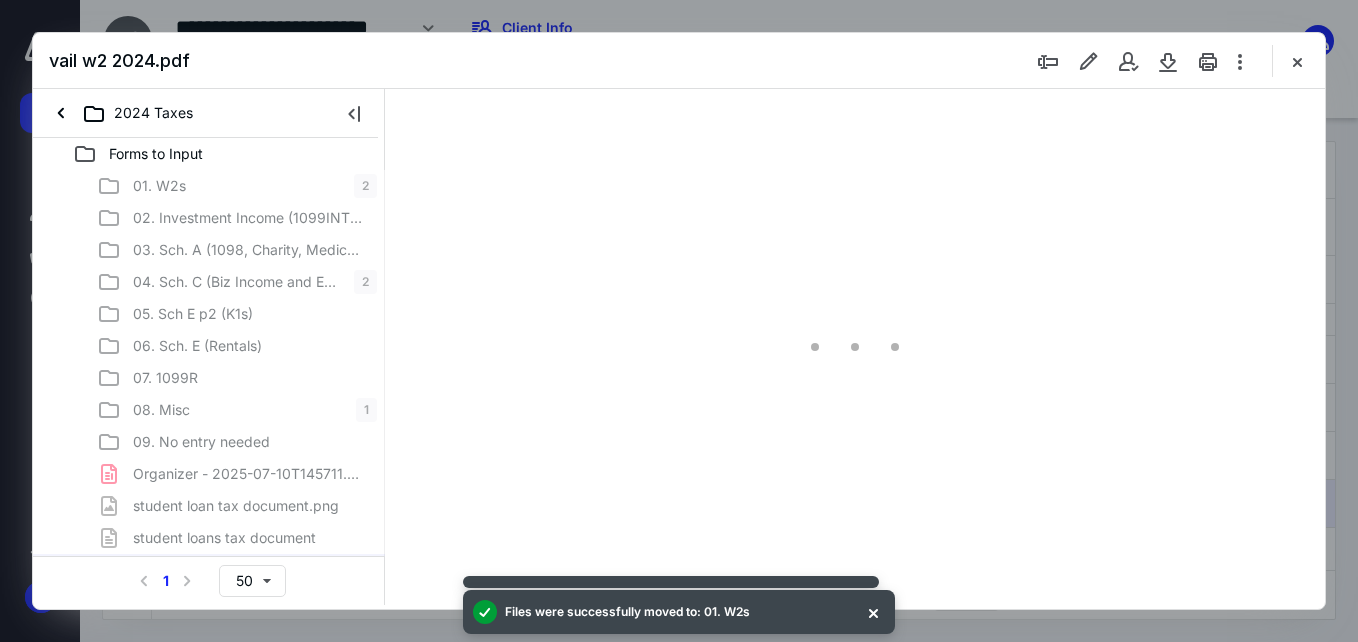 type on "150" 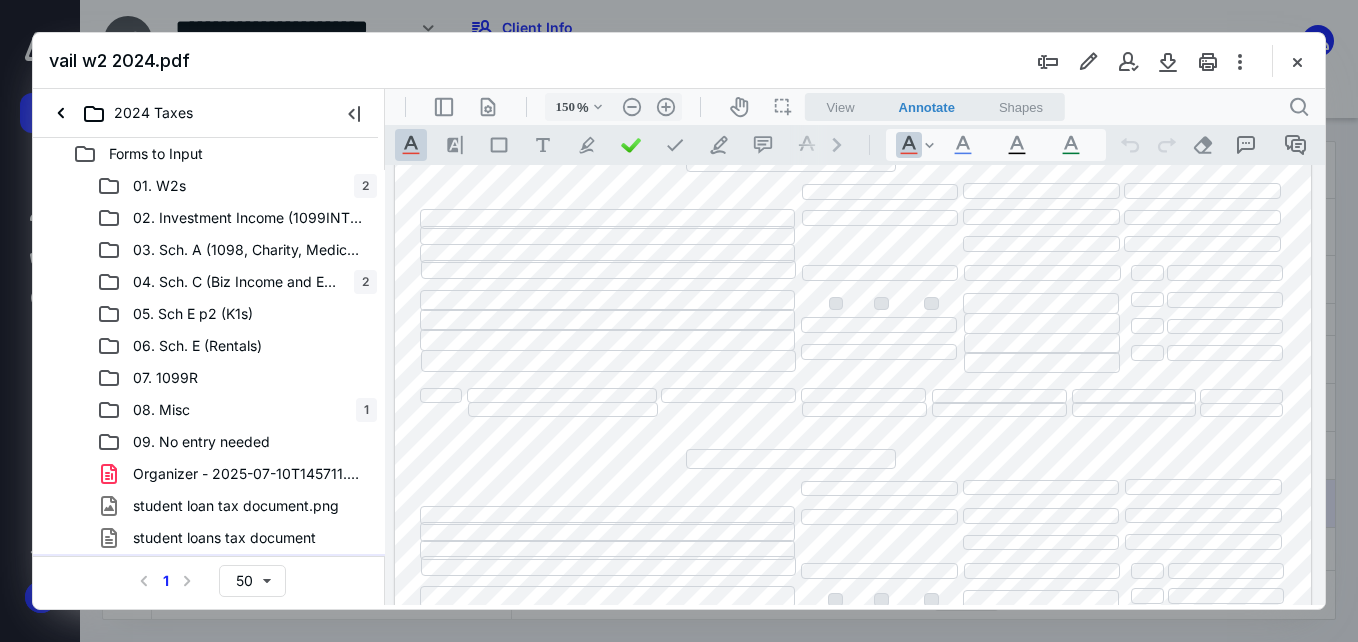 scroll, scrollTop: 500, scrollLeft: 0, axis: vertical 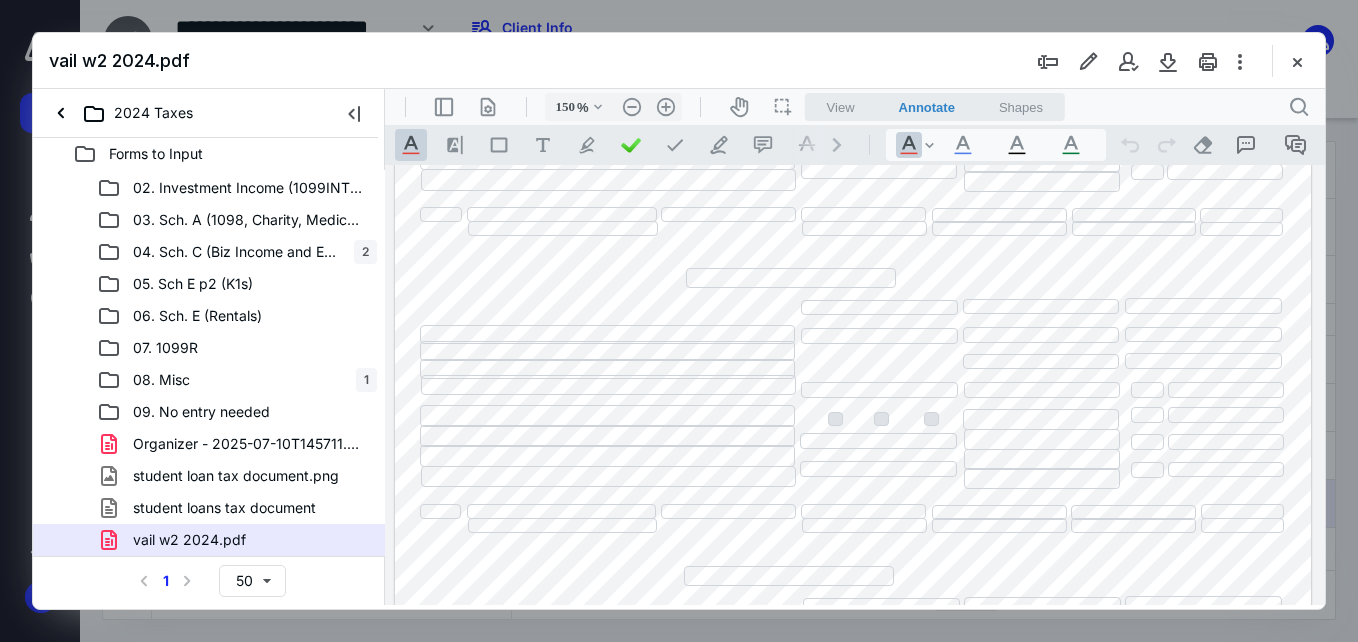 drag, startPoint x: 1299, startPoint y: 61, endPoint x: 1292, endPoint y: 121, distance: 60.40695 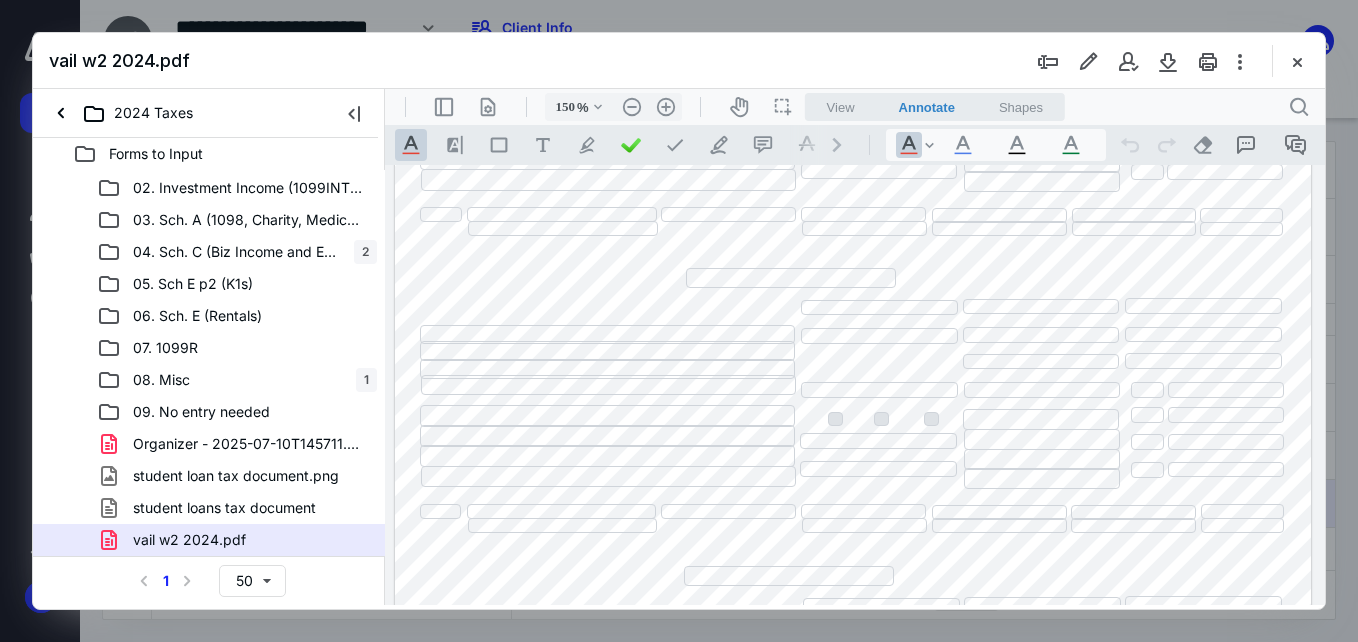 click at bounding box center (1297, 61) 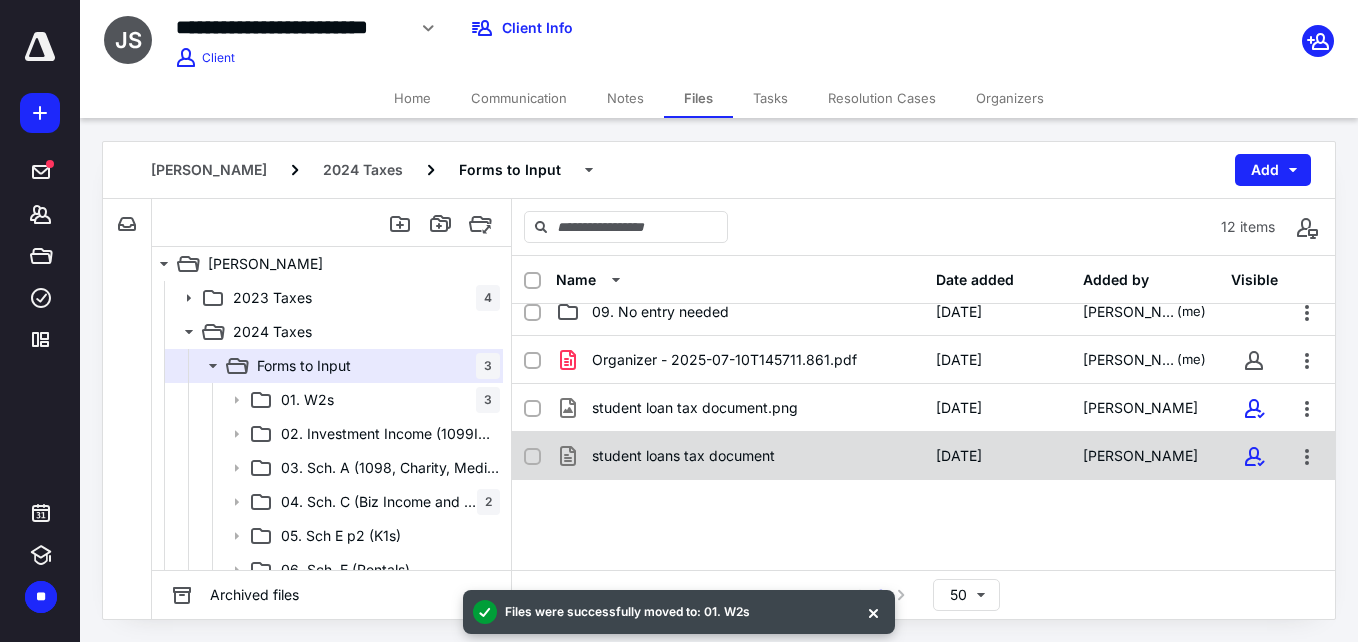 click on "student loans tax document [DATE] [PERSON_NAME]" at bounding box center [923, 456] 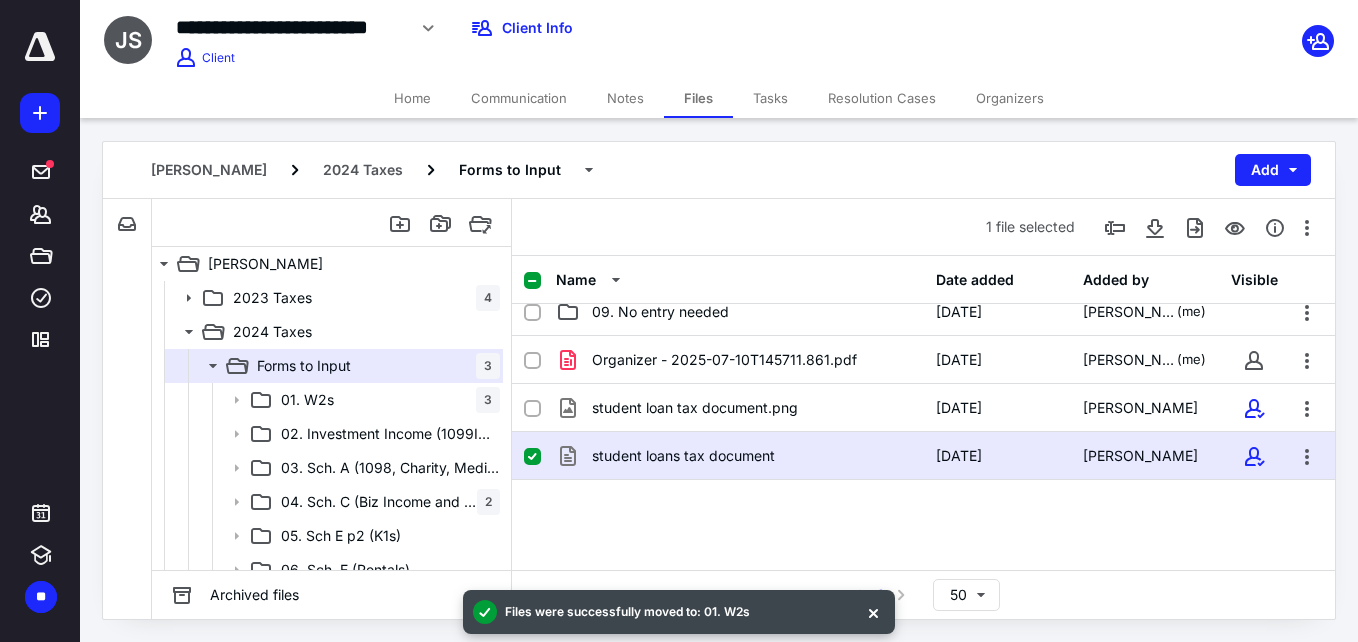 click on "student loans tax document [DATE] [PERSON_NAME]" at bounding box center [923, 456] 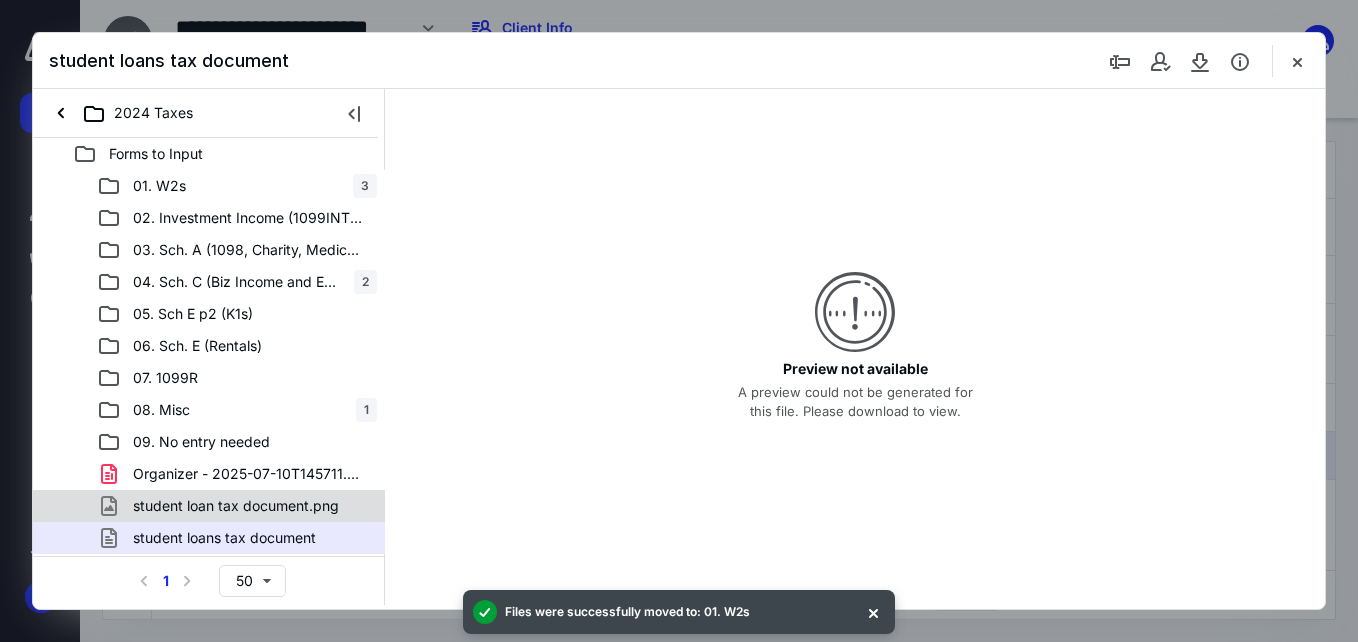 click on "student loan tax document.png" at bounding box center (236, 506) 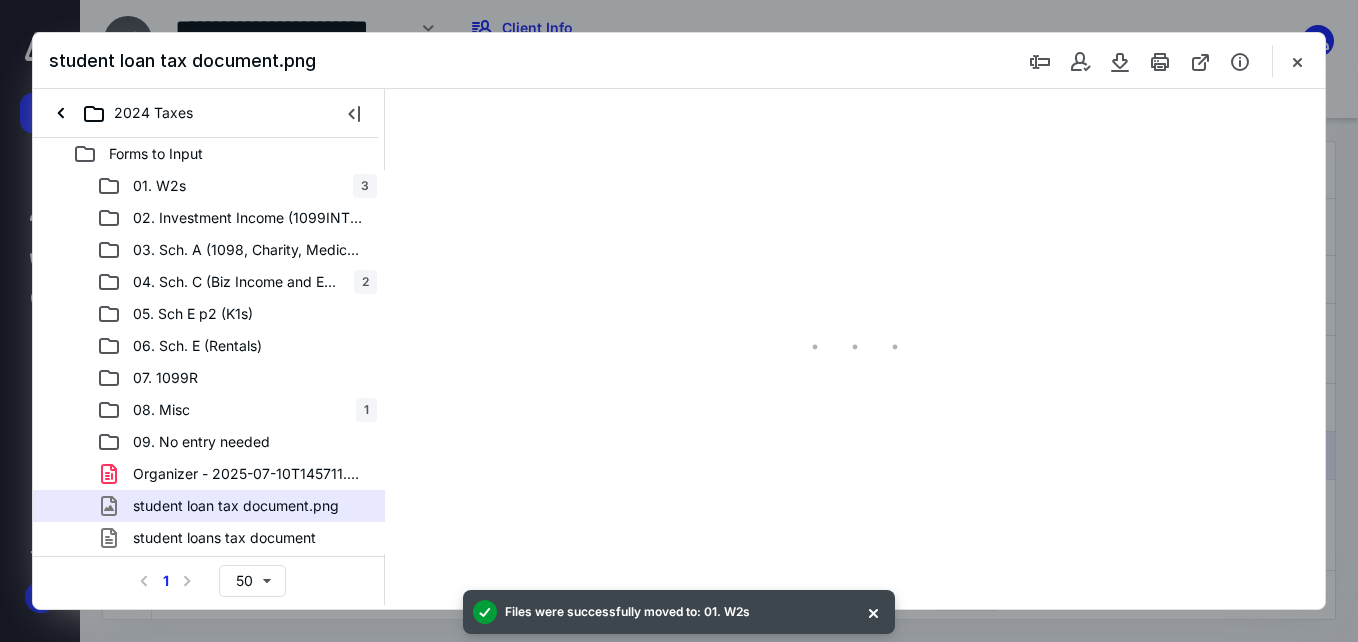 scroll, scrollTop: 0, scrollLeft: 0, axis: both 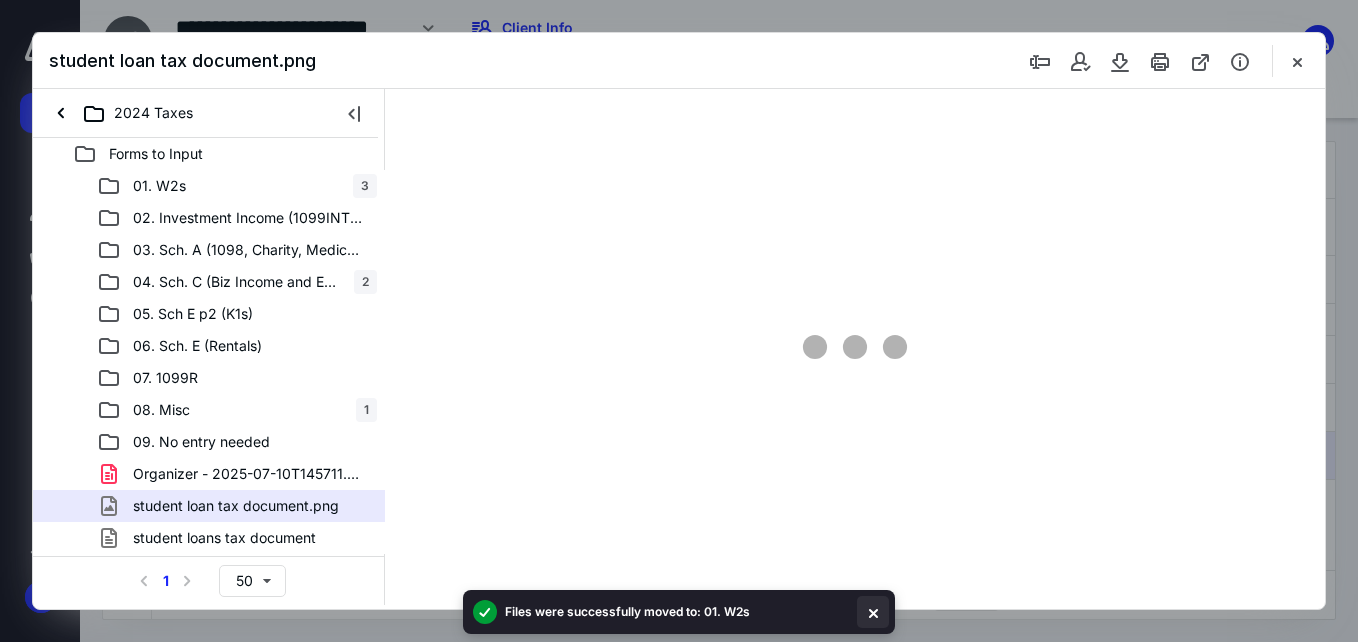 type on "159" 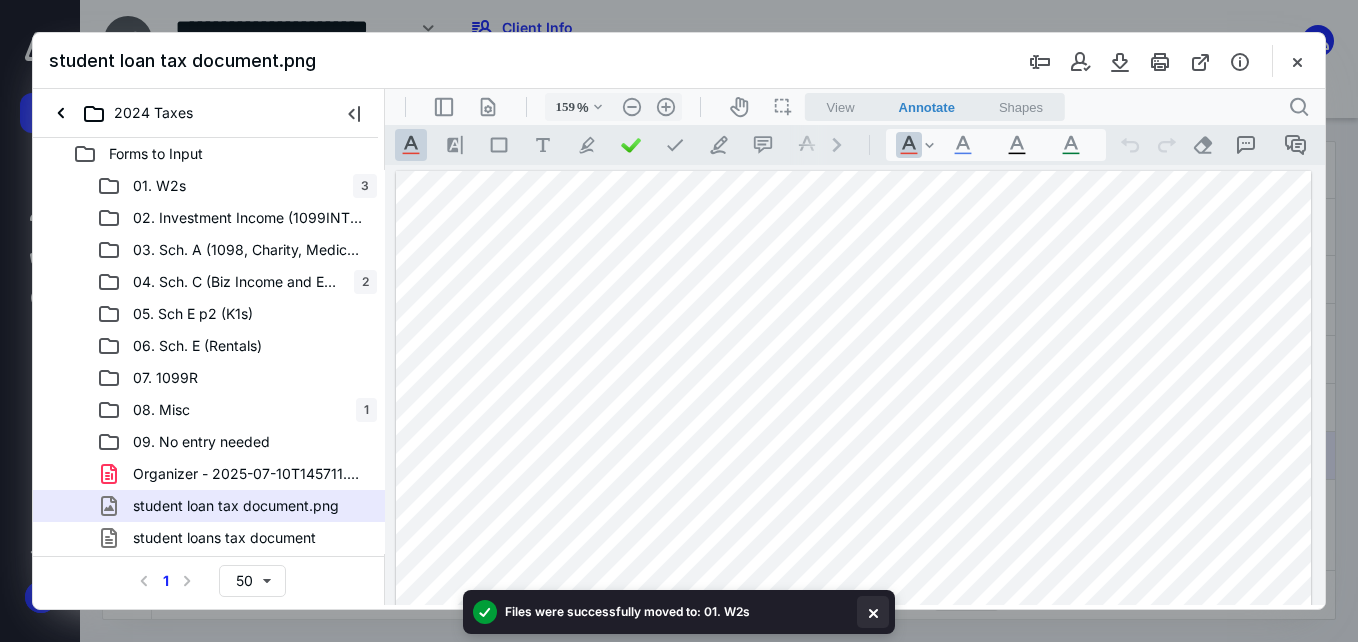 click at bounding box center (873, 612) 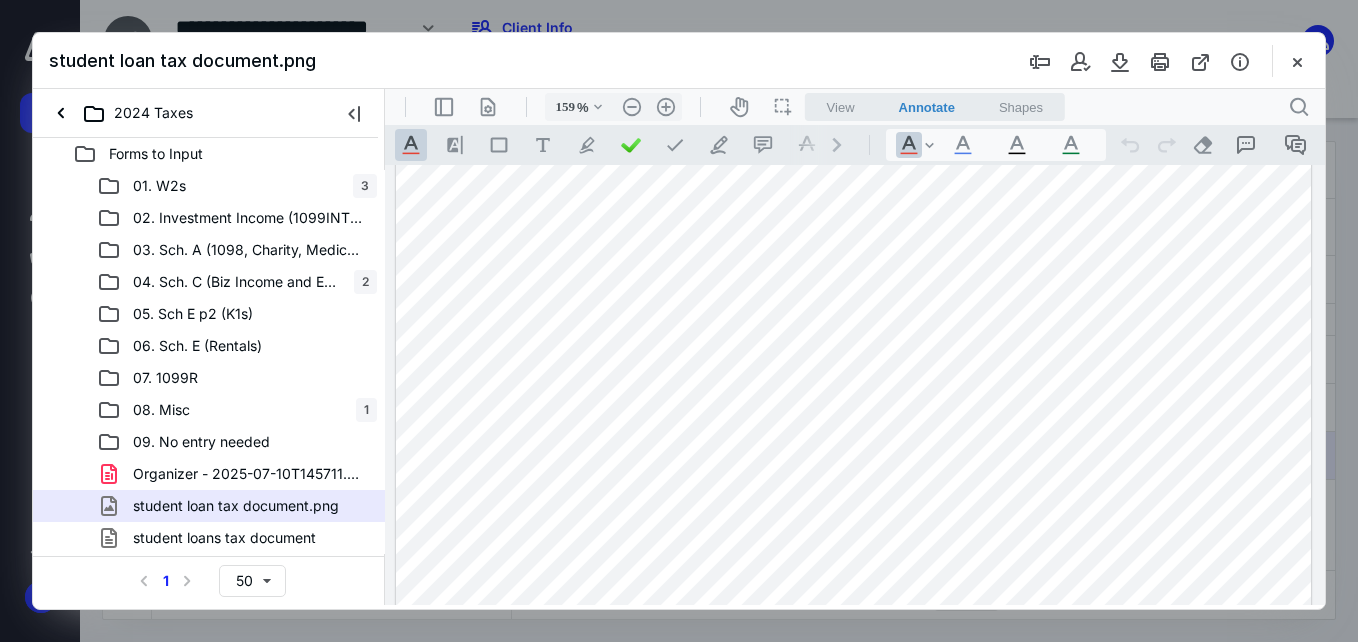 scroll, scrollTop: 700, scrollLeft: 0, axis: vertical 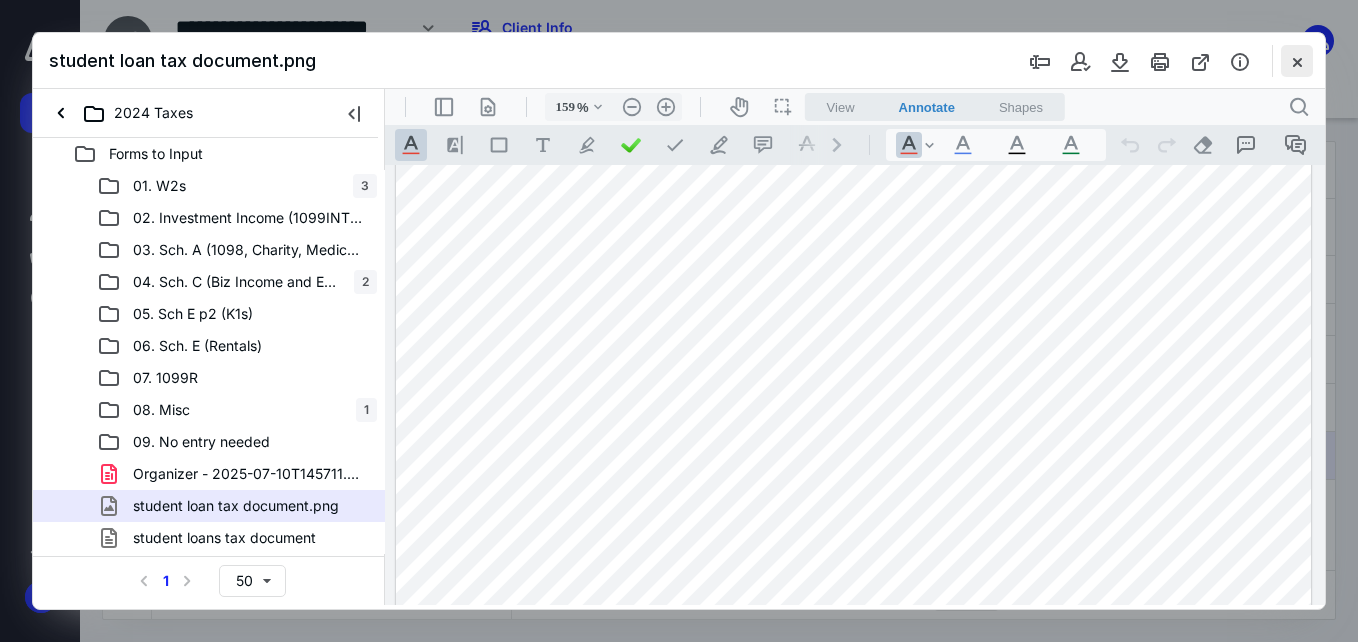 click at bounding box center (1297, 61) 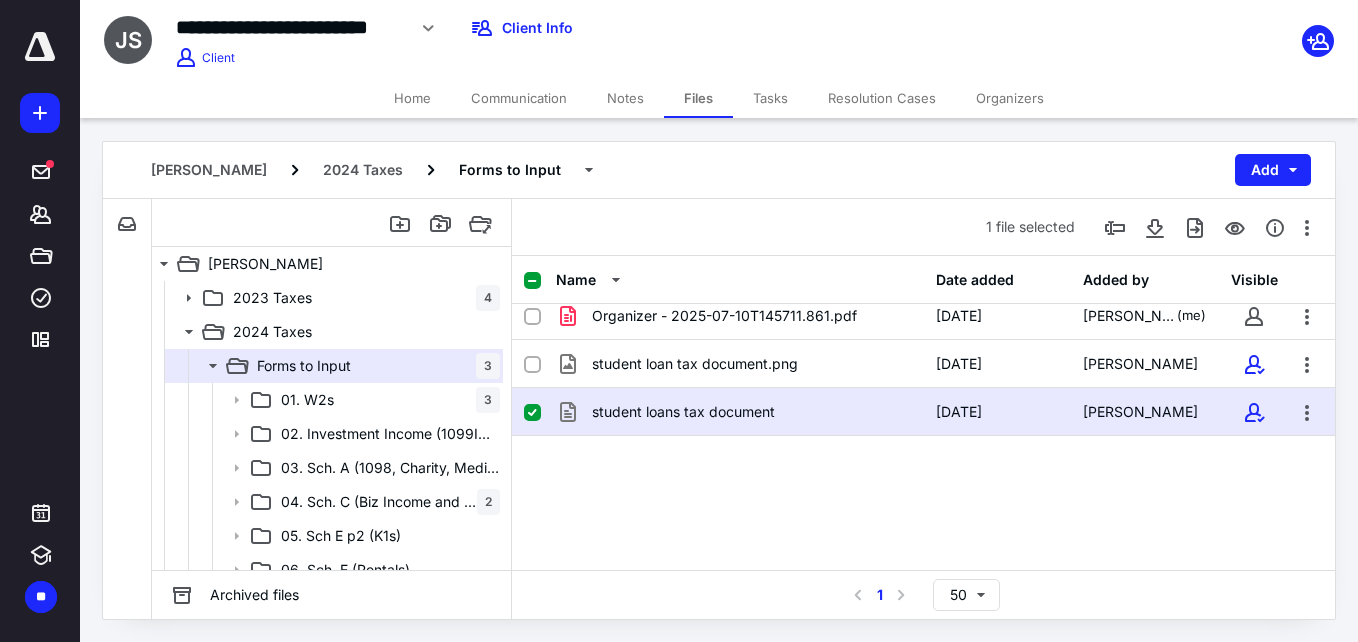 scroll, scrollTop: 466, scrollLeft: 0, axis: vertical 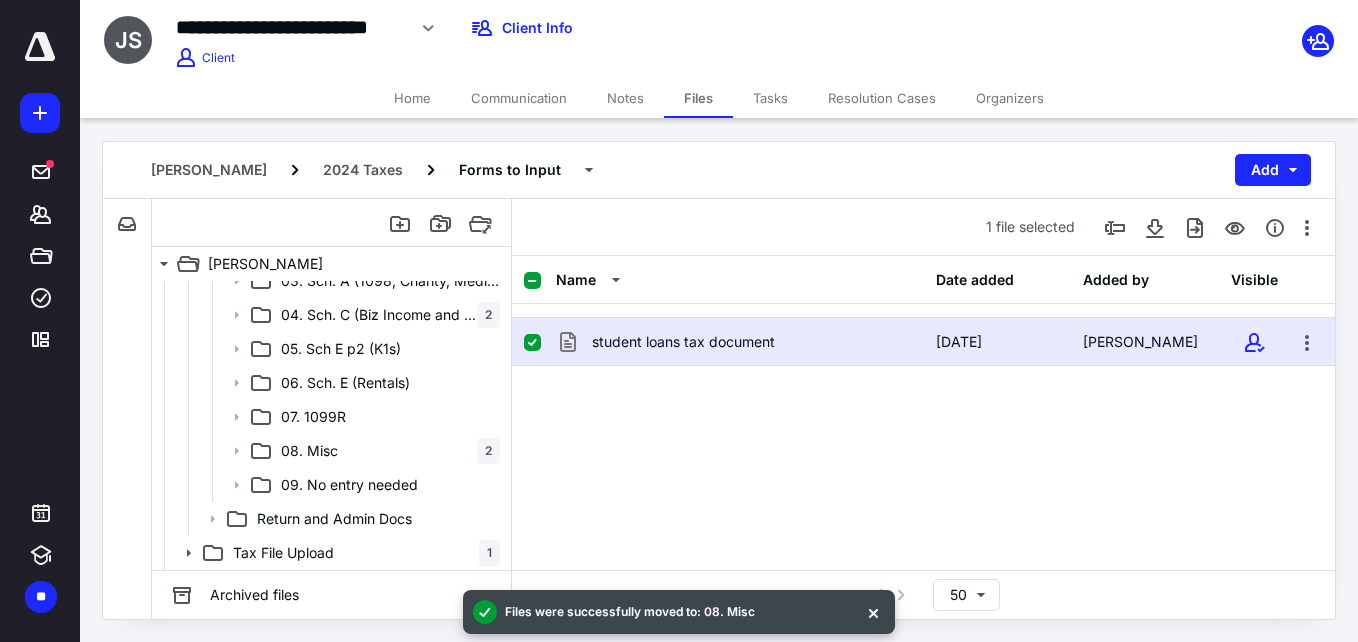 click on "student loans tax document [DATE] [PERSON_NAME]" at bounding box center [923, 342] 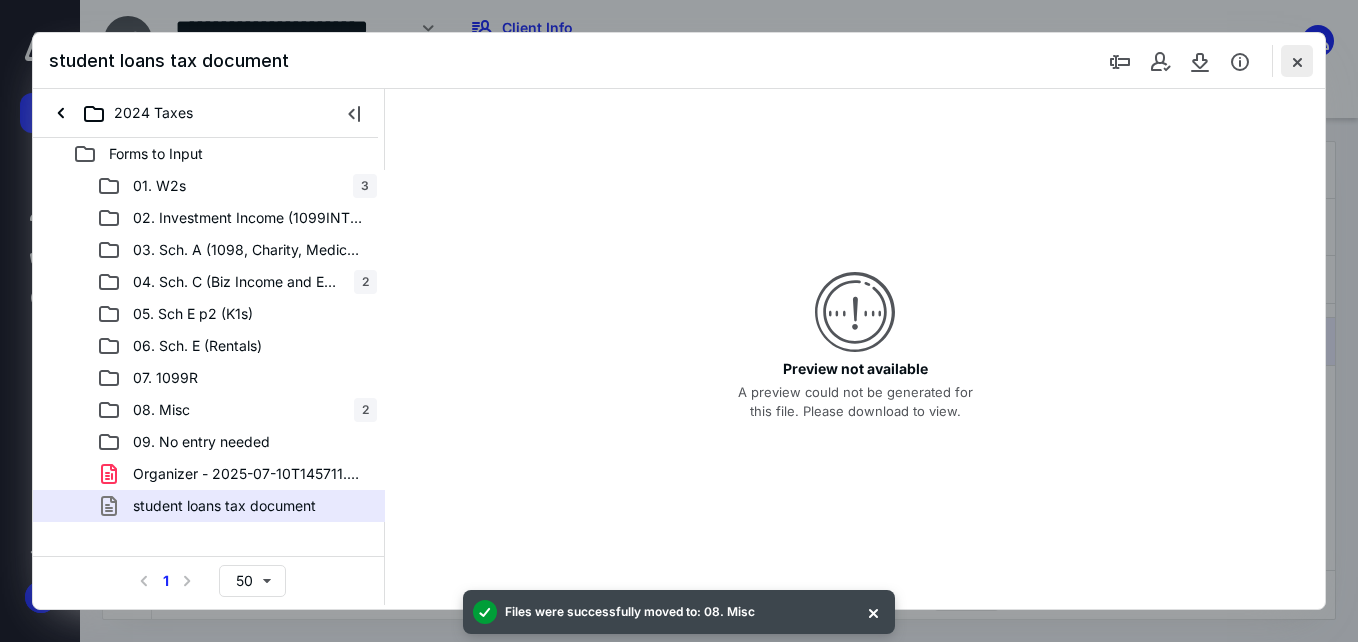 click at bounding box center [1297, 61] 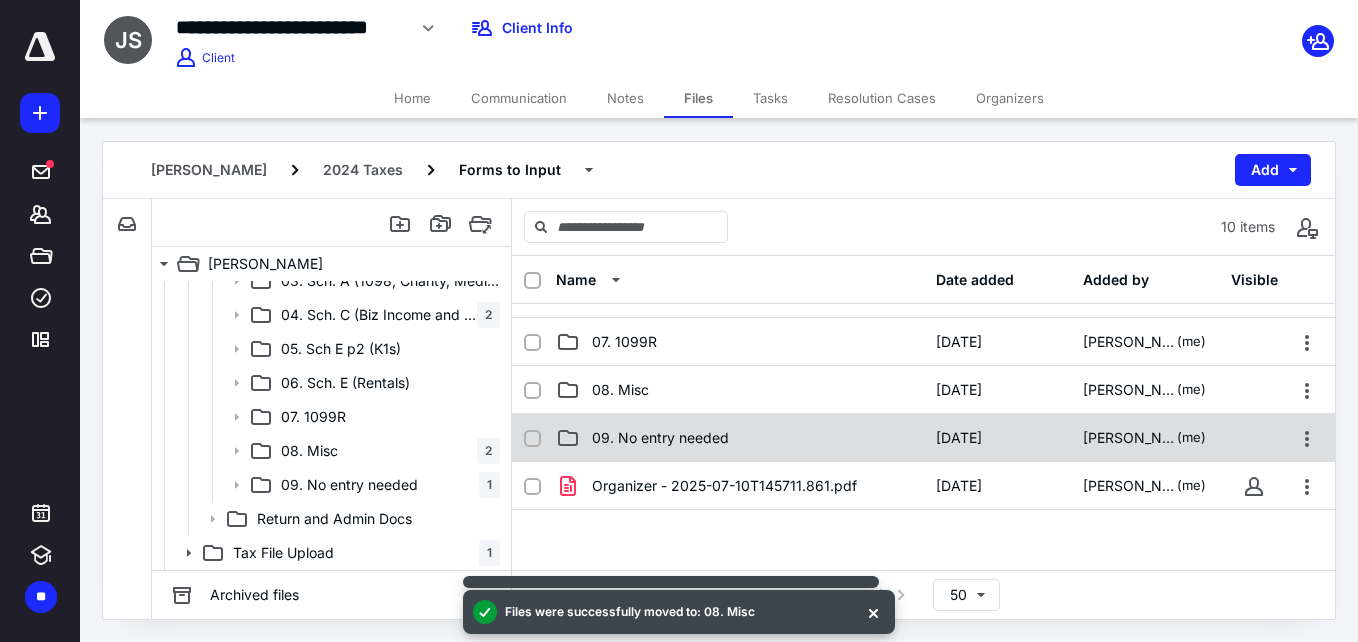 scroll, scrollTop: 266, scrollLeft: 0, axis: vertical 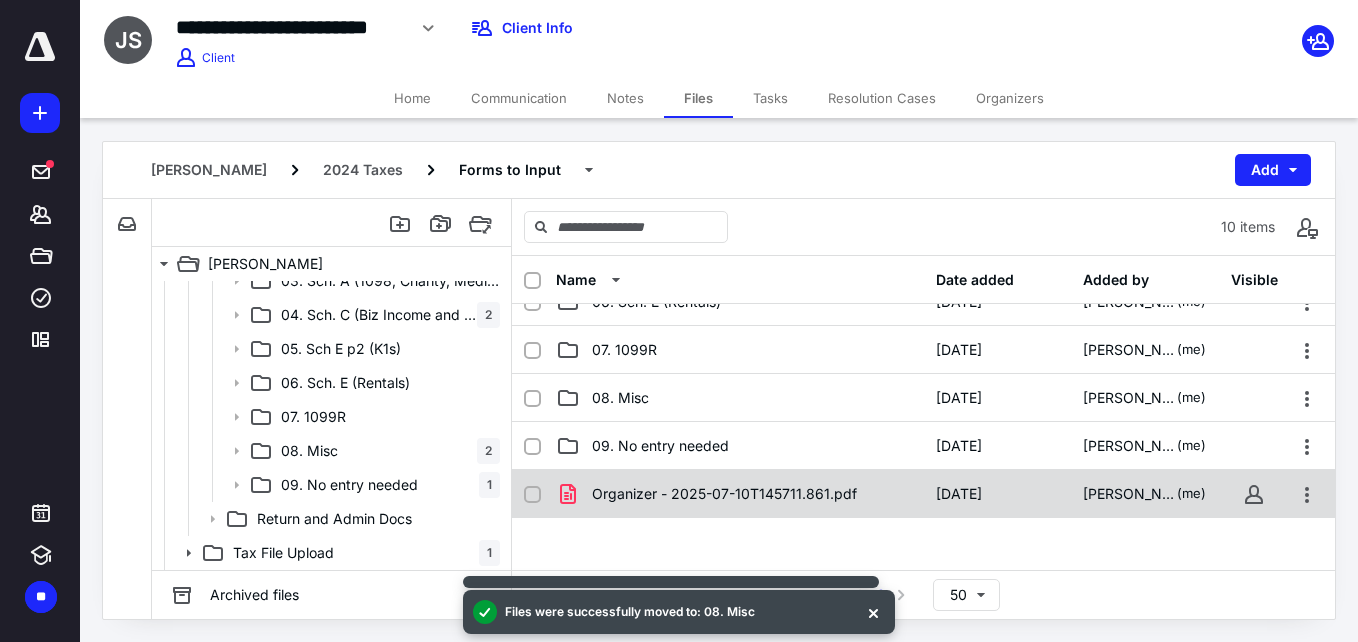 click on "Organizer - 2025-07-10T145711.861.pdf [DATE] [PERSON_NAME]  (me)" at bounding box center [923, 494] 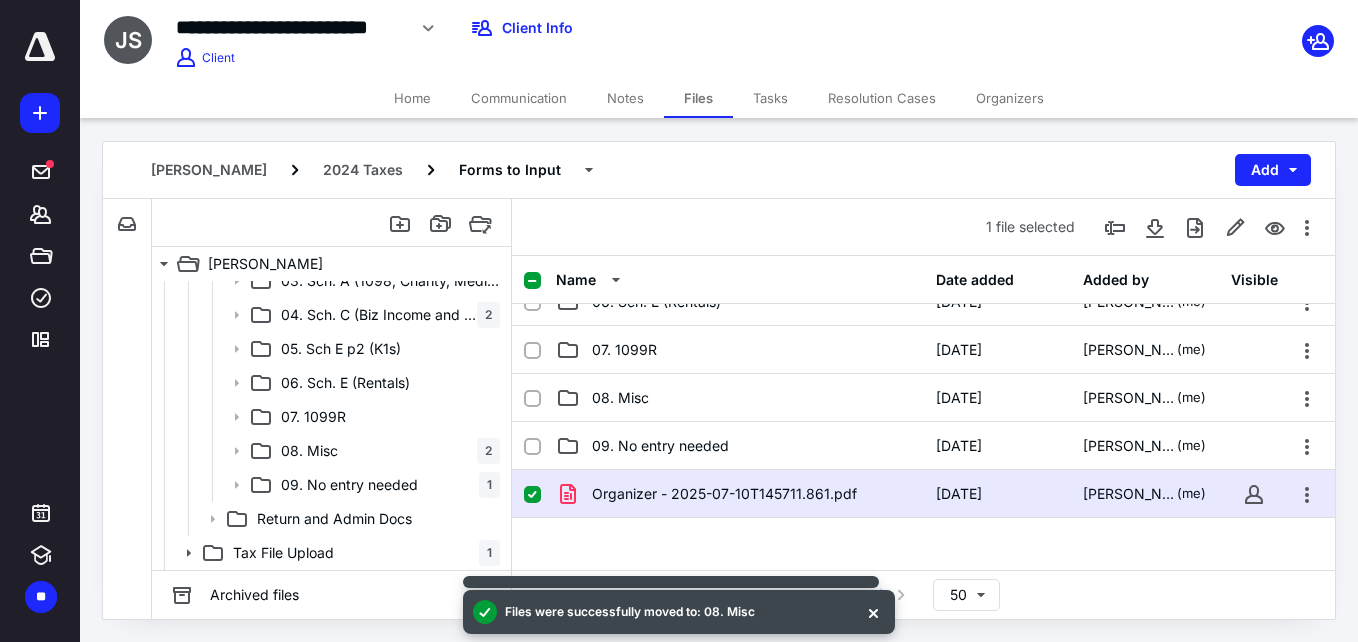 click on "Organizer - 2025-07-10T145711.861.pdf [DATE] [PERSON_NAME]  (me)" at bounding box center [923, 494] 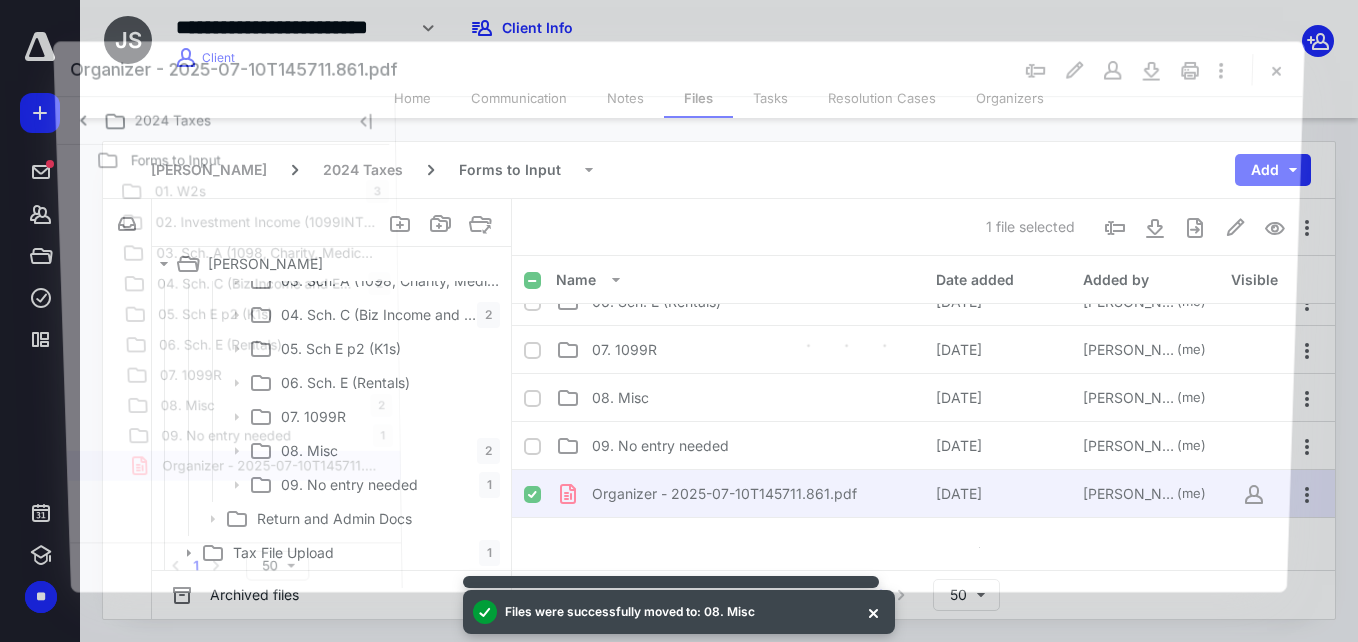 scroll, scrollTop: 0, scrollLeft: 0, axis: both 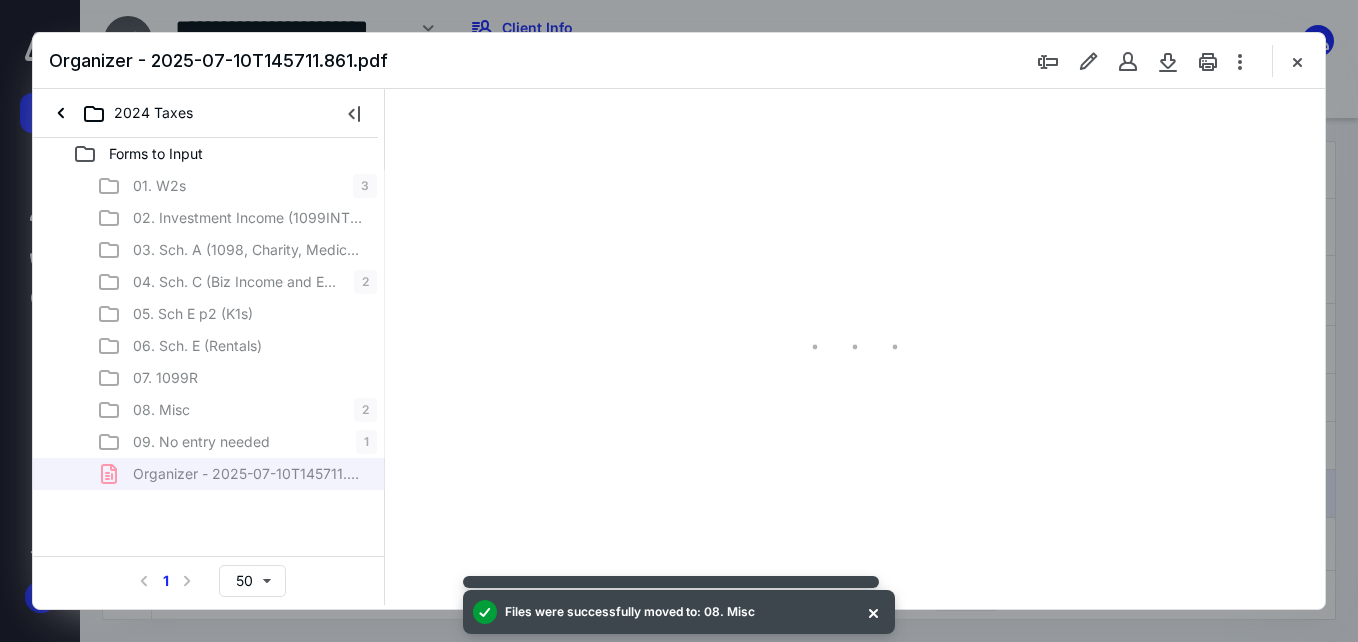 type on "150" 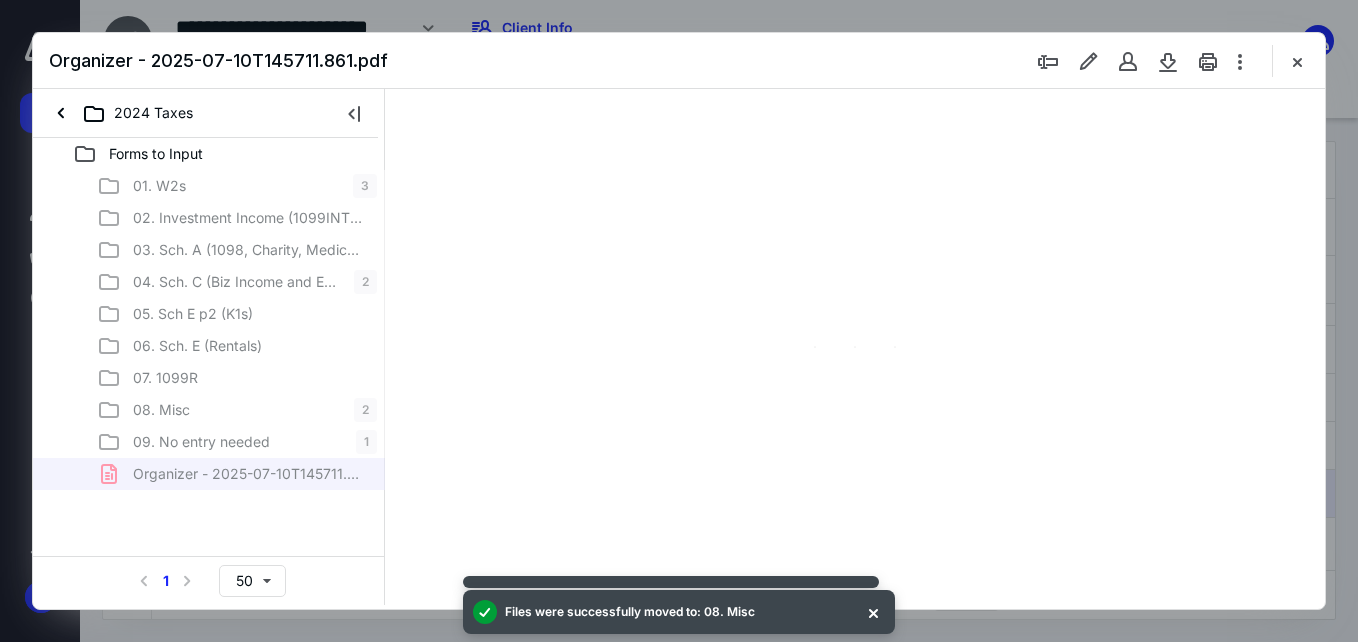 scroll, scrollTop: 82, scrollLeft: 0, axis: vertical 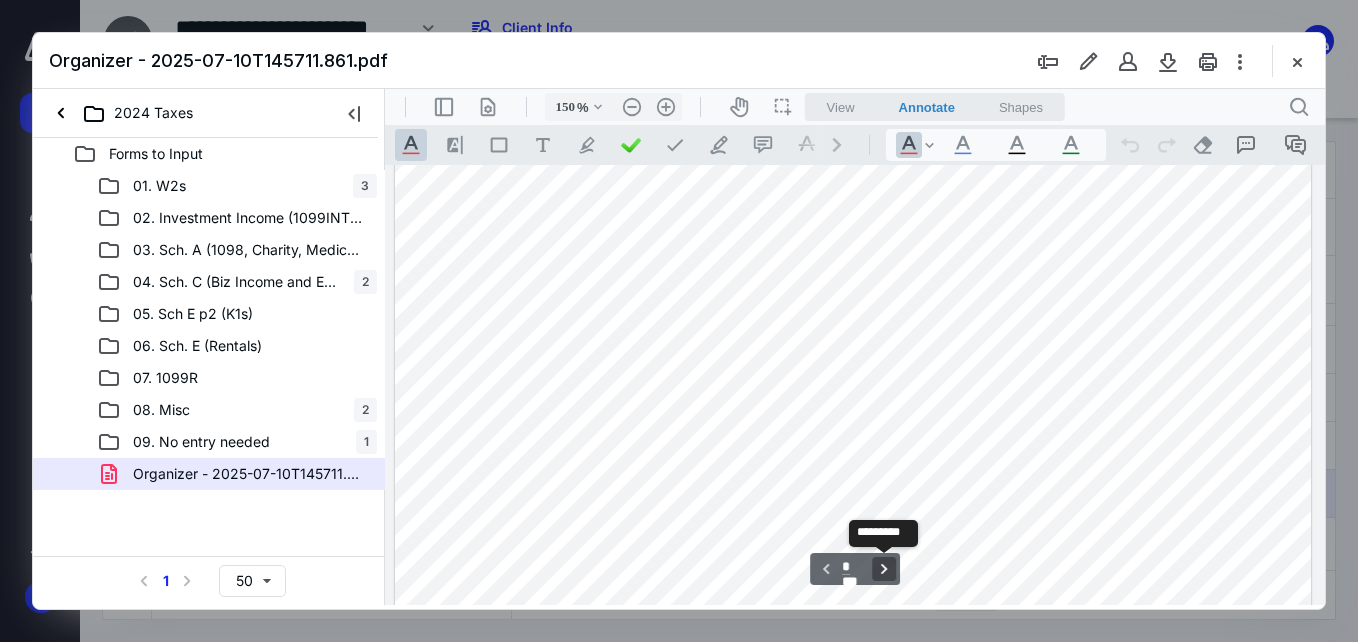click on "**********" at bounding box center (884, 569) 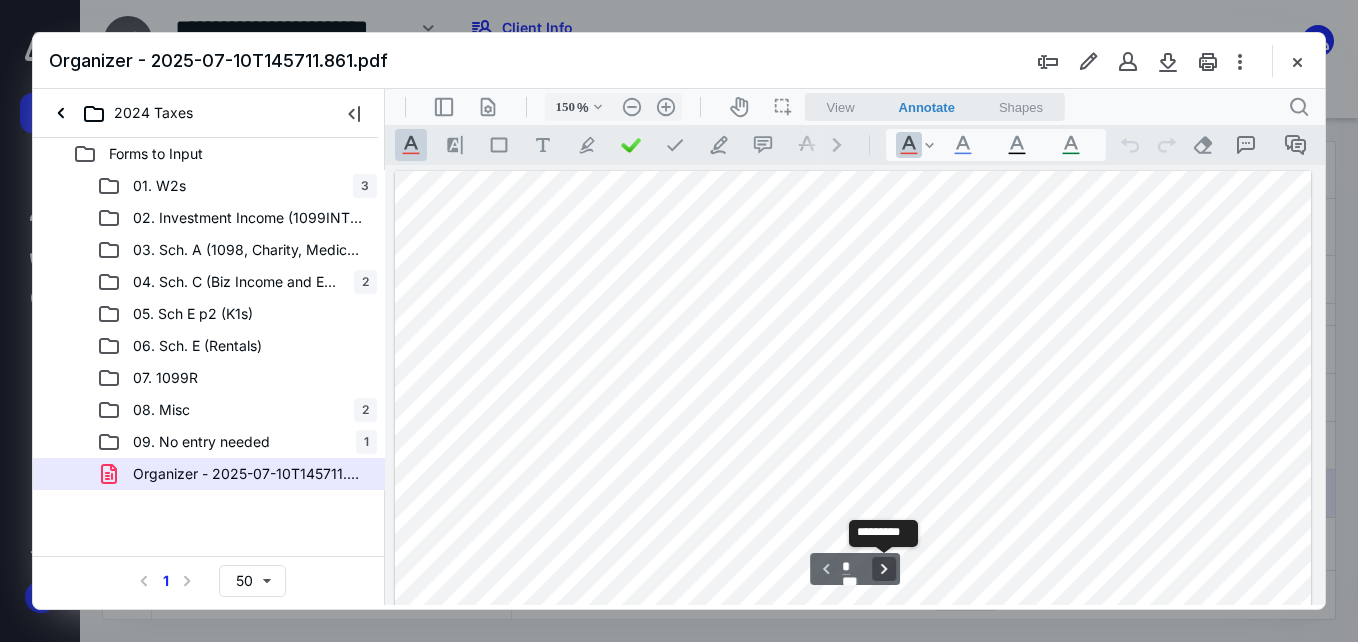 click on "**********" at bounding box center (884, 569) 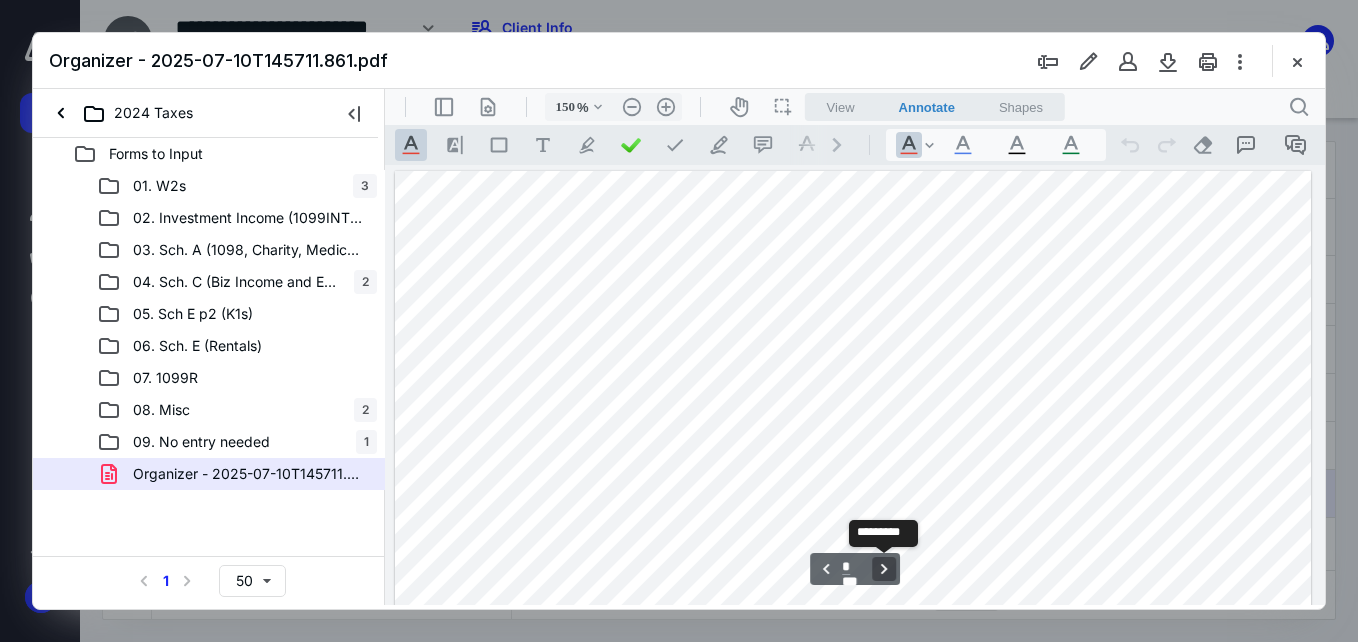 click on "**********" at bounding box center (884, 569) 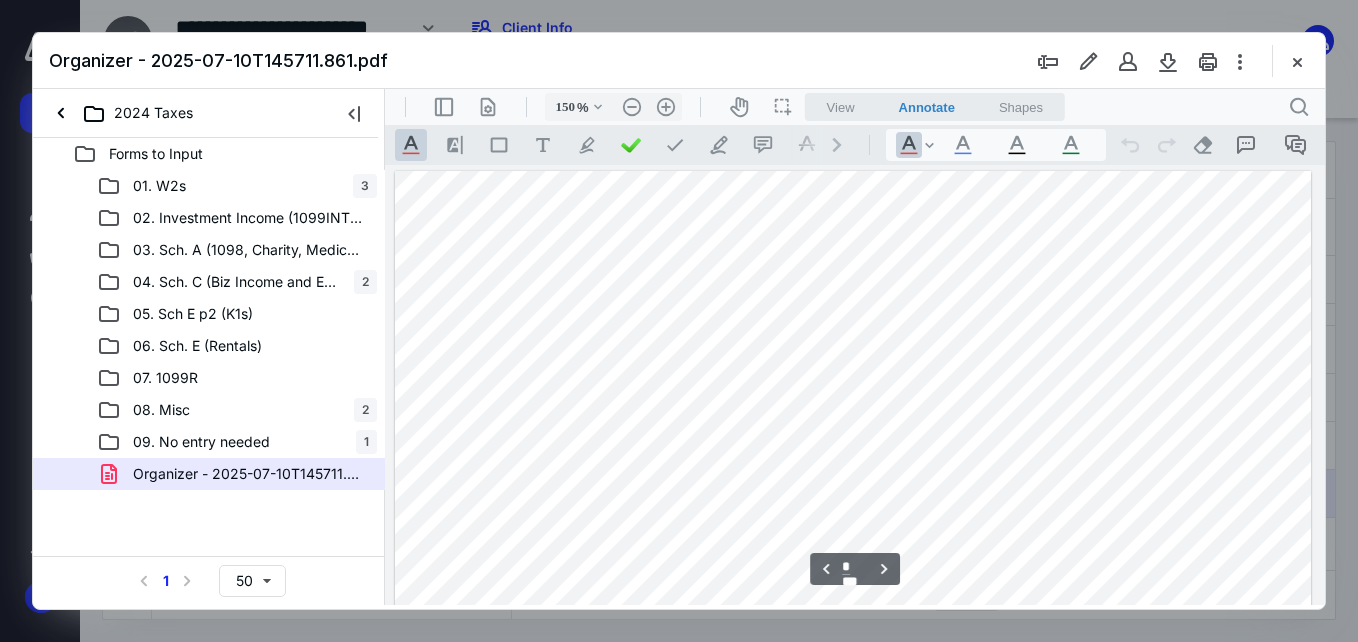 scroll, scrollTop: 7288, scrollLeft: 0, axis: vertical 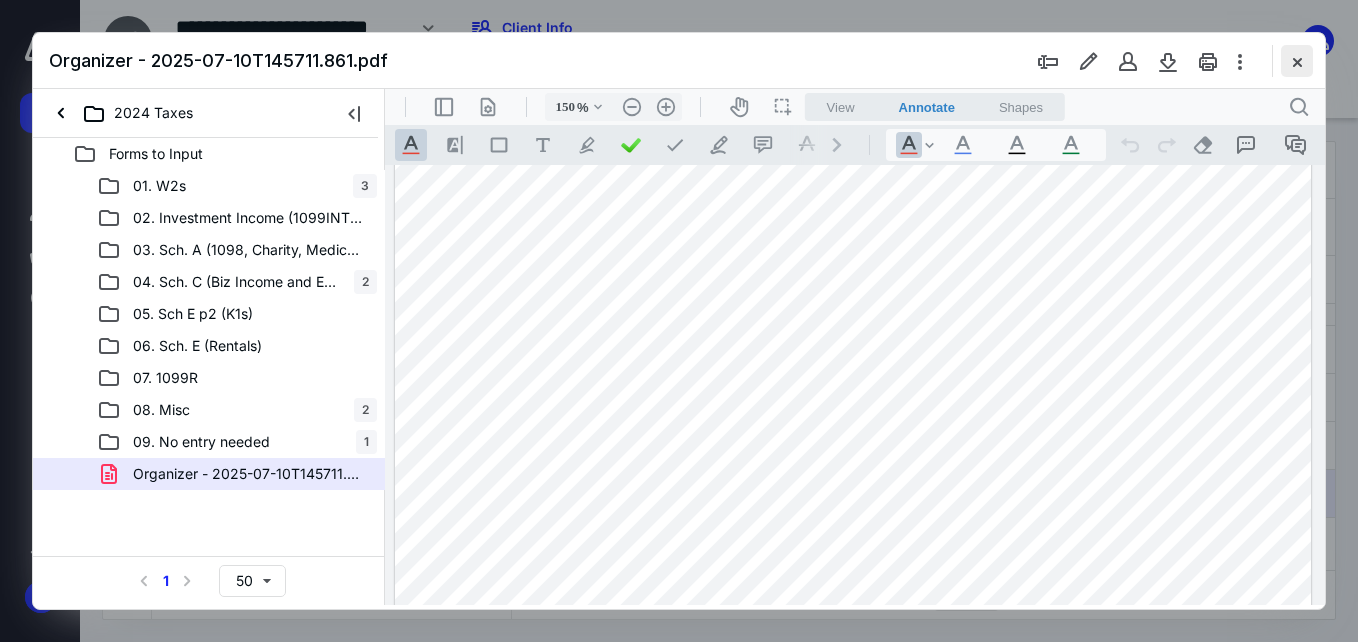 click at bounding box center (1297, 61) 